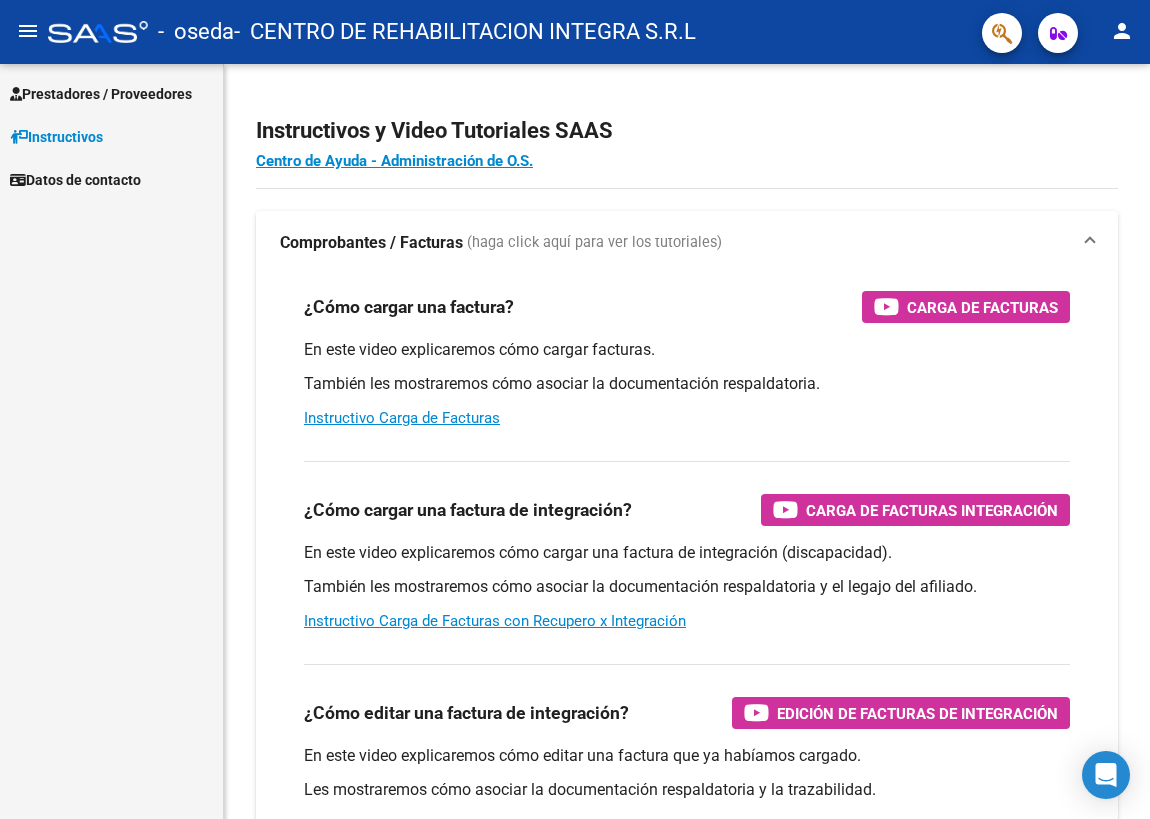 scroll, scrollTop: 0, scrollLeft: 0, axis: both 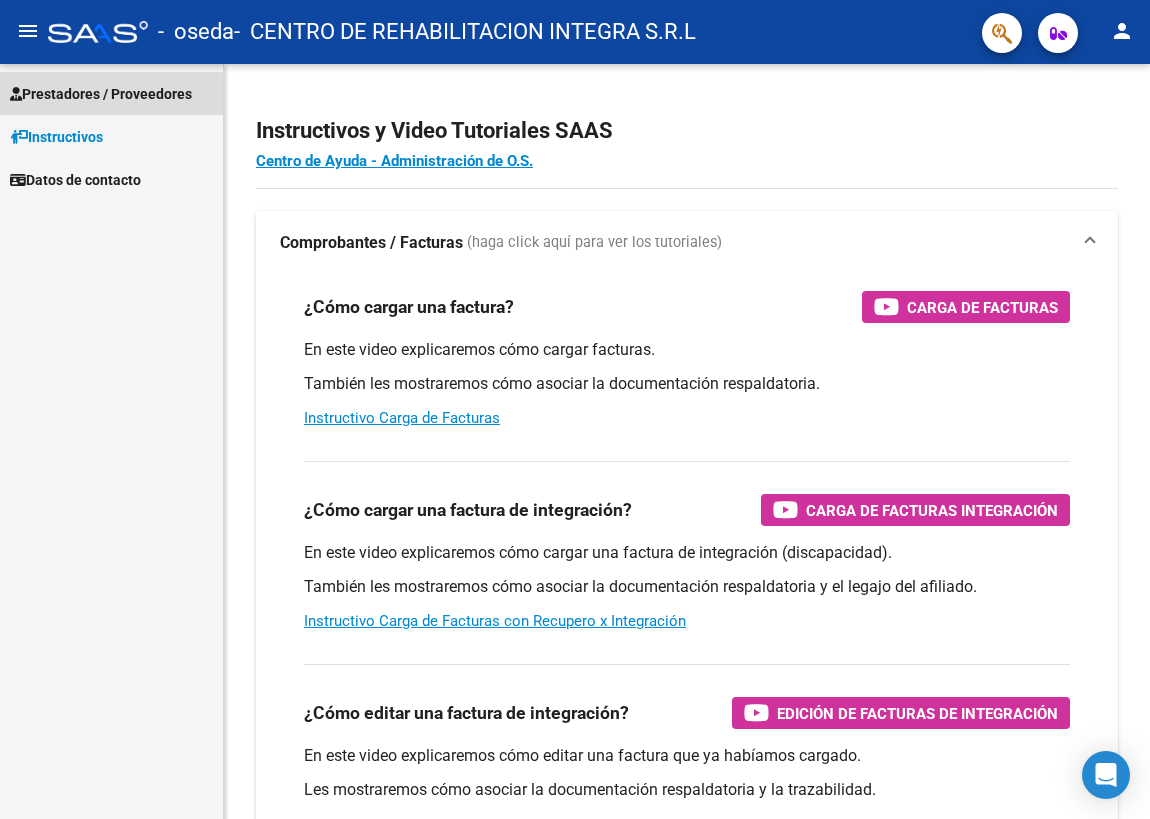 click on "Prestadores / Proveedores" at bounding box center (101, 94) 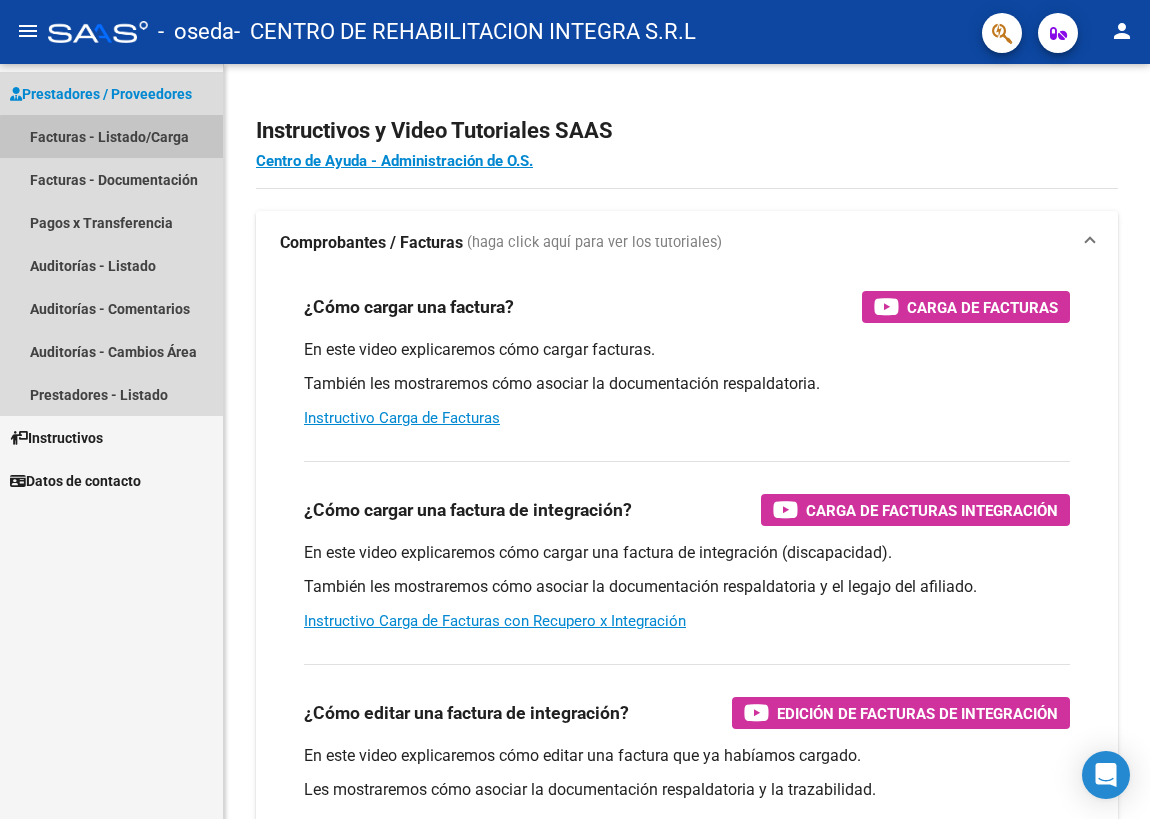click on "Facturas - Listado/Carga" at bounding box center (111, 136) 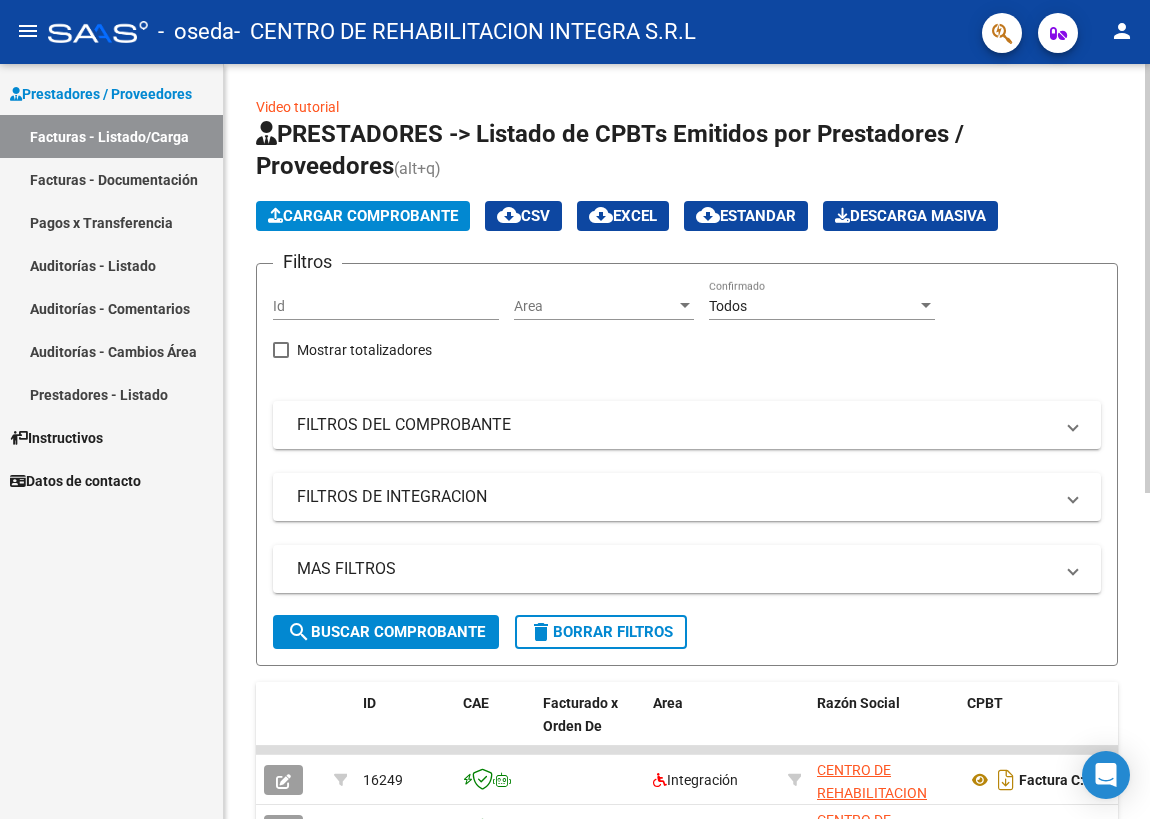 click on "Cargar Comprobante" 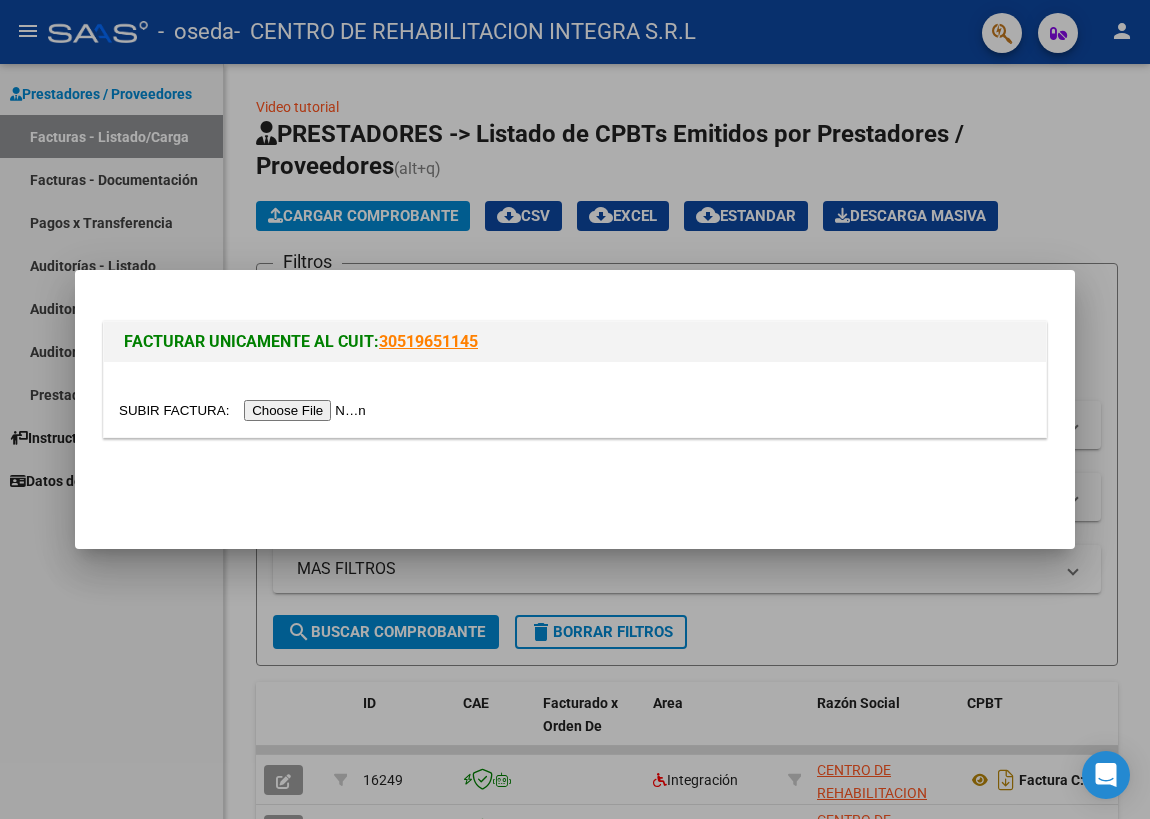click at bounding box center (245, 410) 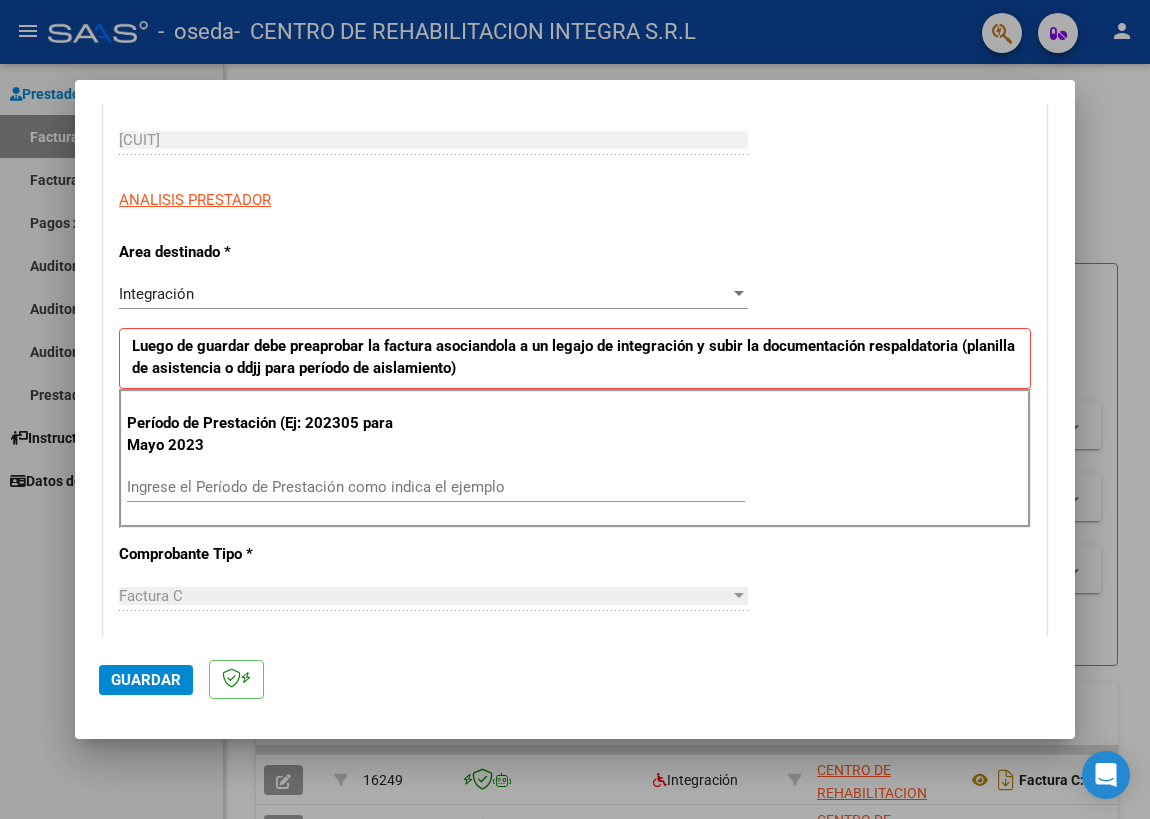 scroll, scrollTop: 300, scrollLeft: 0, axis: vertical 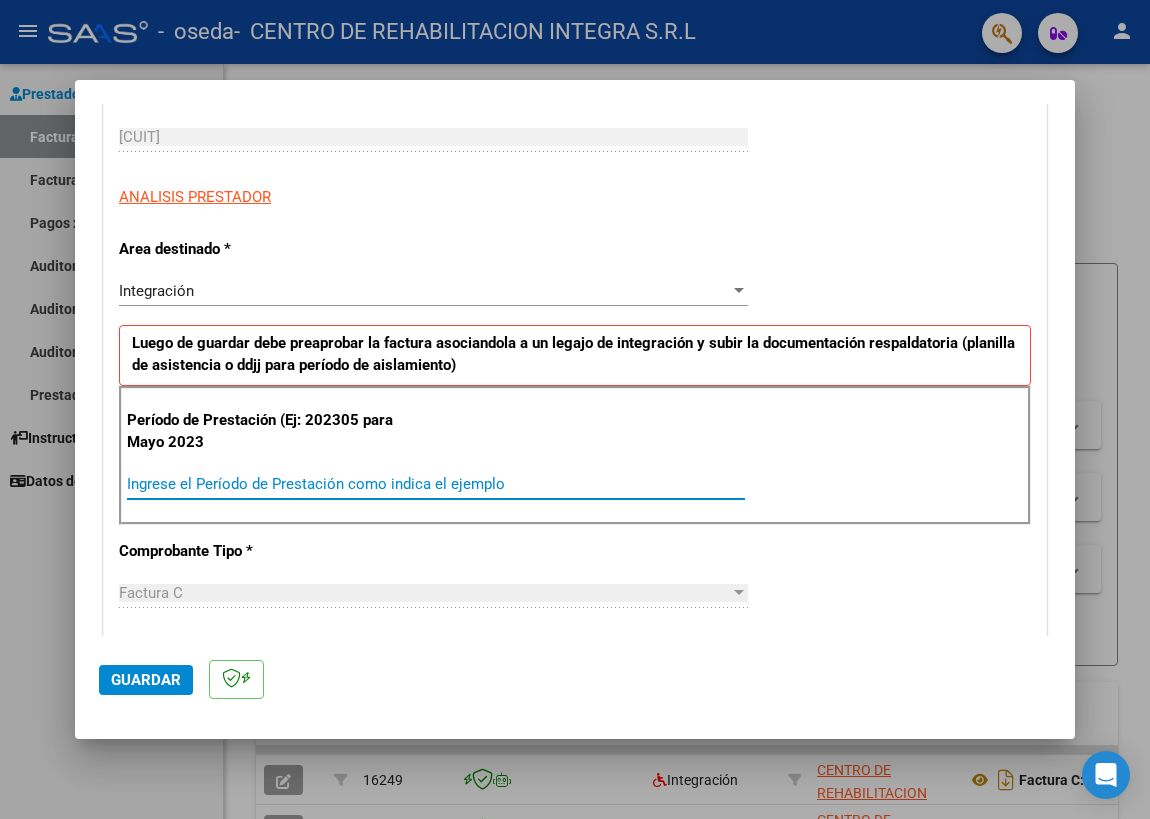 click on "Ingrese el Período de Prestación como indica el ejemplo" at bounding box center (436, 484) 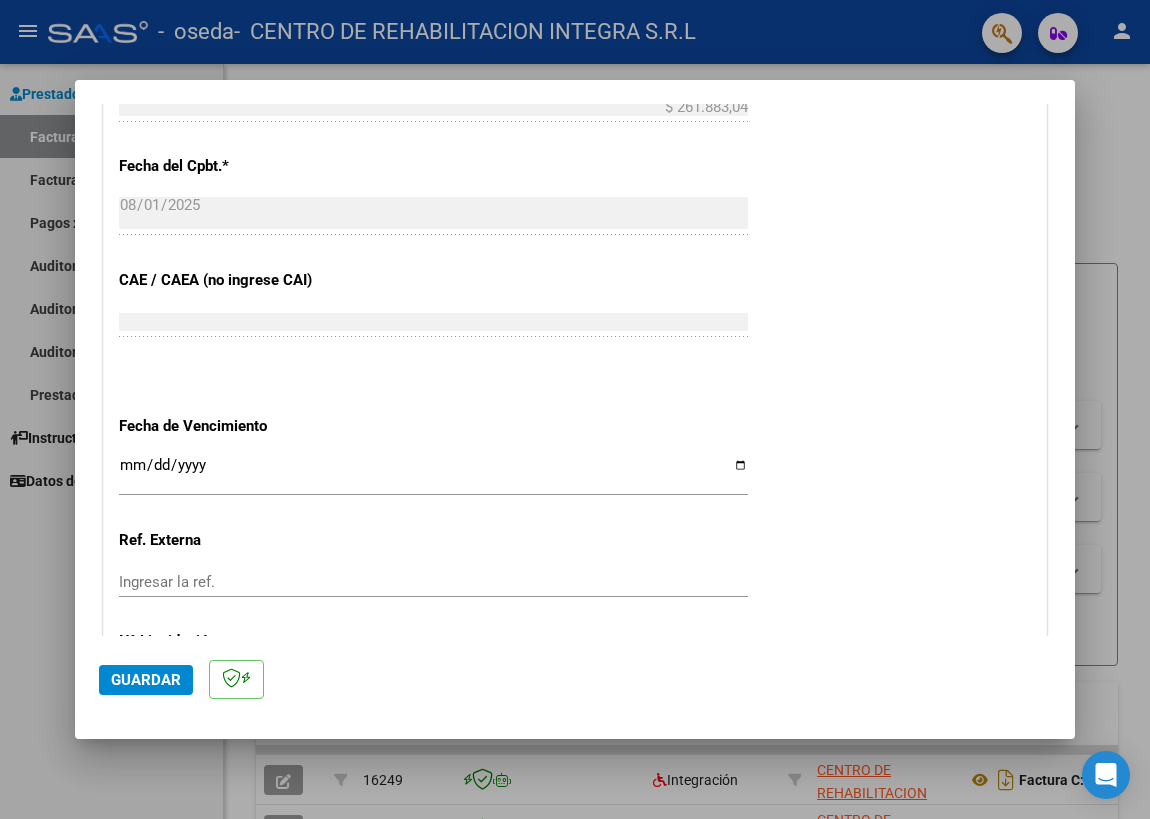scroll, scrollTop: 1200, scrollLeft: 0, axis: vertical 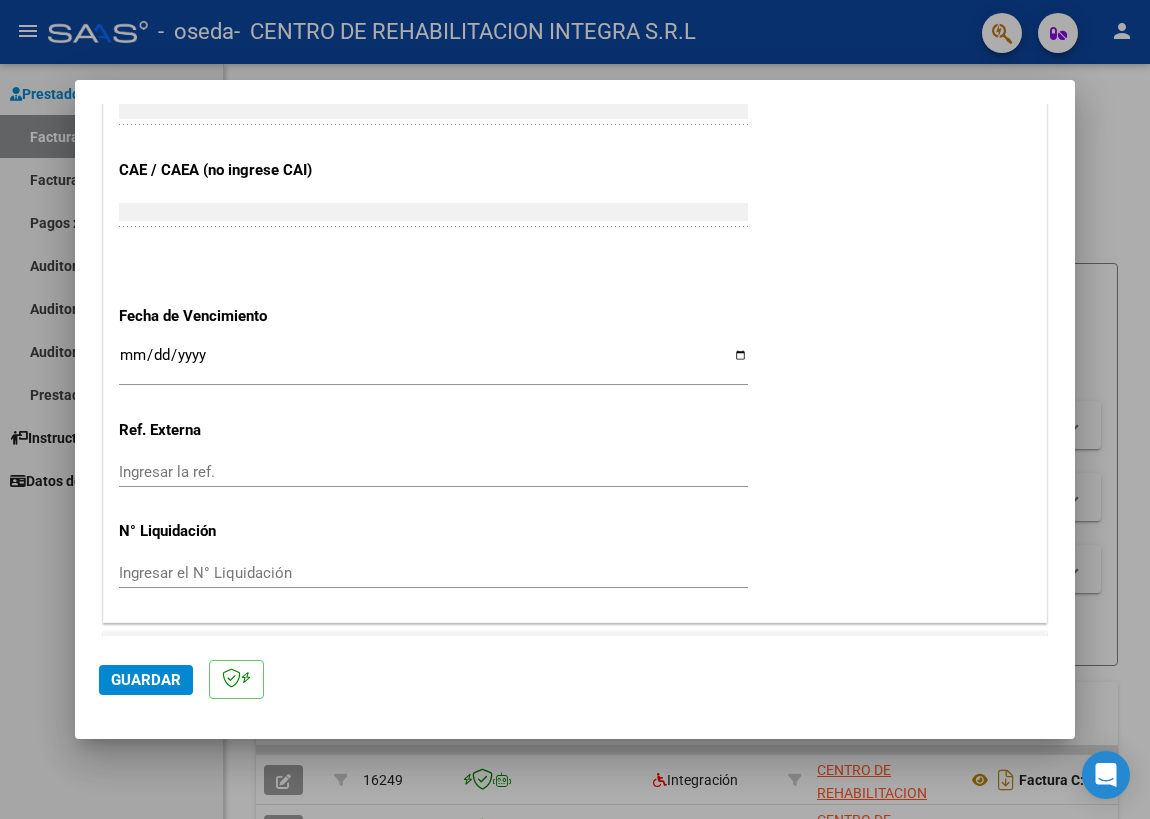 type on "202507" 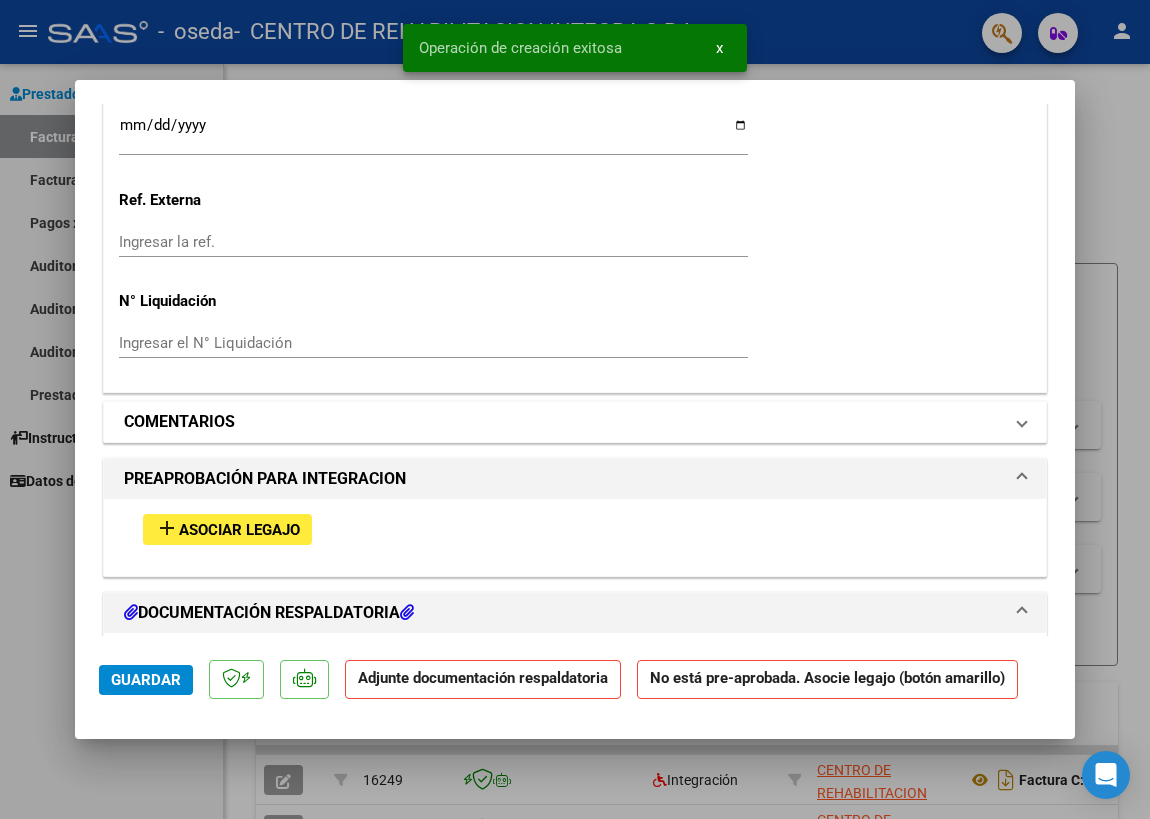 scroll, scrollTop: 1700, scrollLeft: 0, axis: vertical 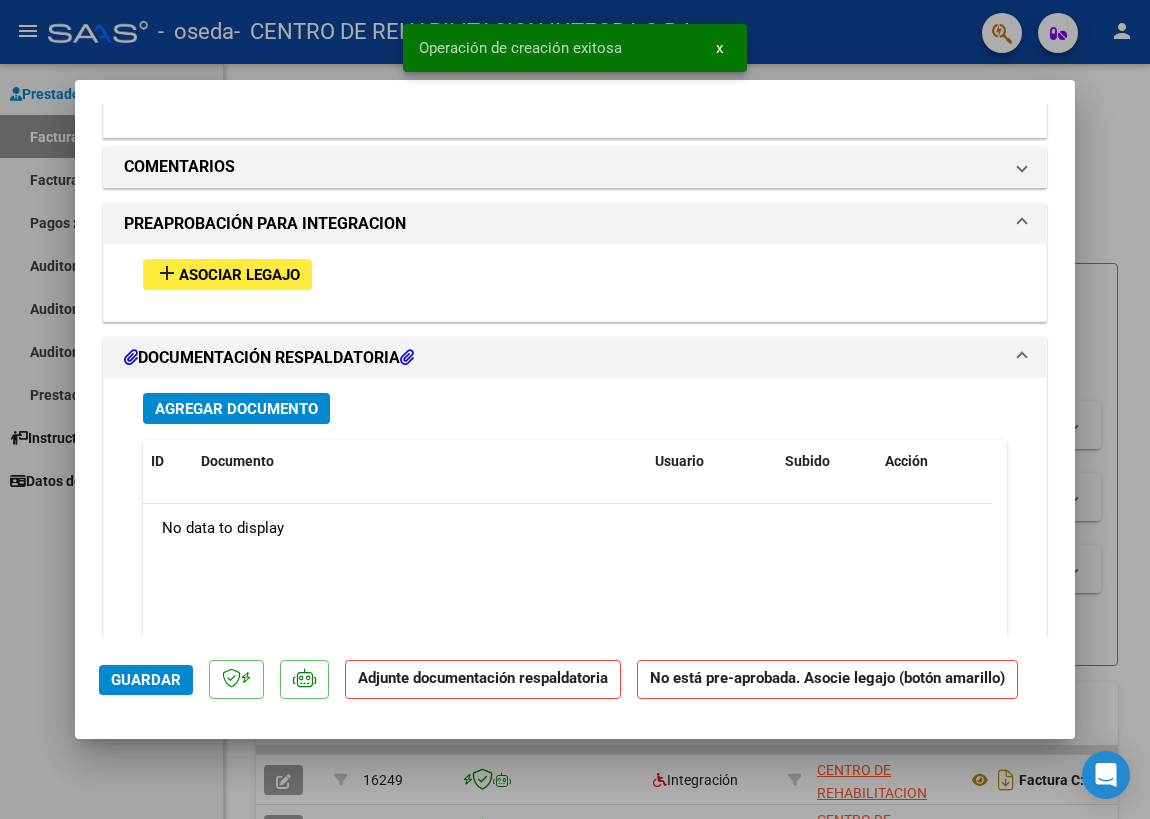 click on "Asociar Legajo" at bounding box center (239, 275) 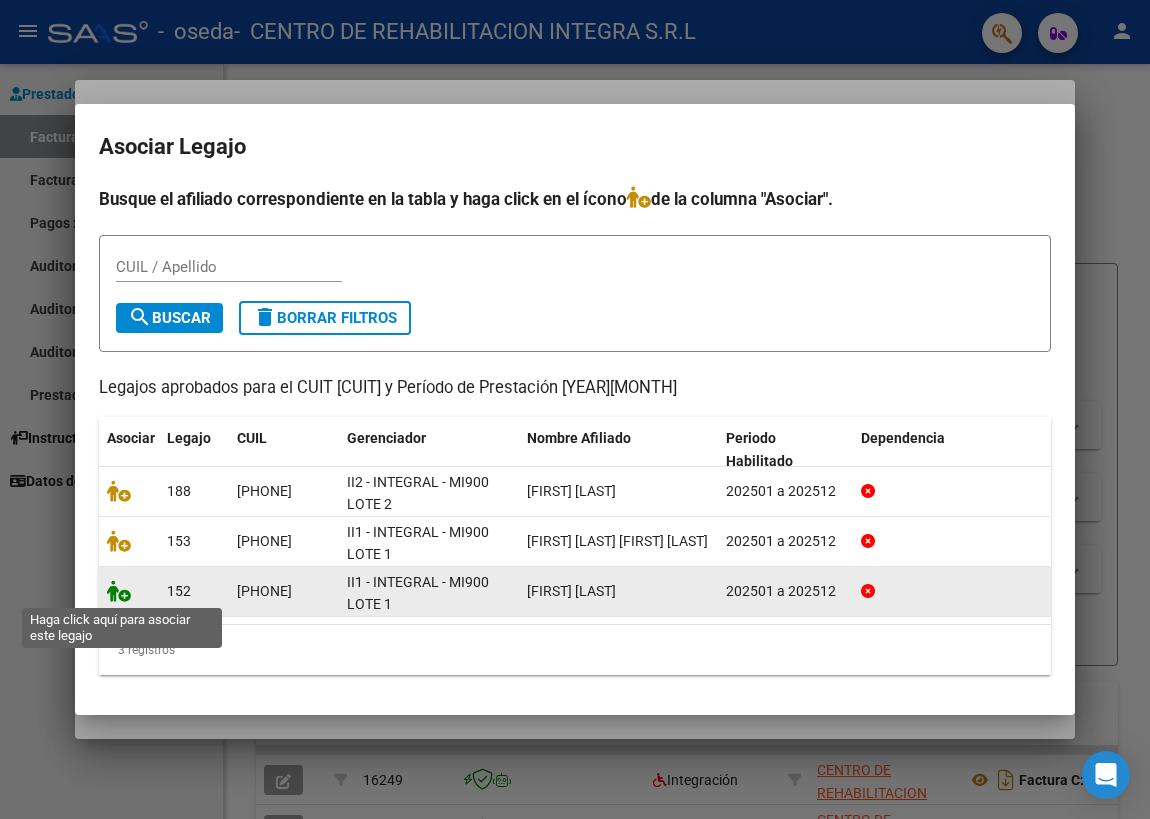 click 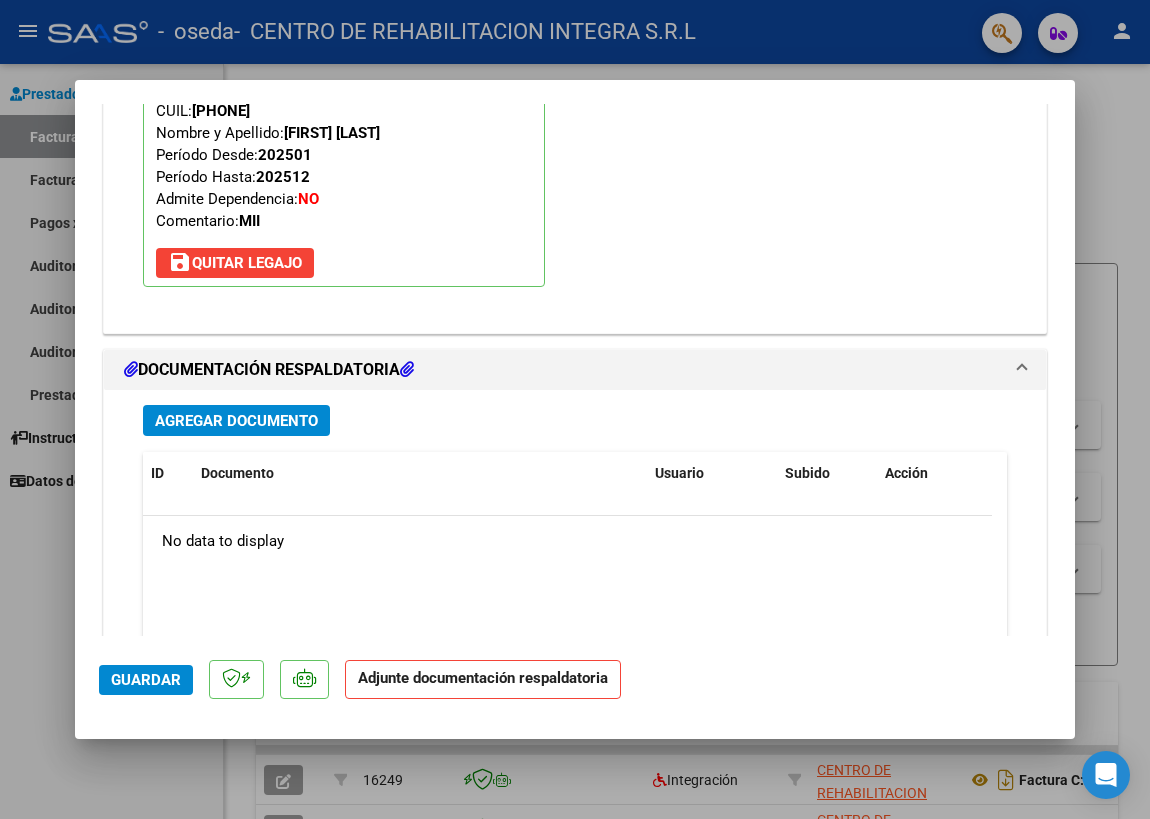 scroll, scrollTop: 2052, scrollLeft: 0, axis: vertical 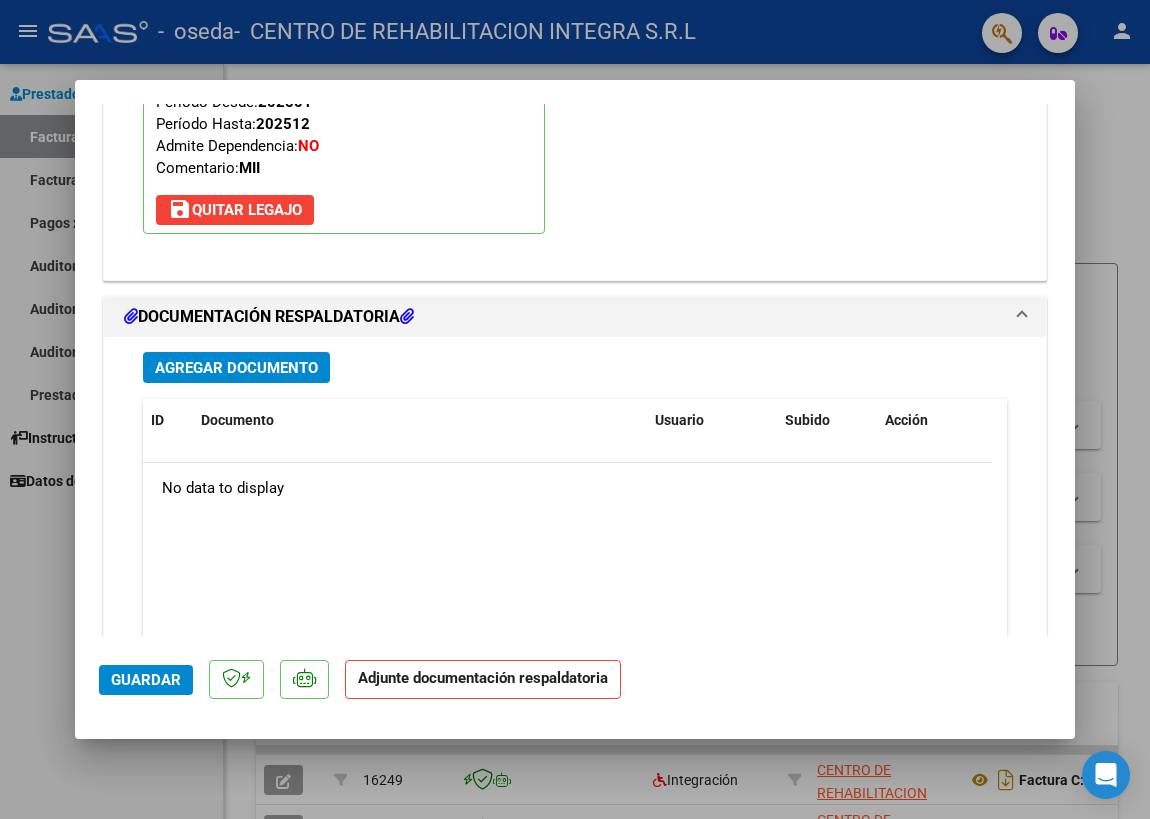 click on "Agregar Documento" at bounding box center (236, 368) 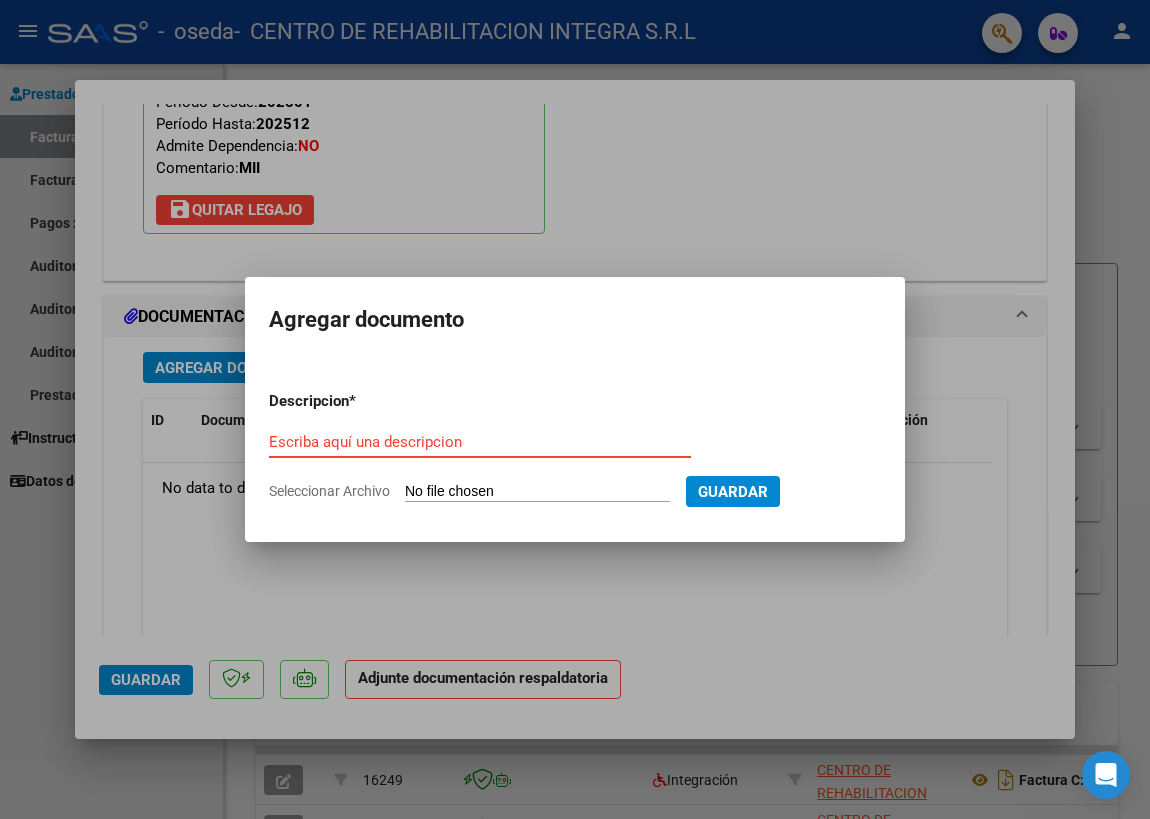 click on "Escriba aquí una descripcion" at bounding box center (480, 442) 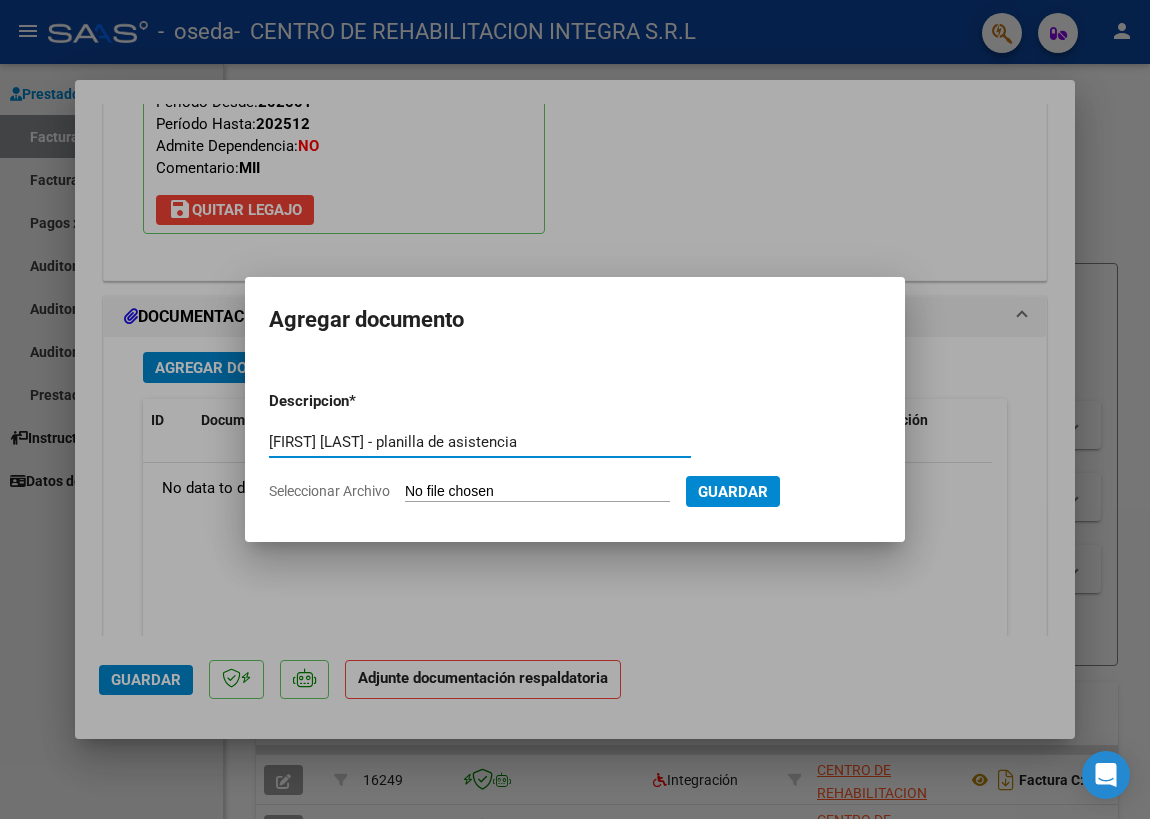 type on "DAPIAGGI BARUA FABRIZIO MARTIN - planilla de asistencia" 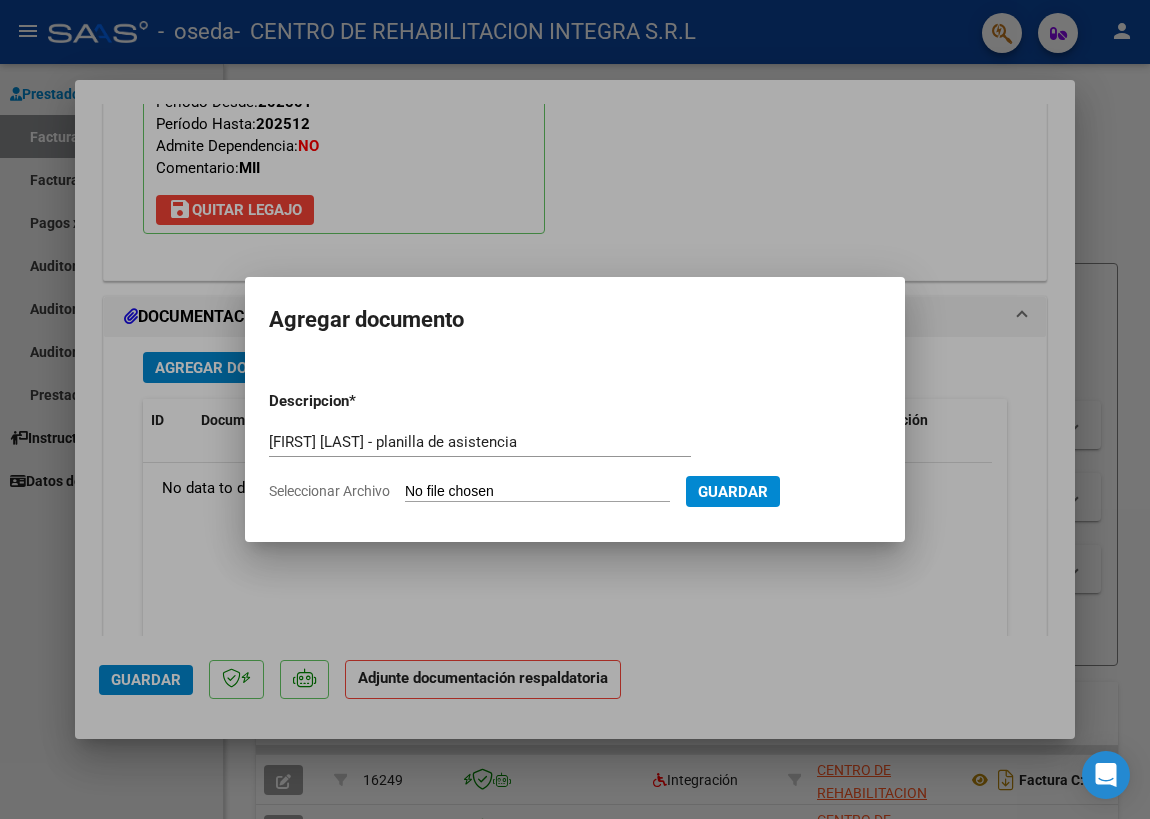 click on "Seleccionar Archivo" at bounding box center (537, 492) 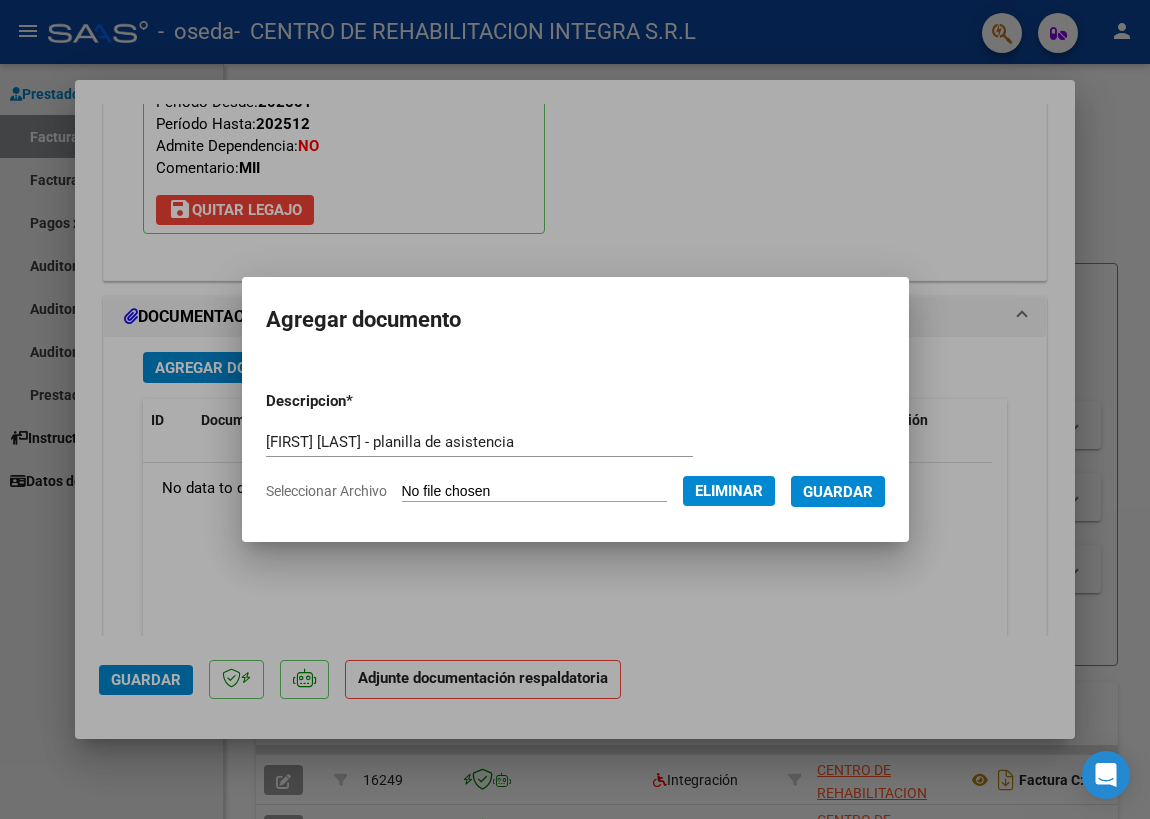click on "Guardar" at bounding box center (838, 492) 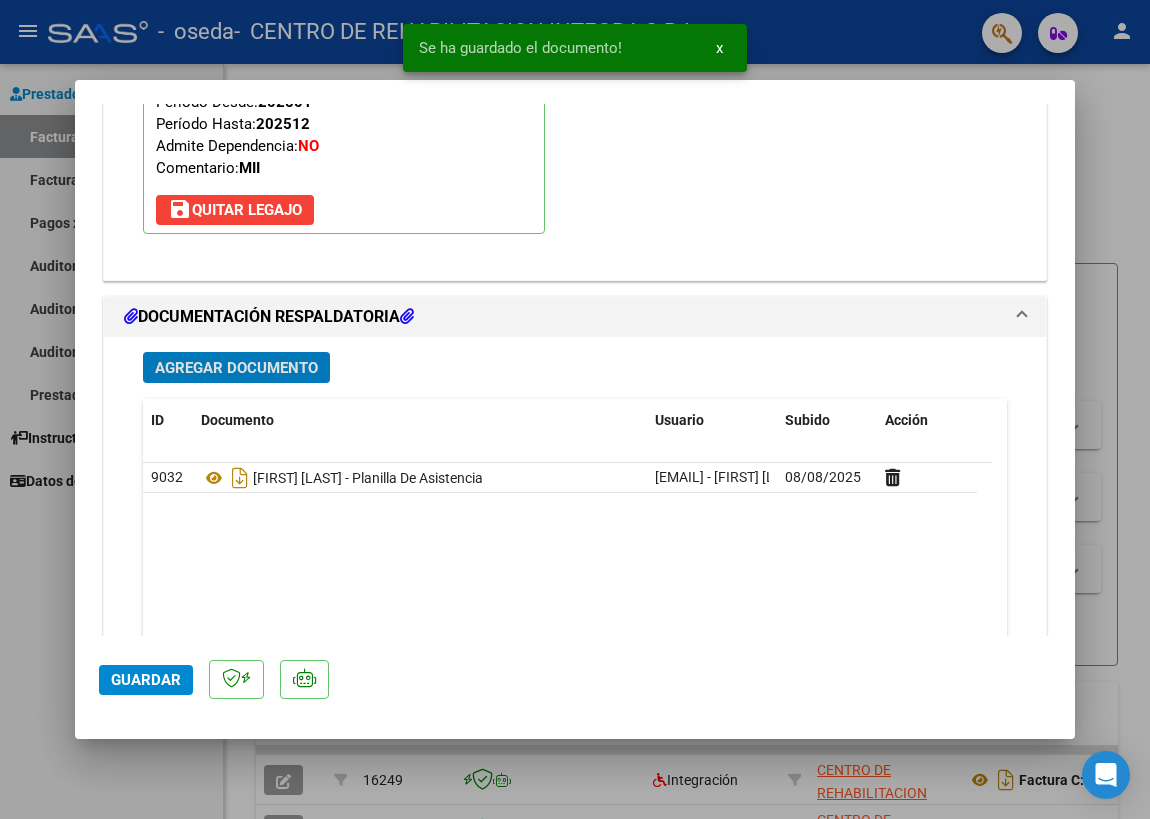 click on "Guardar" 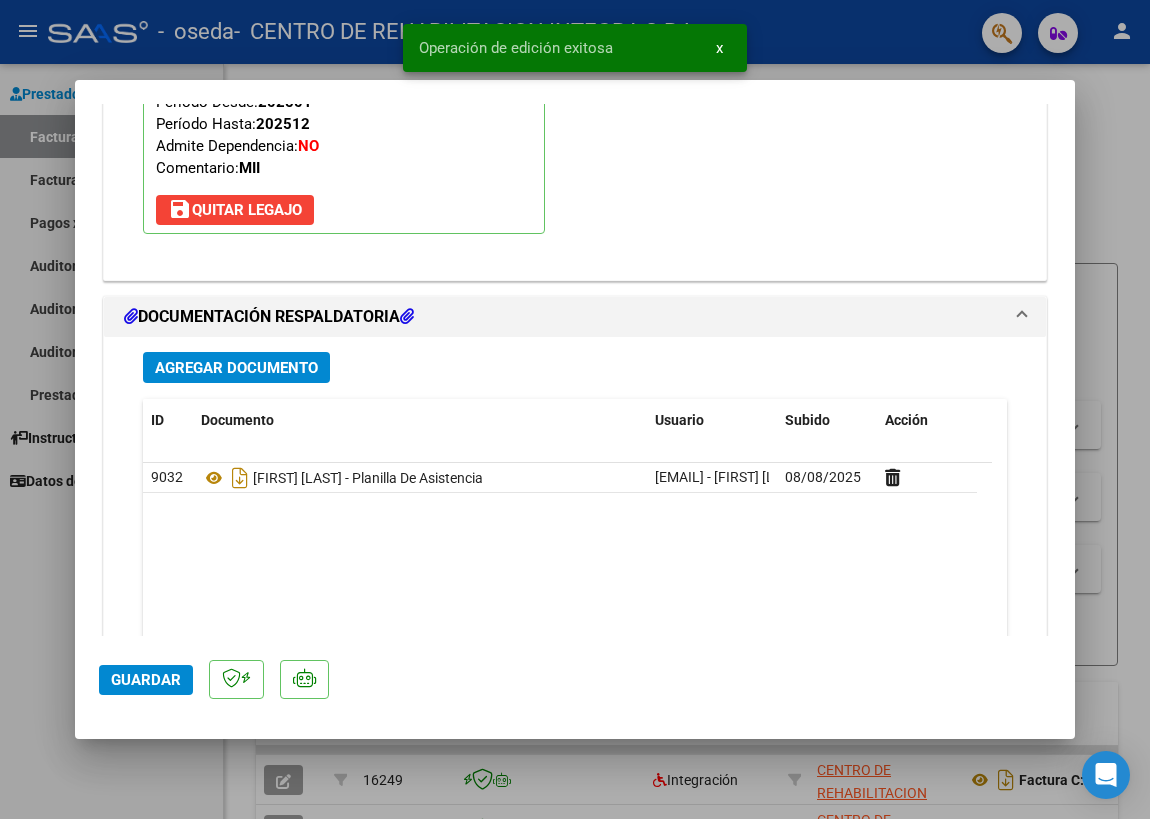 click at bounding box center (575, 409) 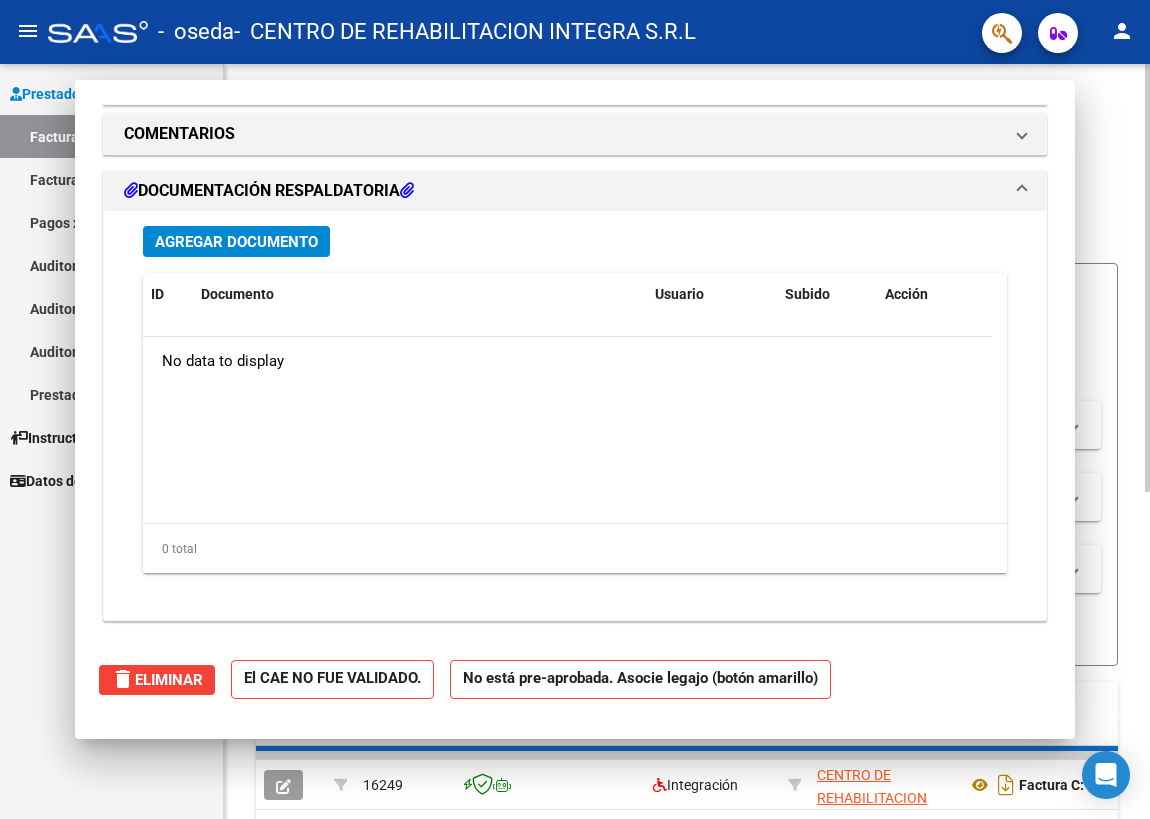 scroll, scrollTop: 0, scrollLeft: 0, axis: both 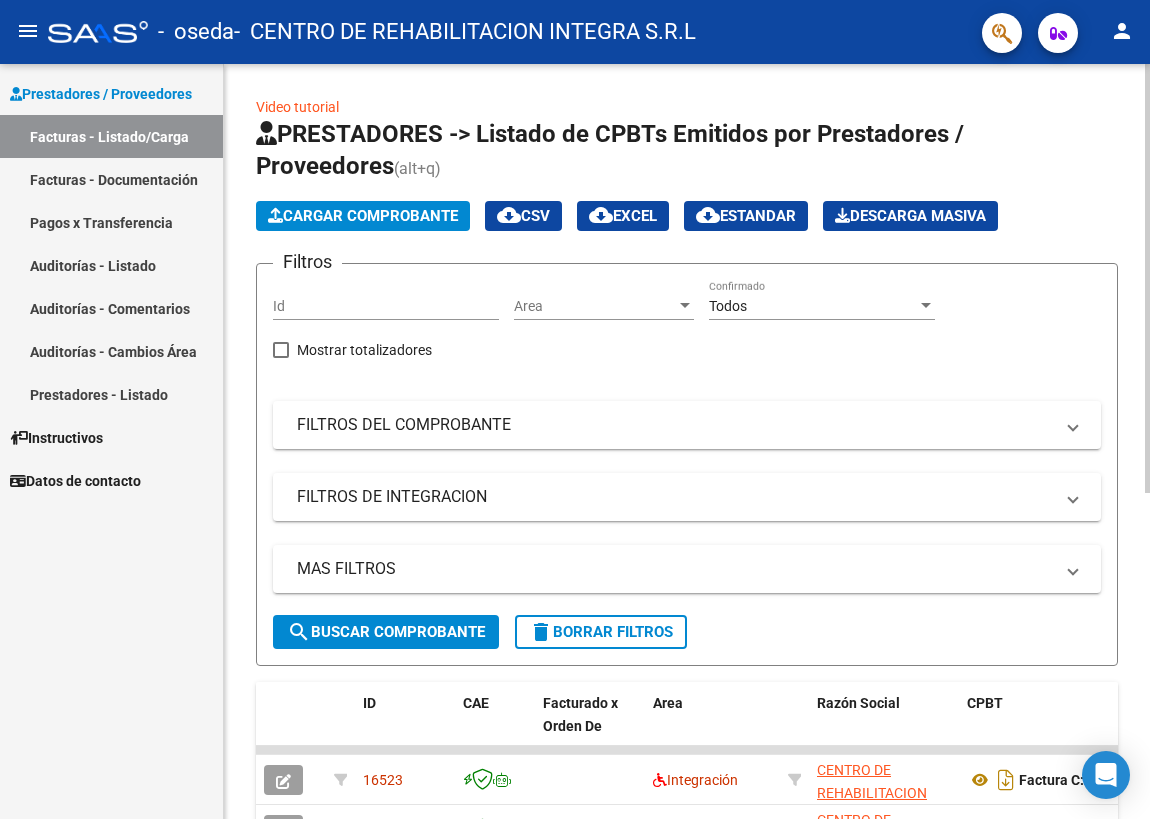 click on "Cargar Comprobante" 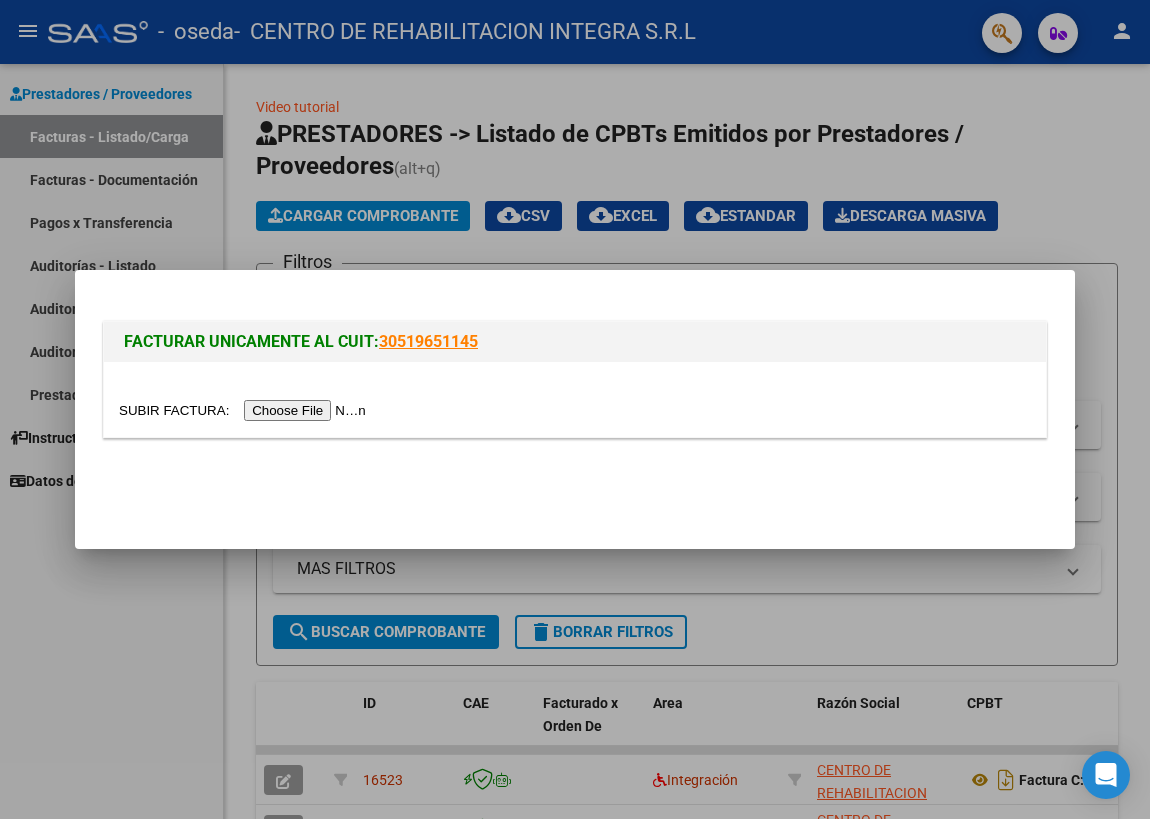 click at bounding box center (575, 410) 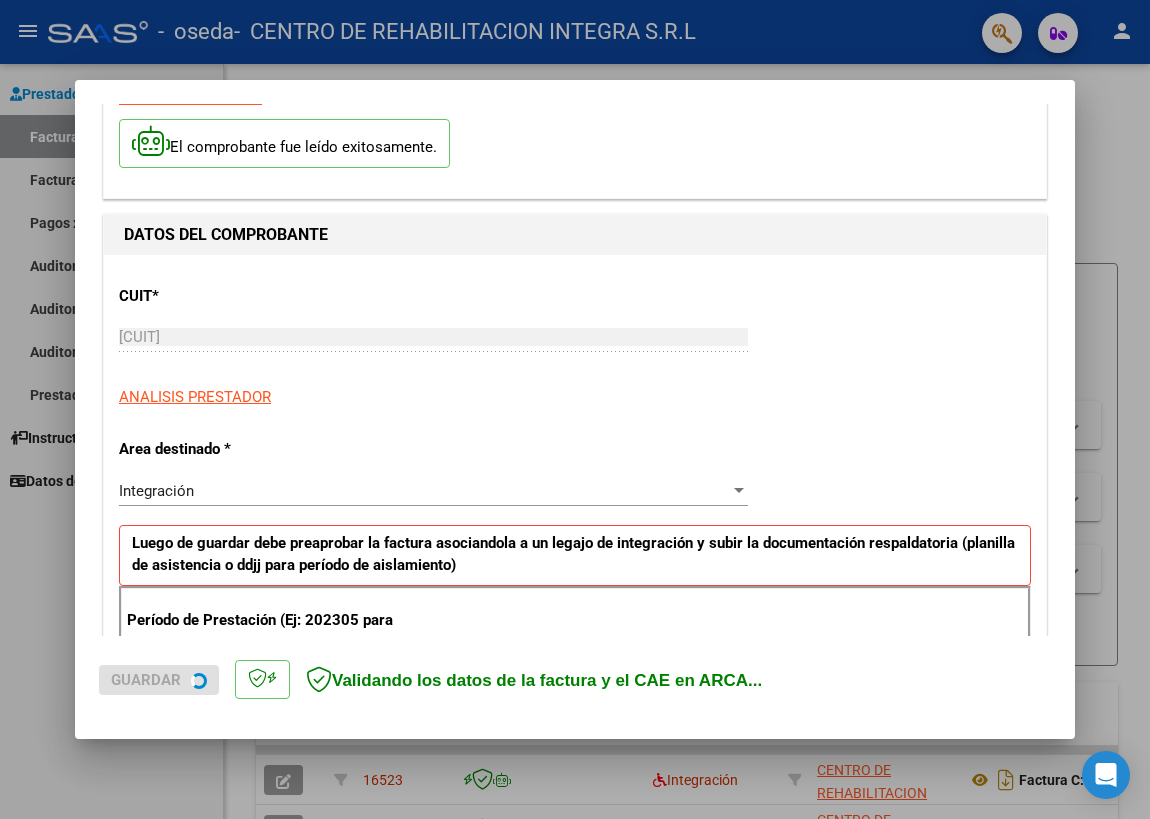 scroll, scrollTop: 200, scrollLeft: 0, axis: vertical 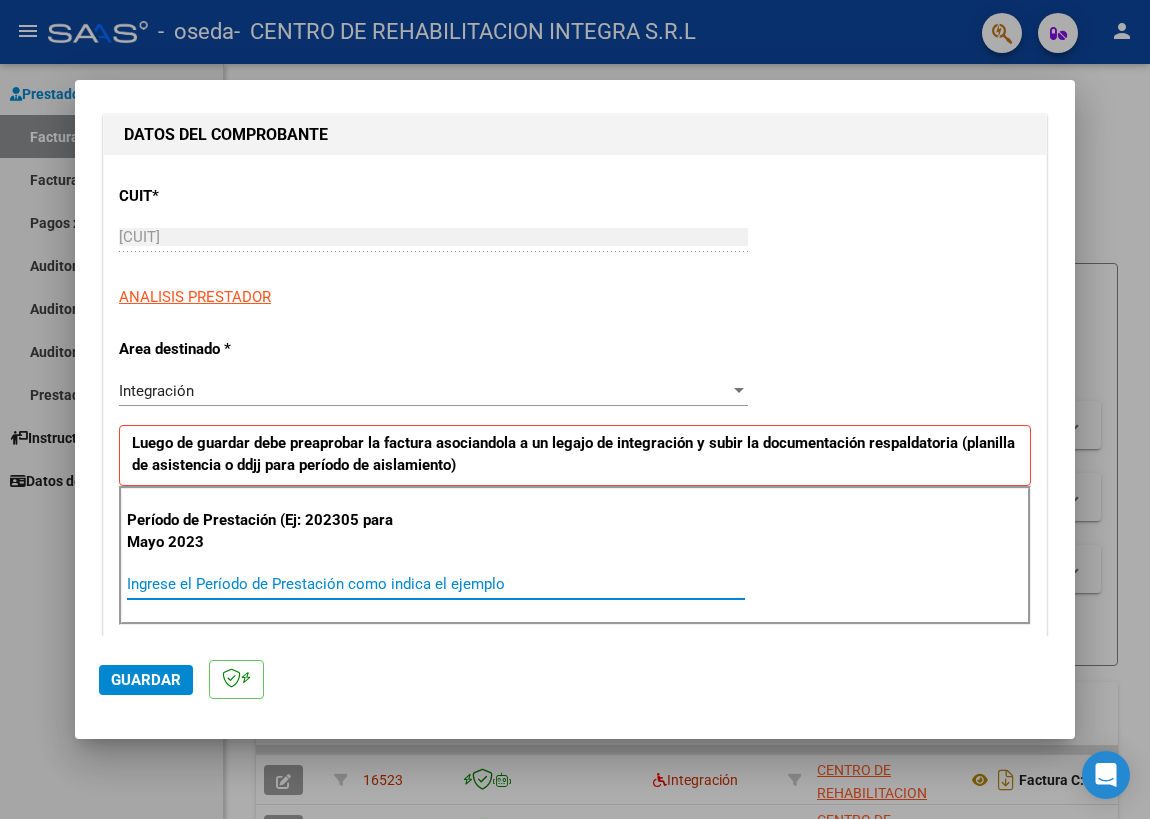 click on "Ingrese el Período de Prestación como indica el ejemplo" at bounding box center [436, 584] 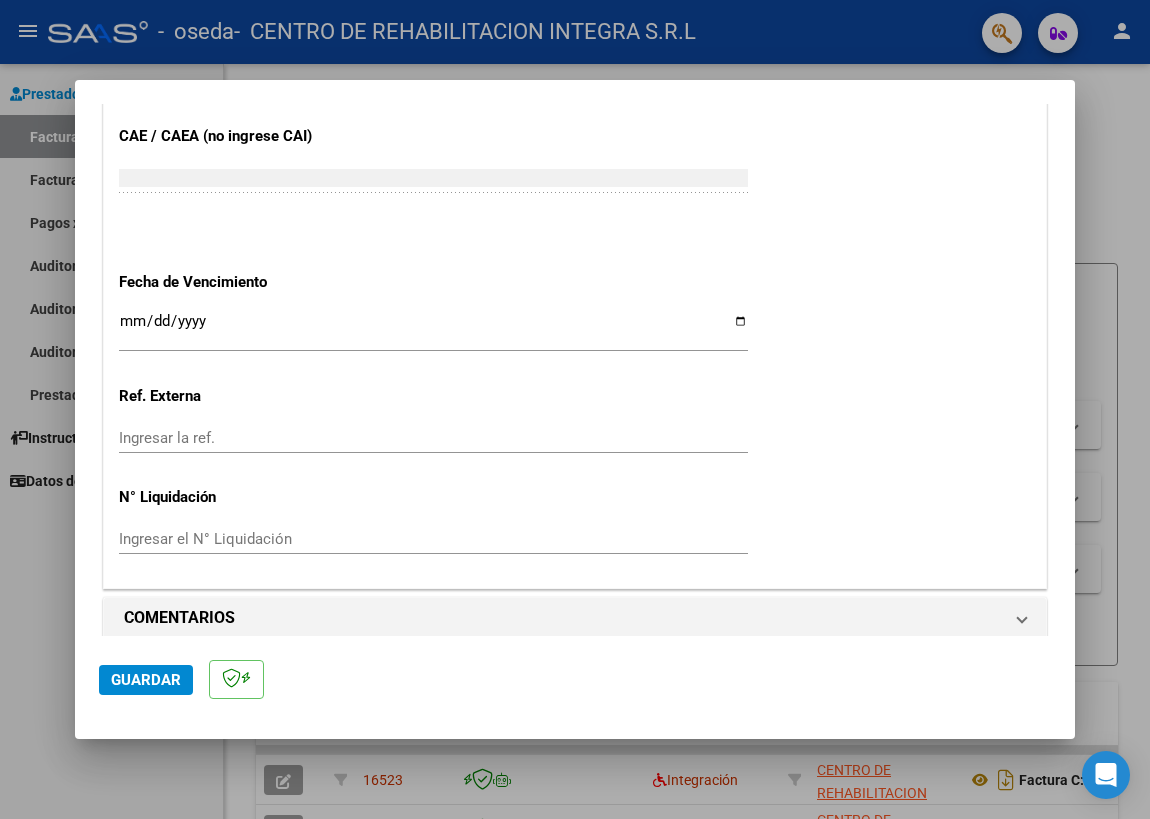 scroll, scrollTop: 1252, scrollLeft: 0, axis: vertical 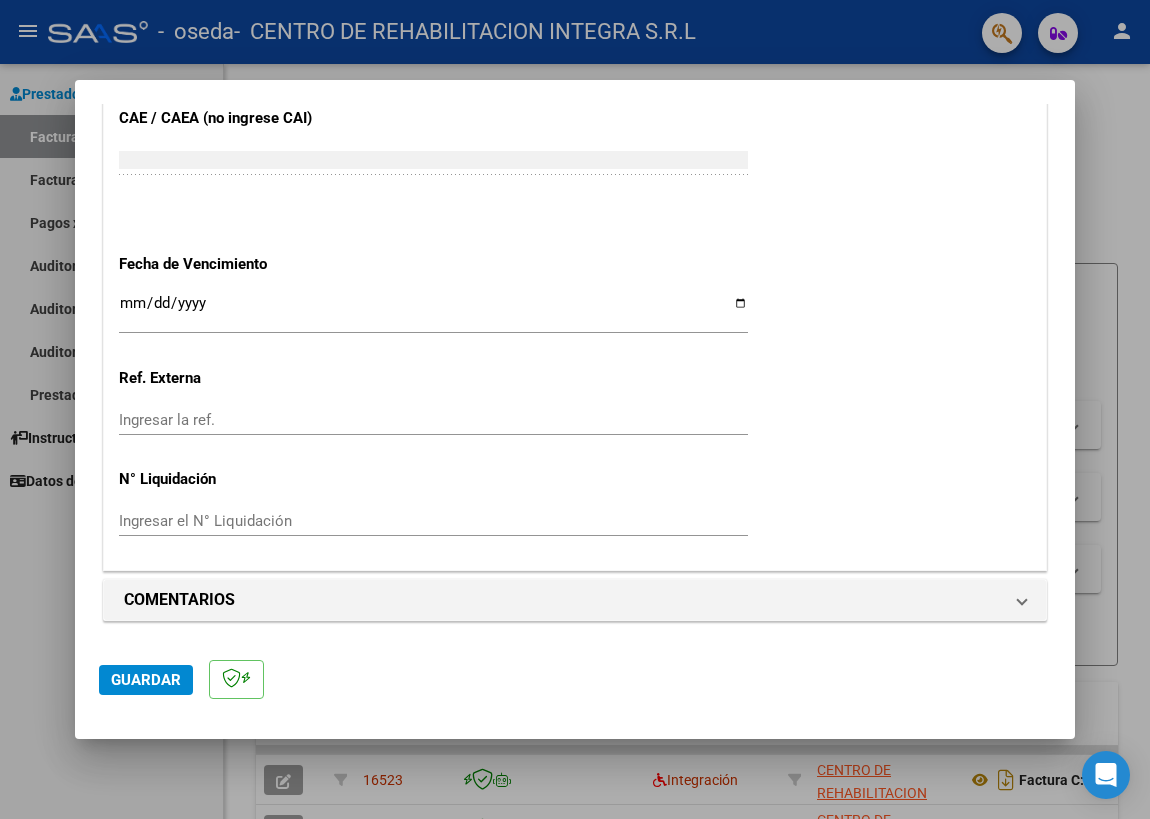 type on "202507" 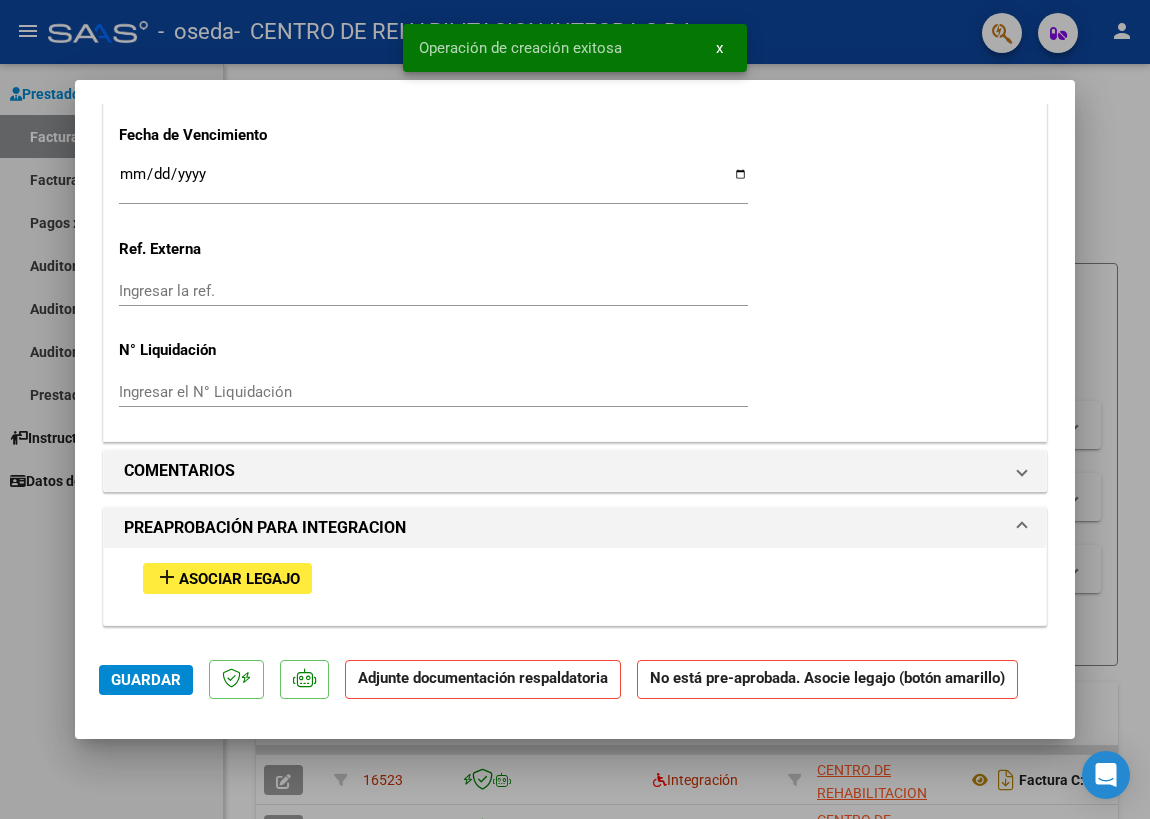 scroll, scrollTop: 1400, scrollLeft: 0, axis: vertical 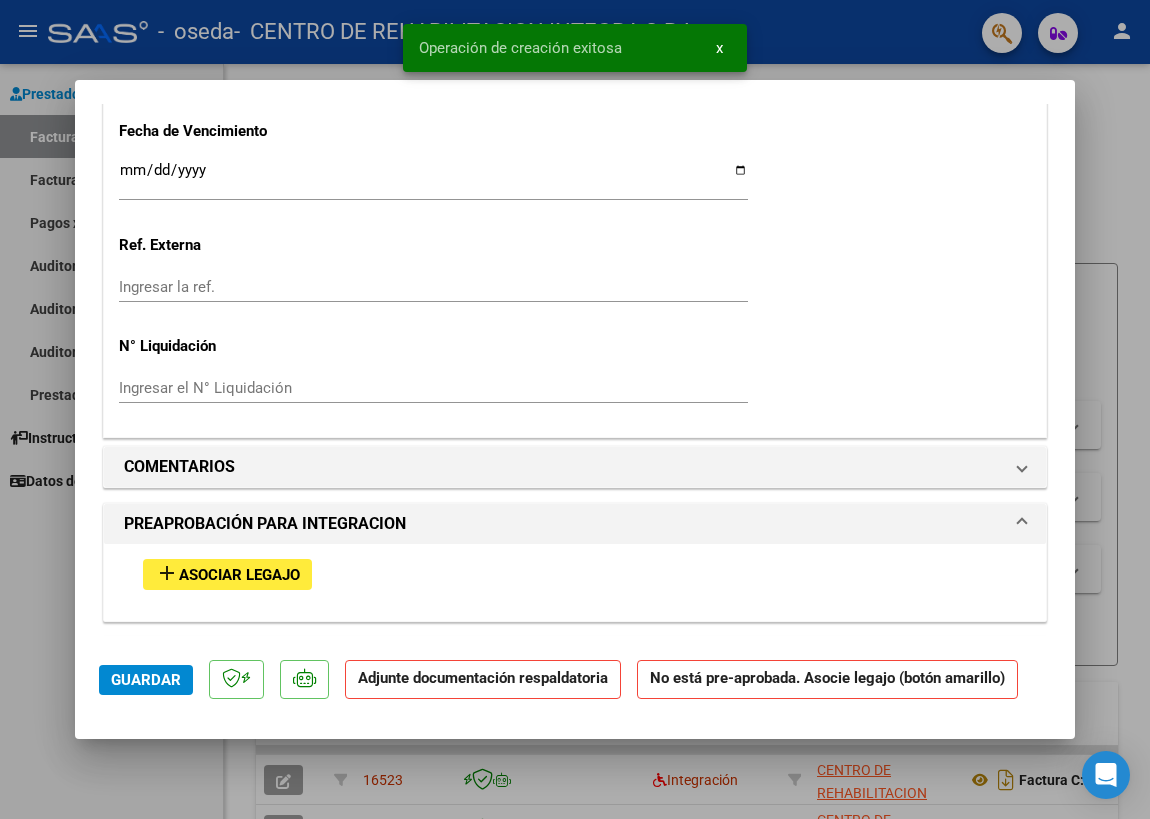 click on "Asociar Legajo" at bounding box center (239, 575) 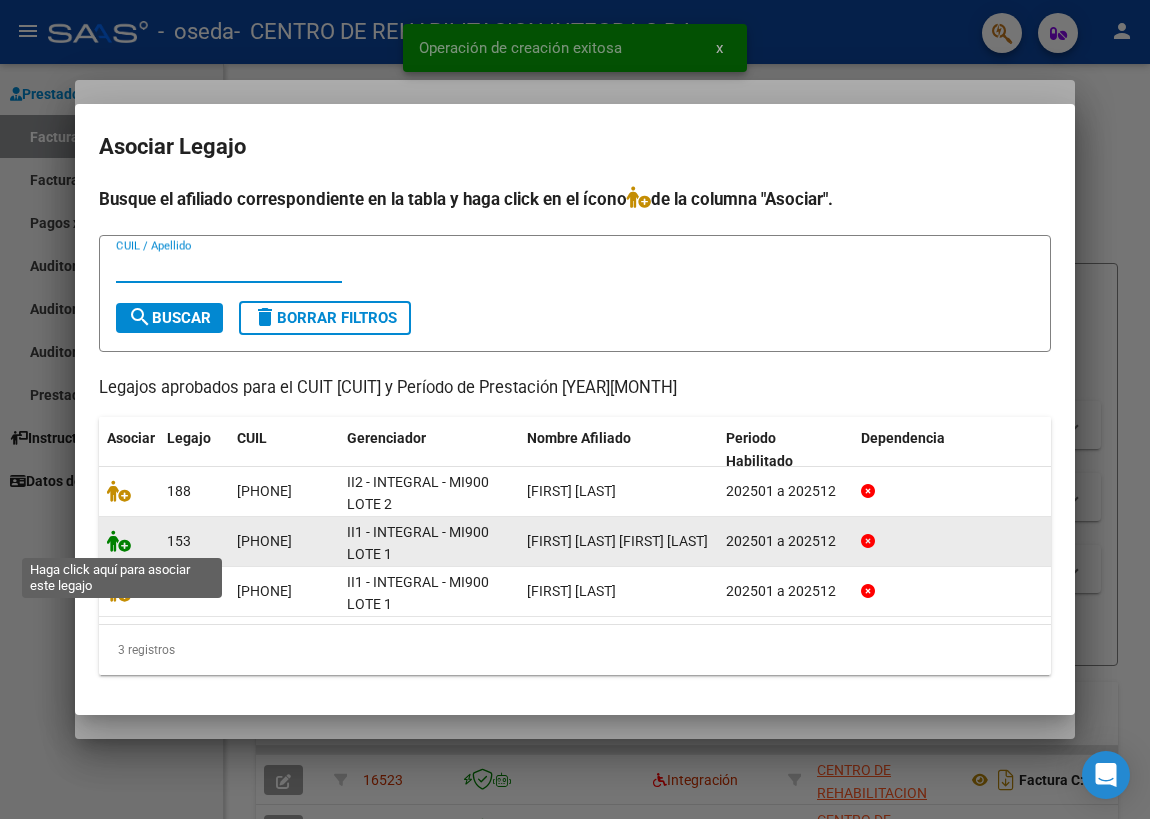 click 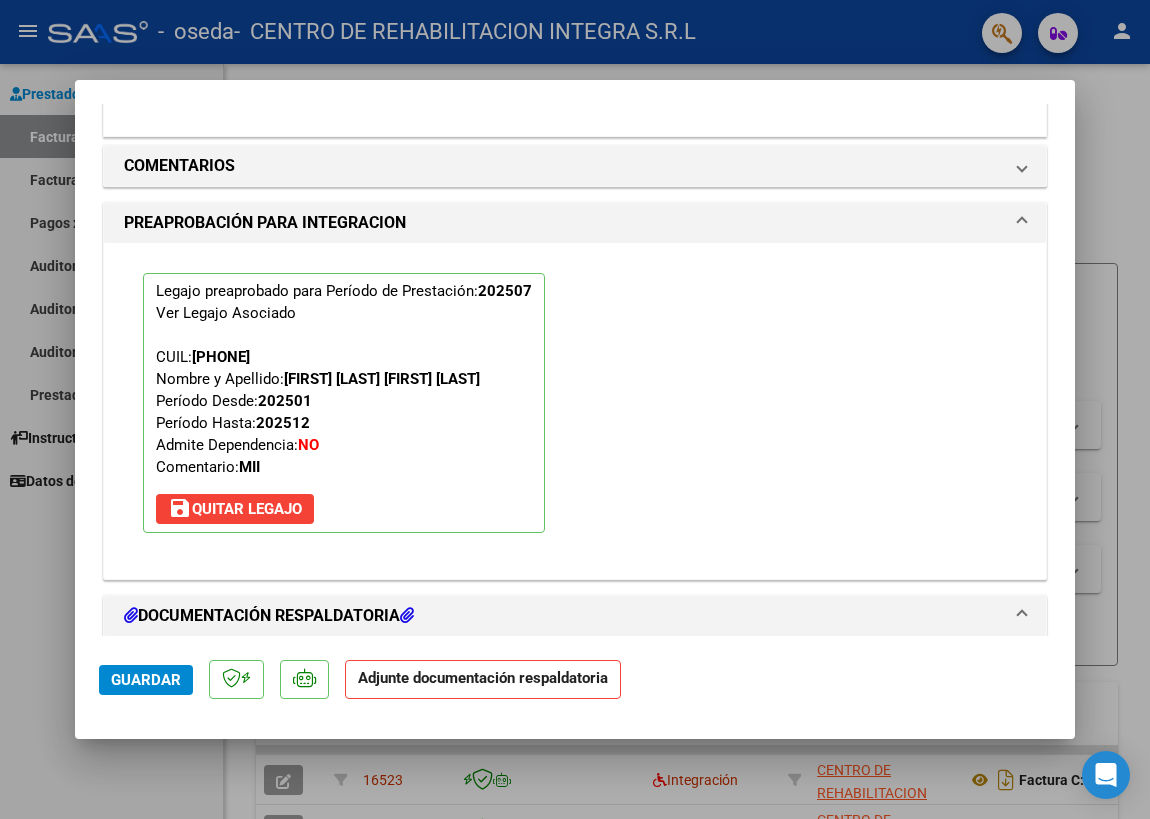 scroll, scrollTop: 1953, scrollLeft: 0, axis: vertical 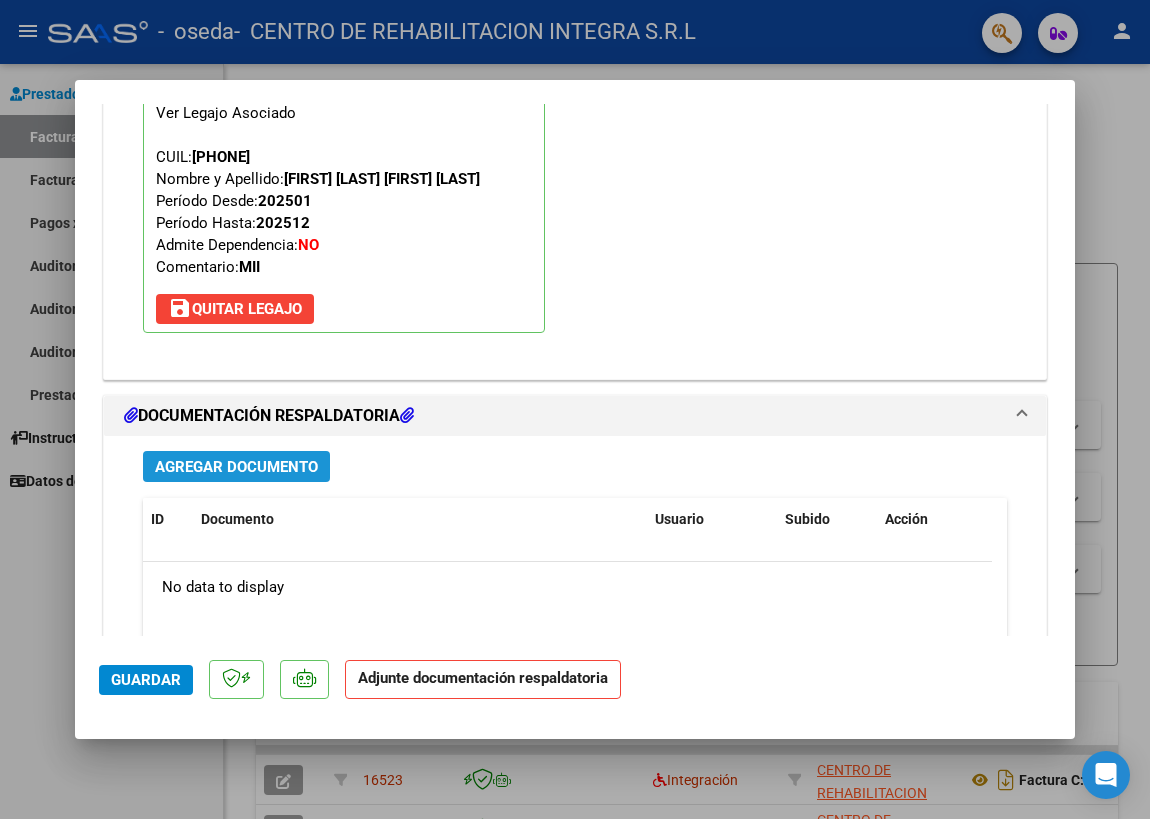 click on "Agregar Documento" at bounding box center (236, 467) 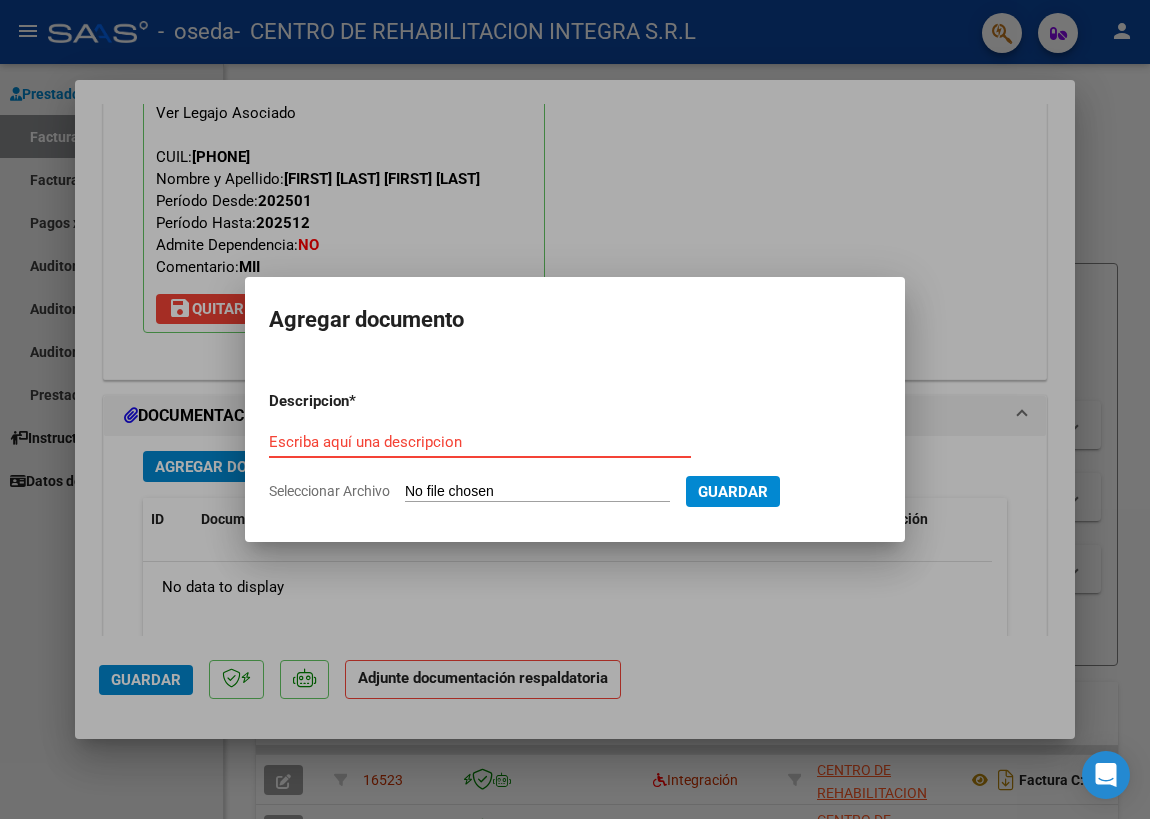 click on "Escriba aquí una descripcion" at bounding box center (480, 442) 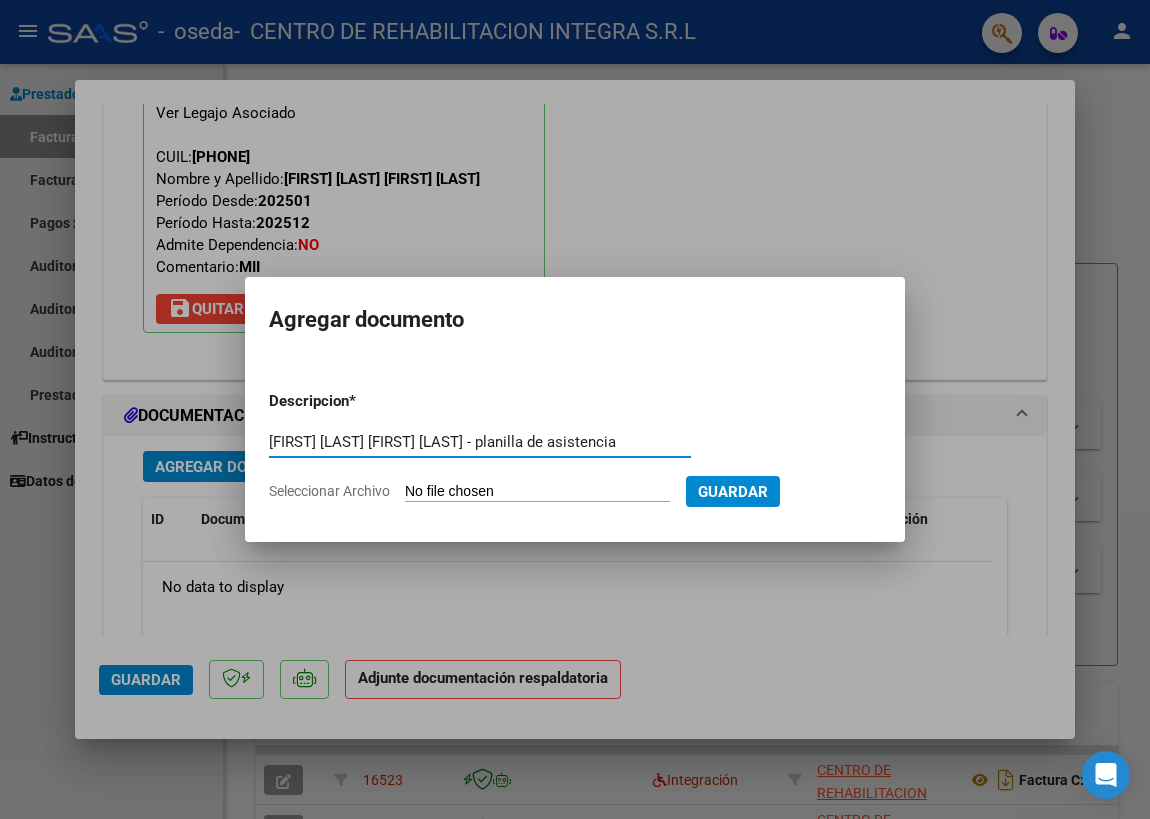 type on "DAPIAGGI BARUA ISABELLA EMILIA - planilla de asistencia" 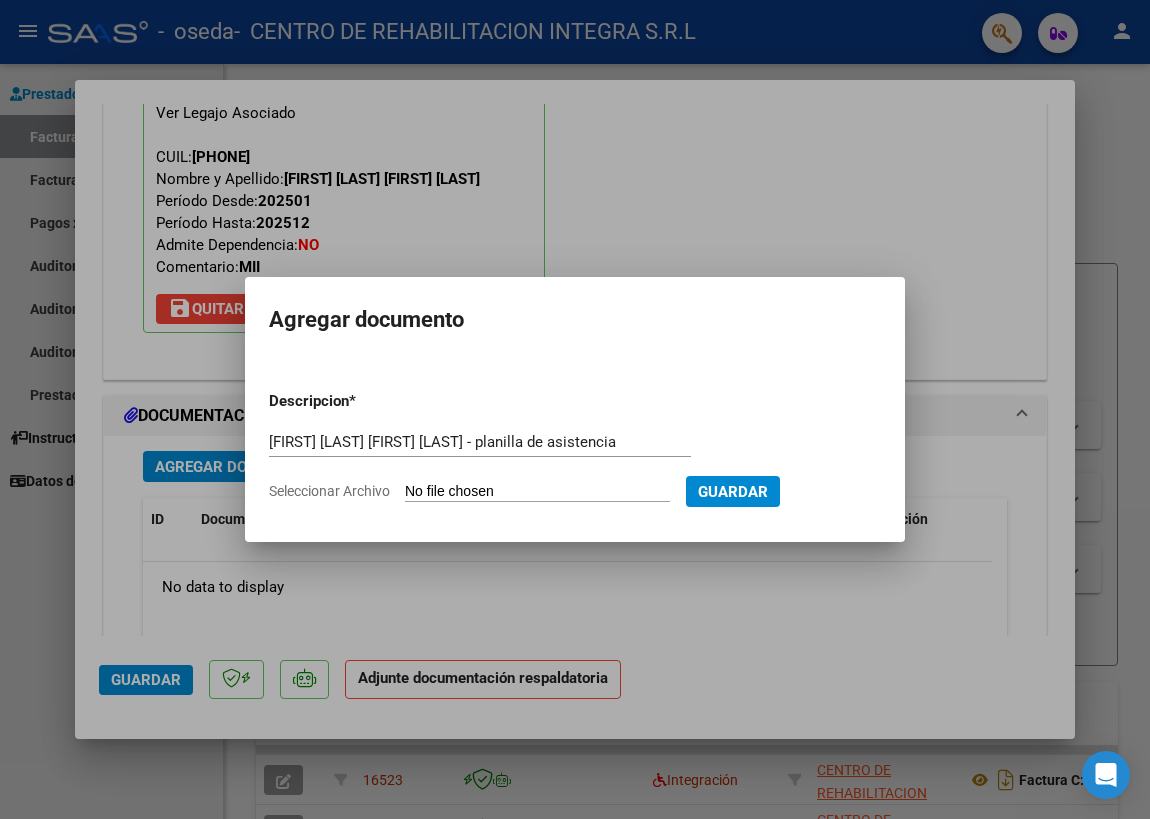 click on "Seleccionar Archivo" at bounding box center [537, 492] 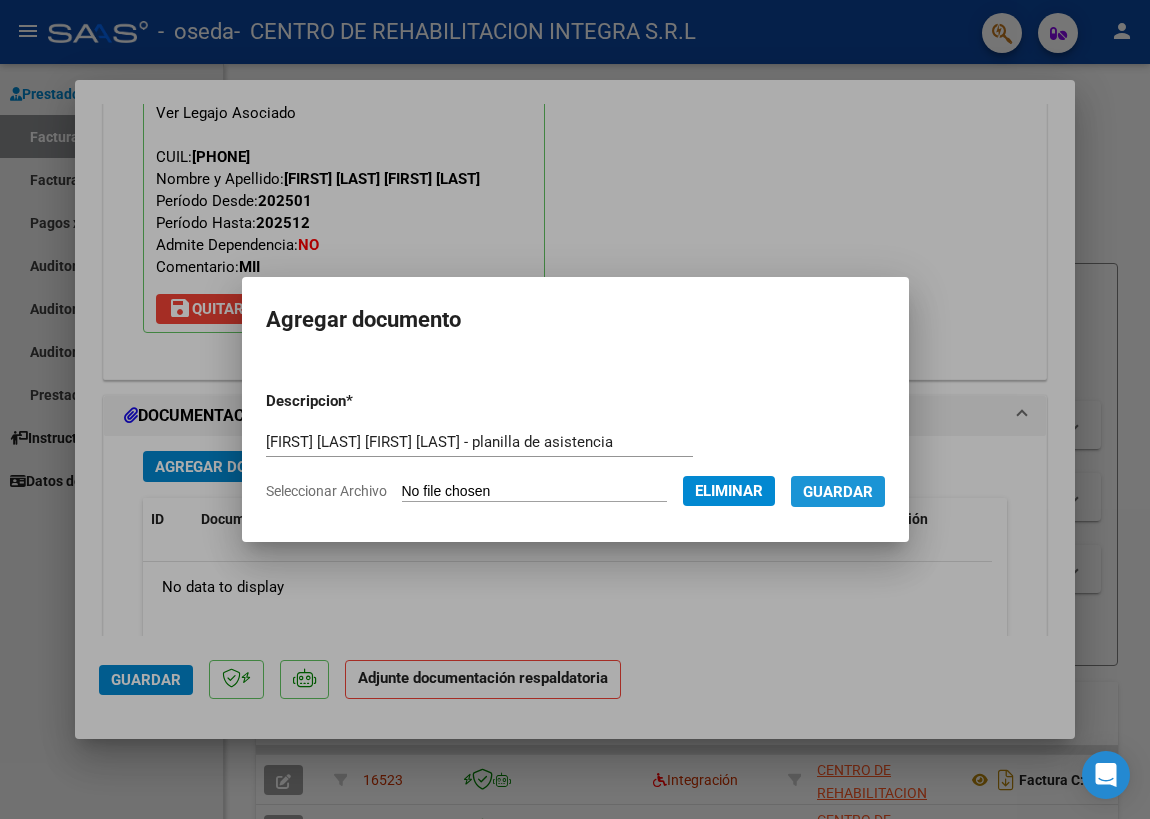 click on "Guardar" at bounding box center (838, 491) 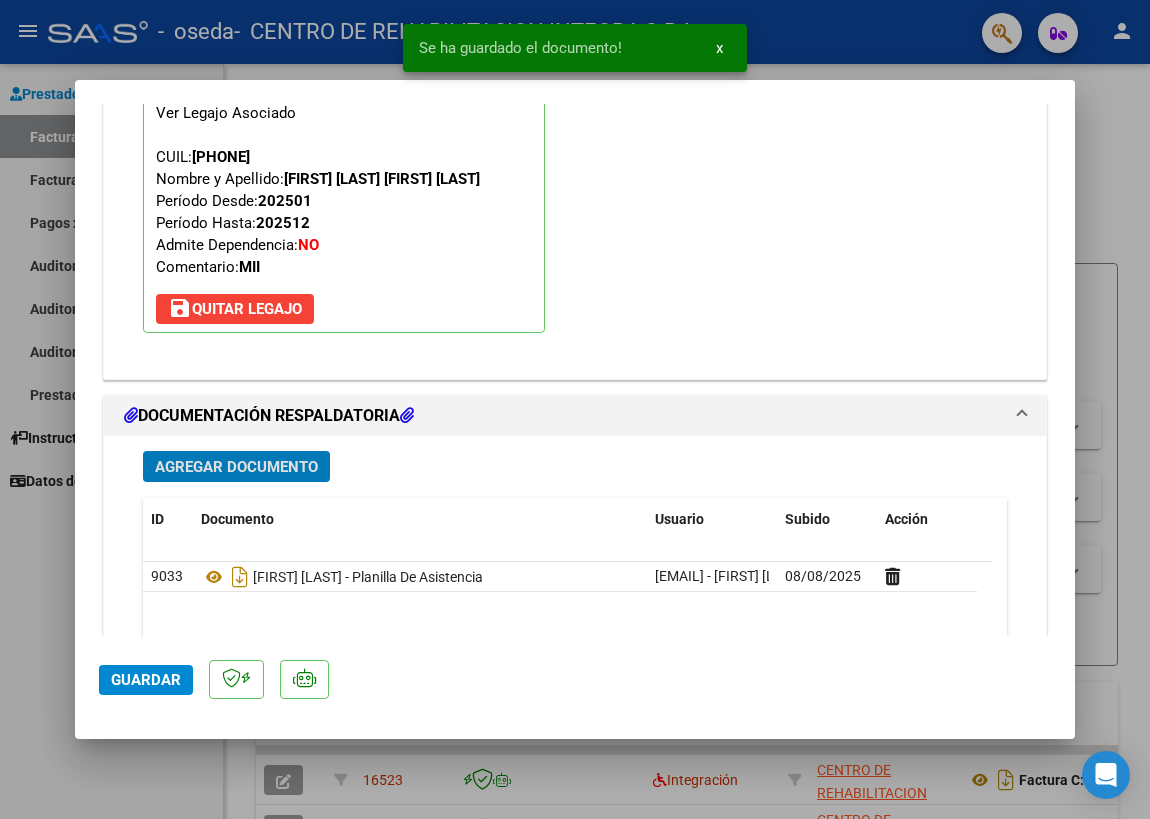 click on "Guardar" 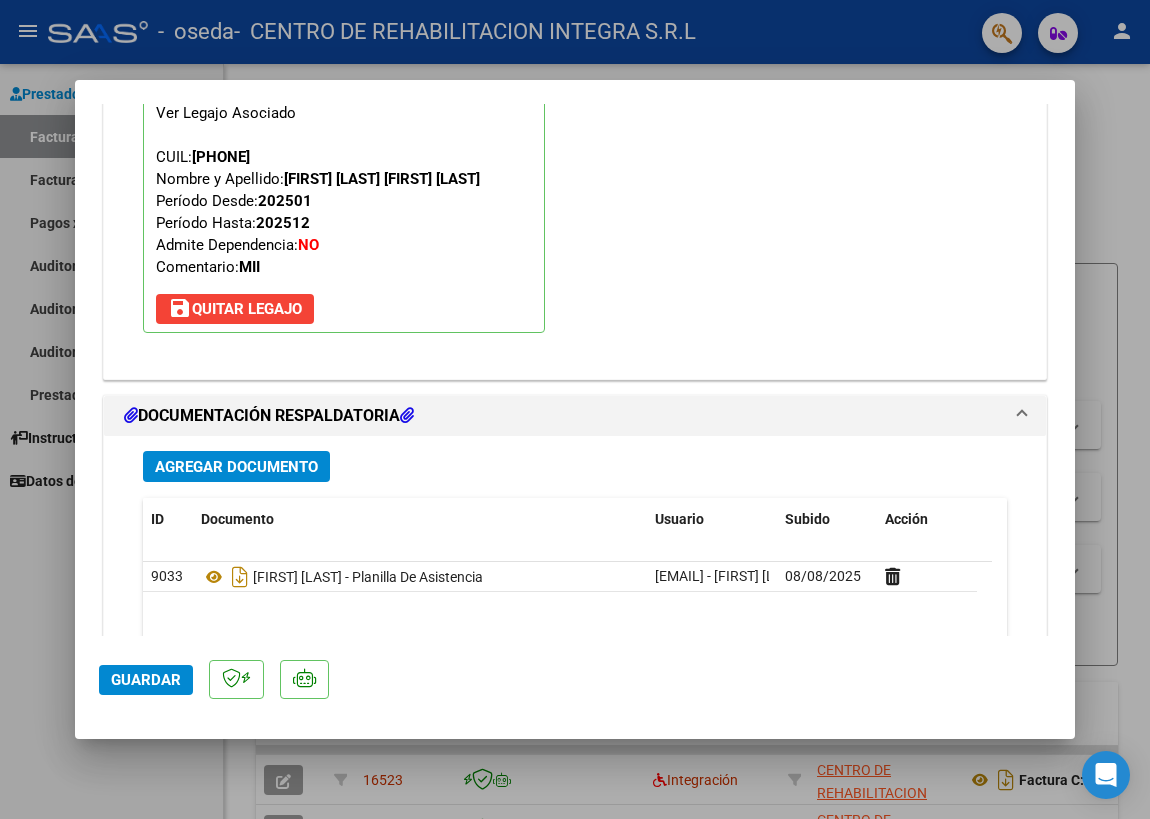 drag, startPoint x: 1107, startPoint y: 195, endPoint x: 717, endPoint y: 256, distance: 394.7417 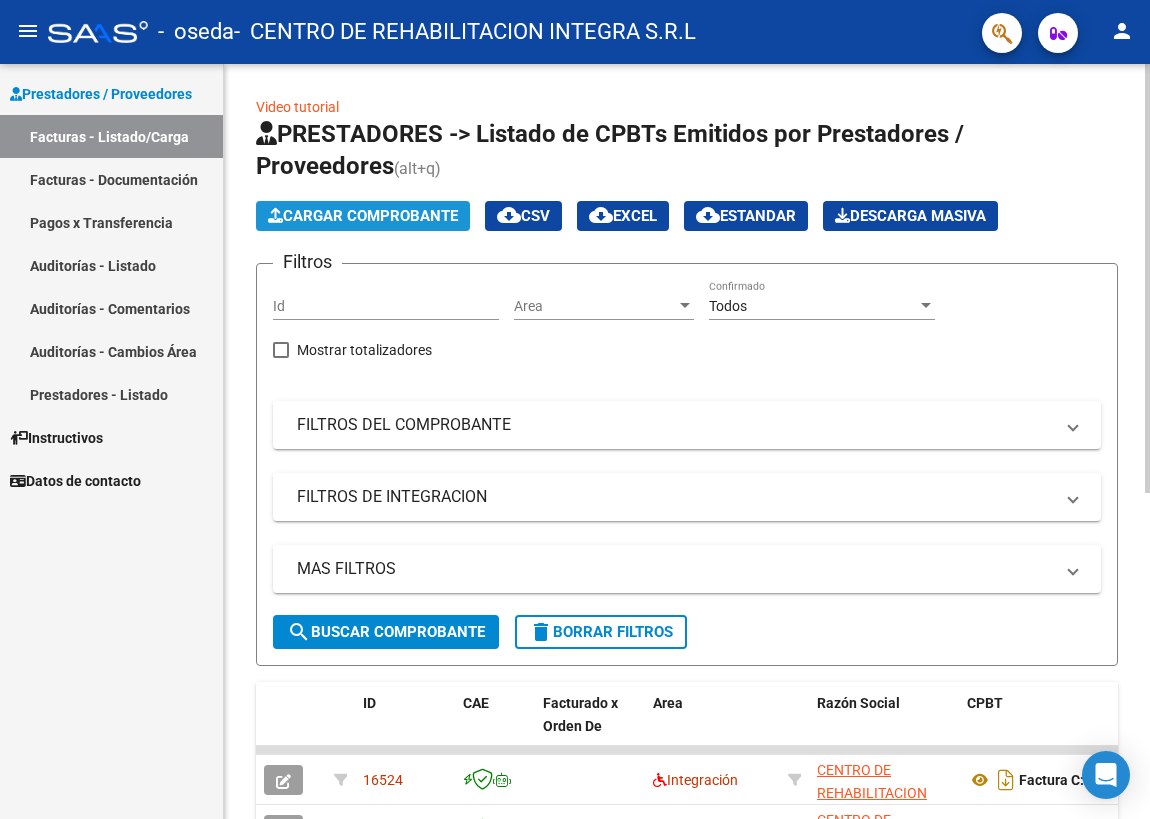 click on "Cargar Comprobante" 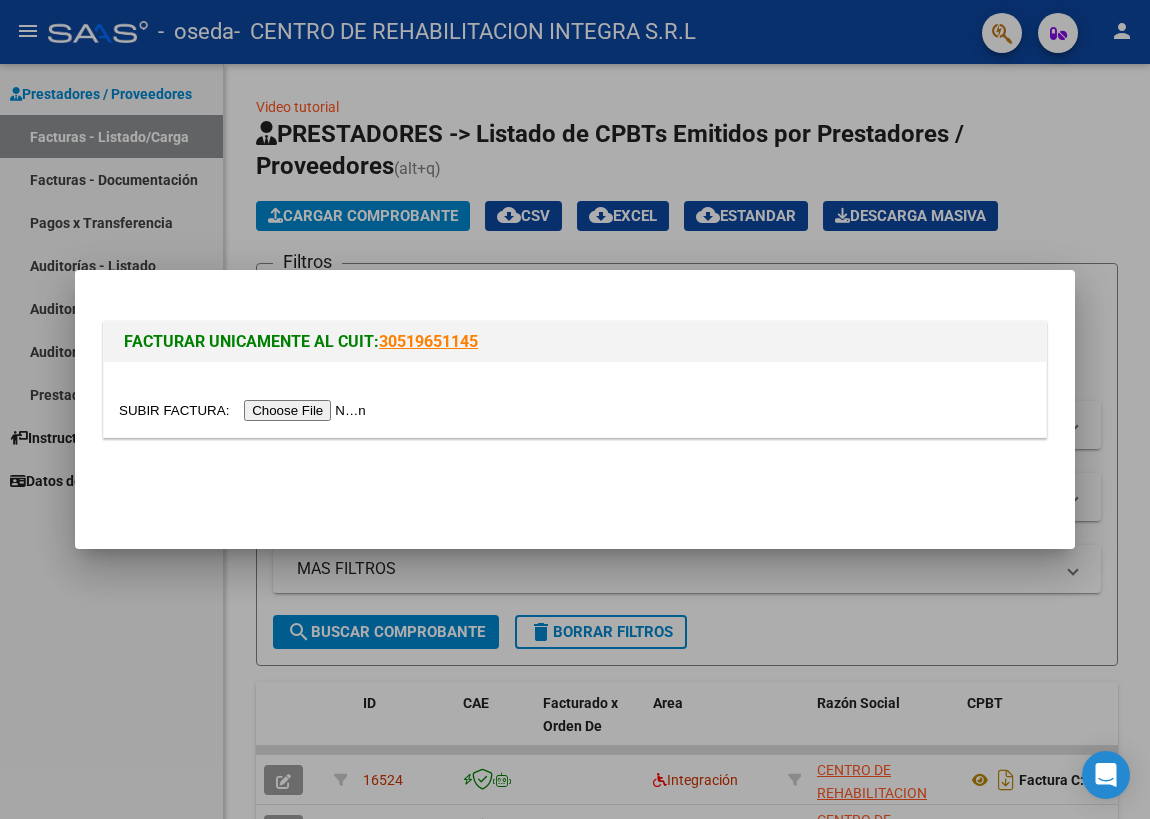 click at bounding box center [245, 410] 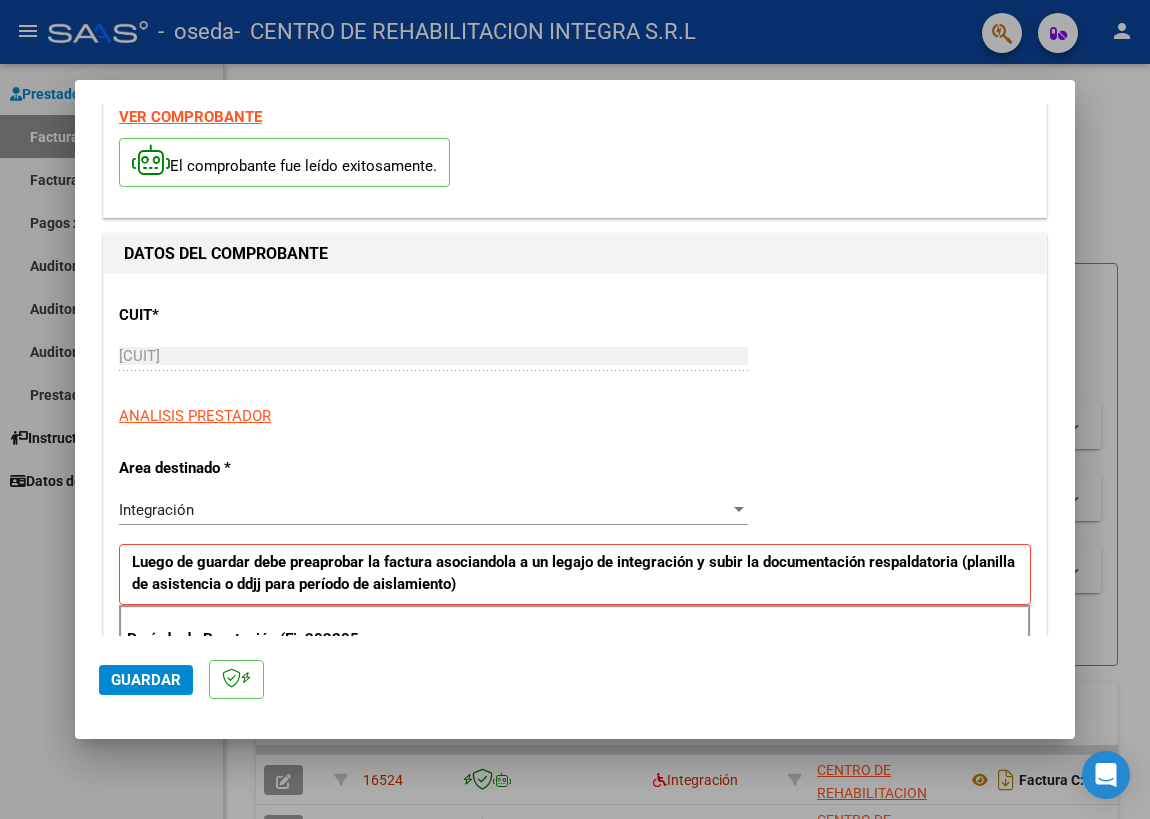 scroll, scrollTop: 400, scrollLeft: 0, axis: vertical 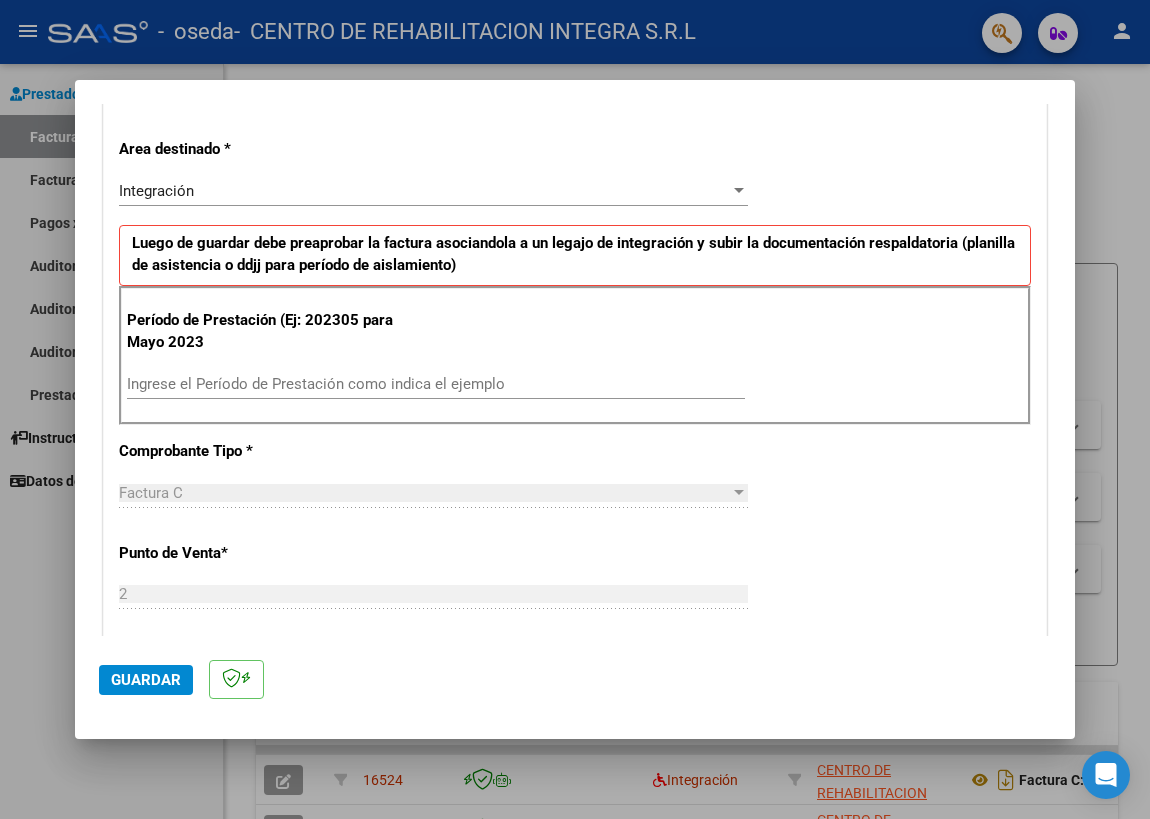 click on "Período de Prestación (Ej: 202305 para Mayo 2023    Ingrese el Período de Prestación como indica el ejemplo" at bounding box center [575, 356] 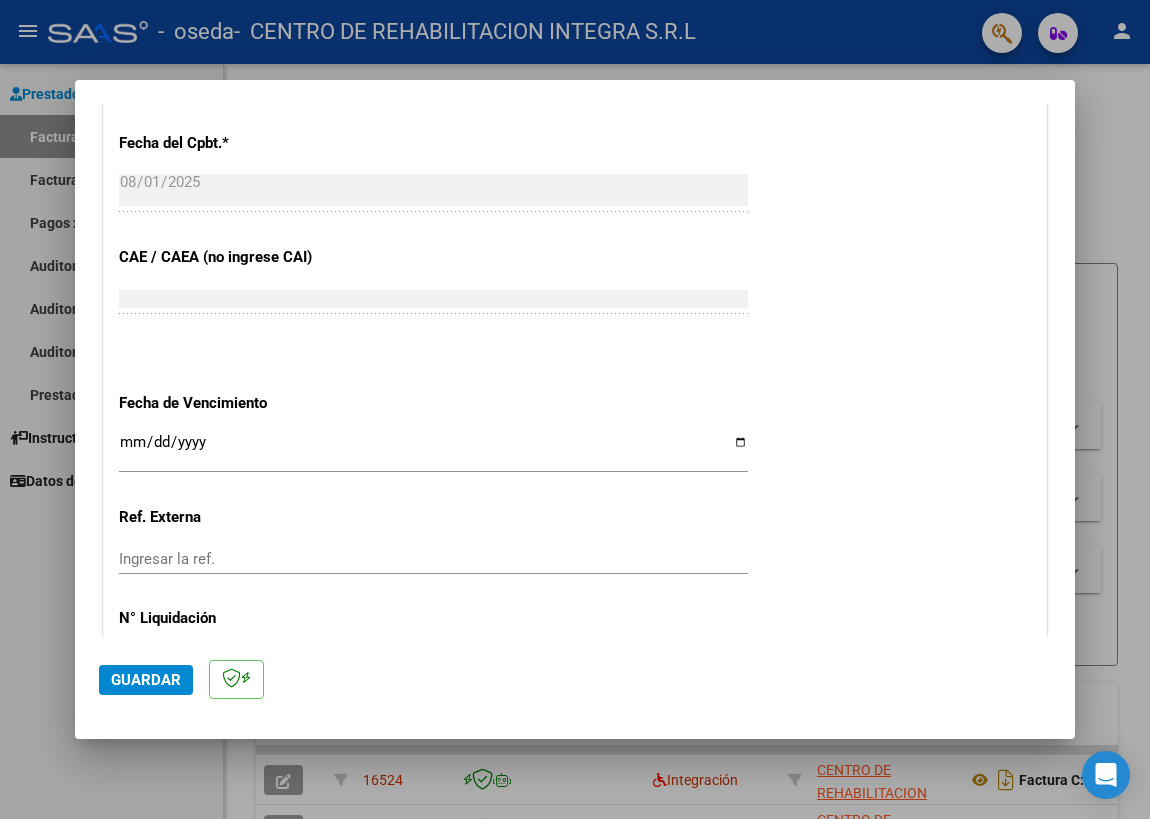 scroll, scrollTop: 1200, scrollLeft: 0, axis: vertical 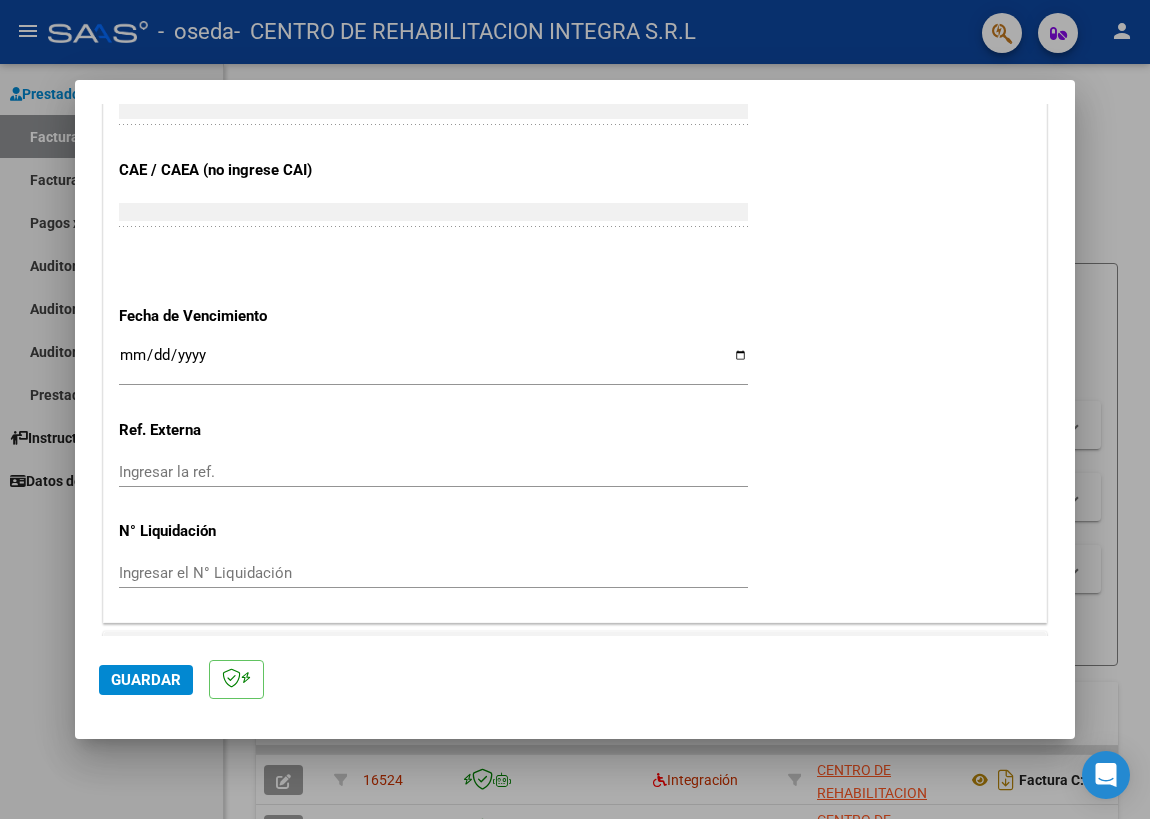 type on "202507" 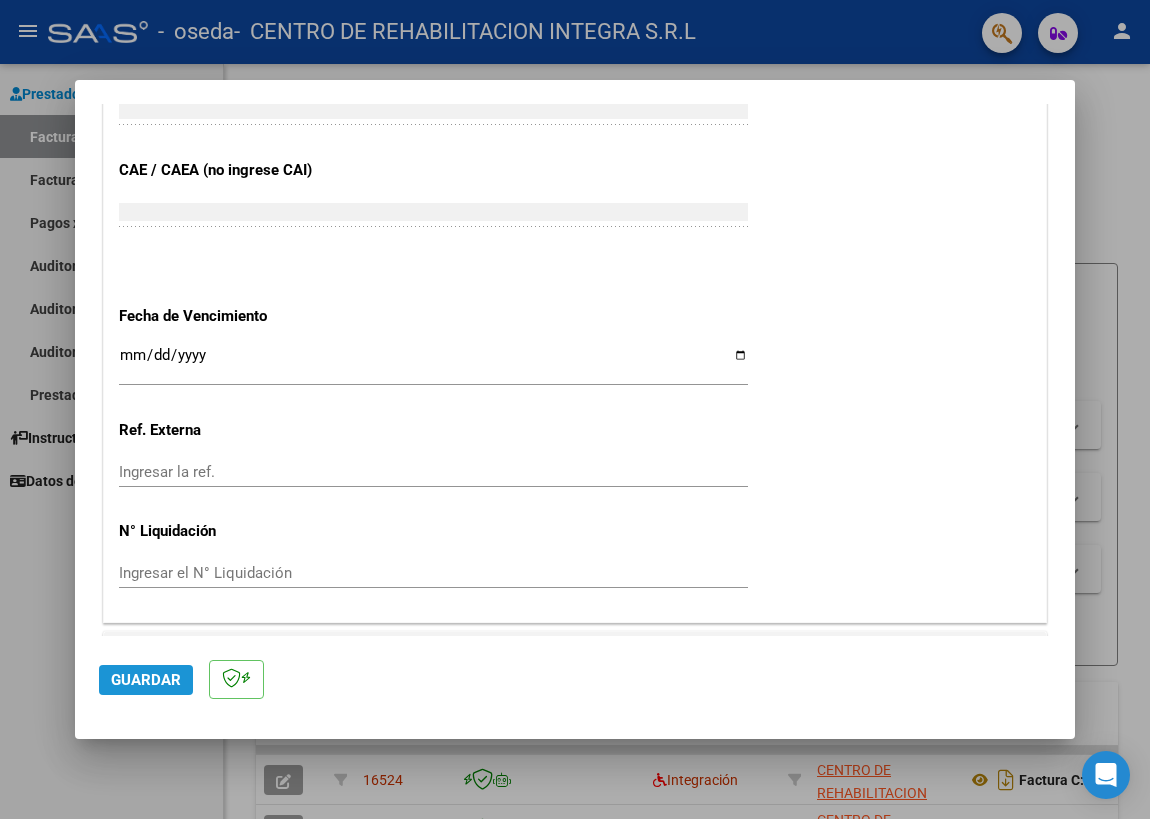 click on "Guardar" 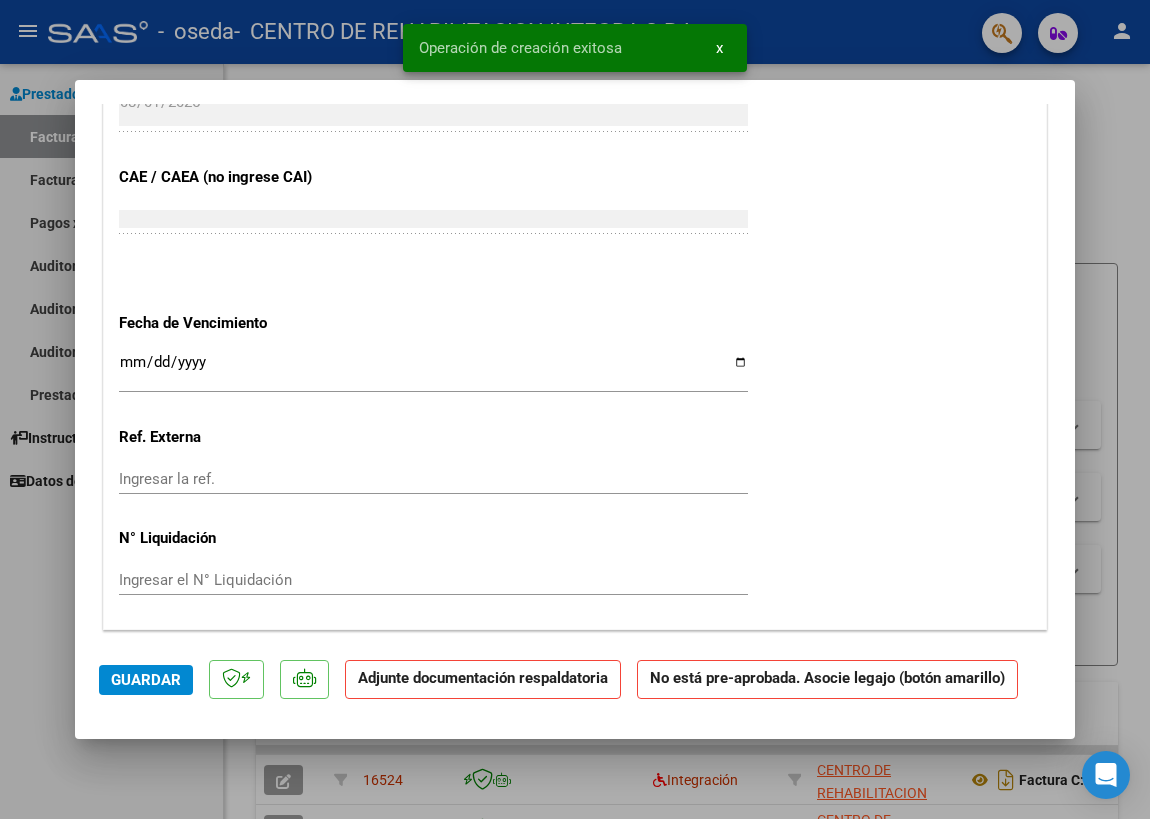 scroll, scrollTop: 1600, scrollLeft: 0, axis: vertical 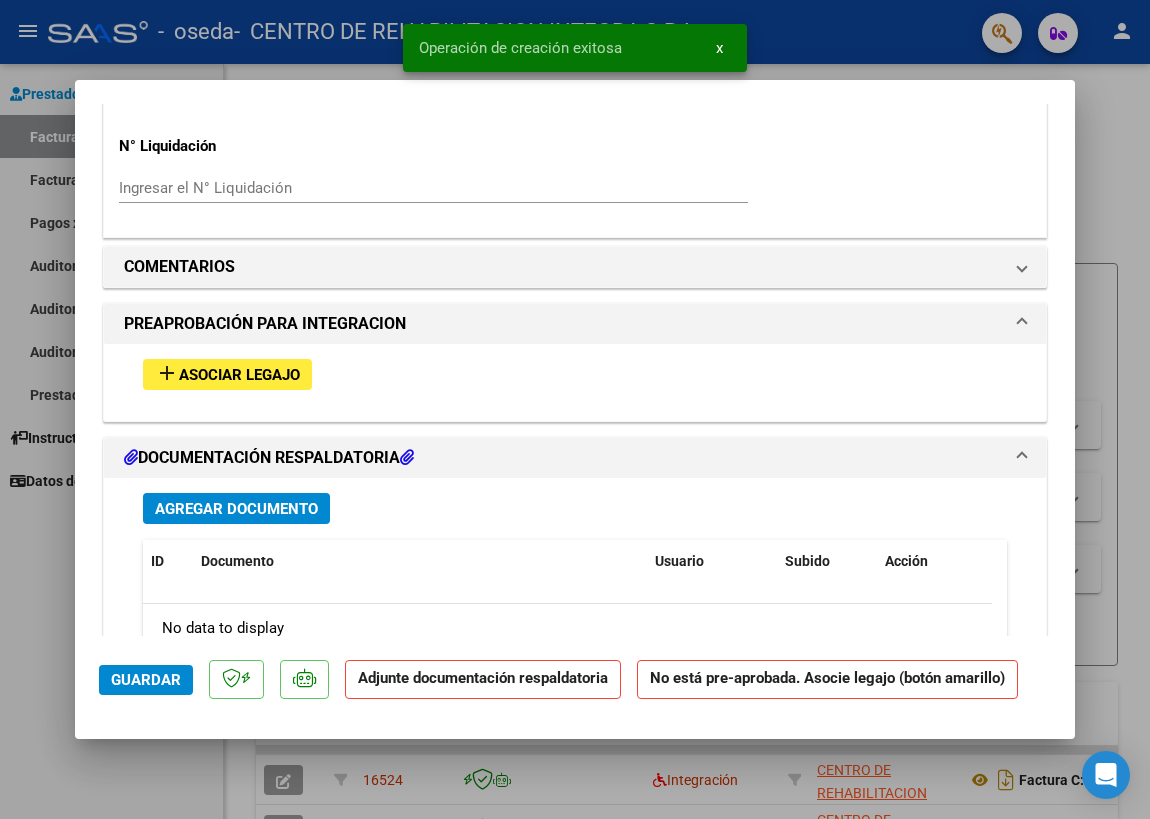 click on "Asociar Legajo" at bounding box center [239, 375] 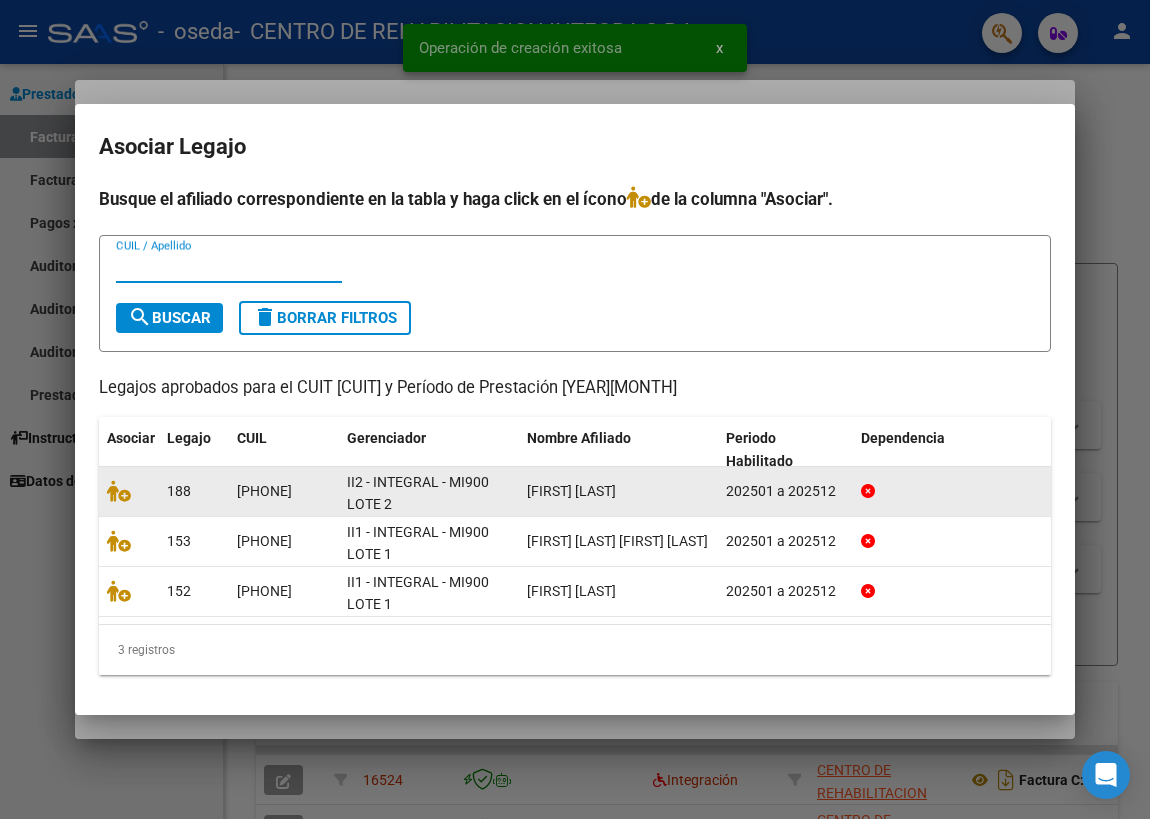 click 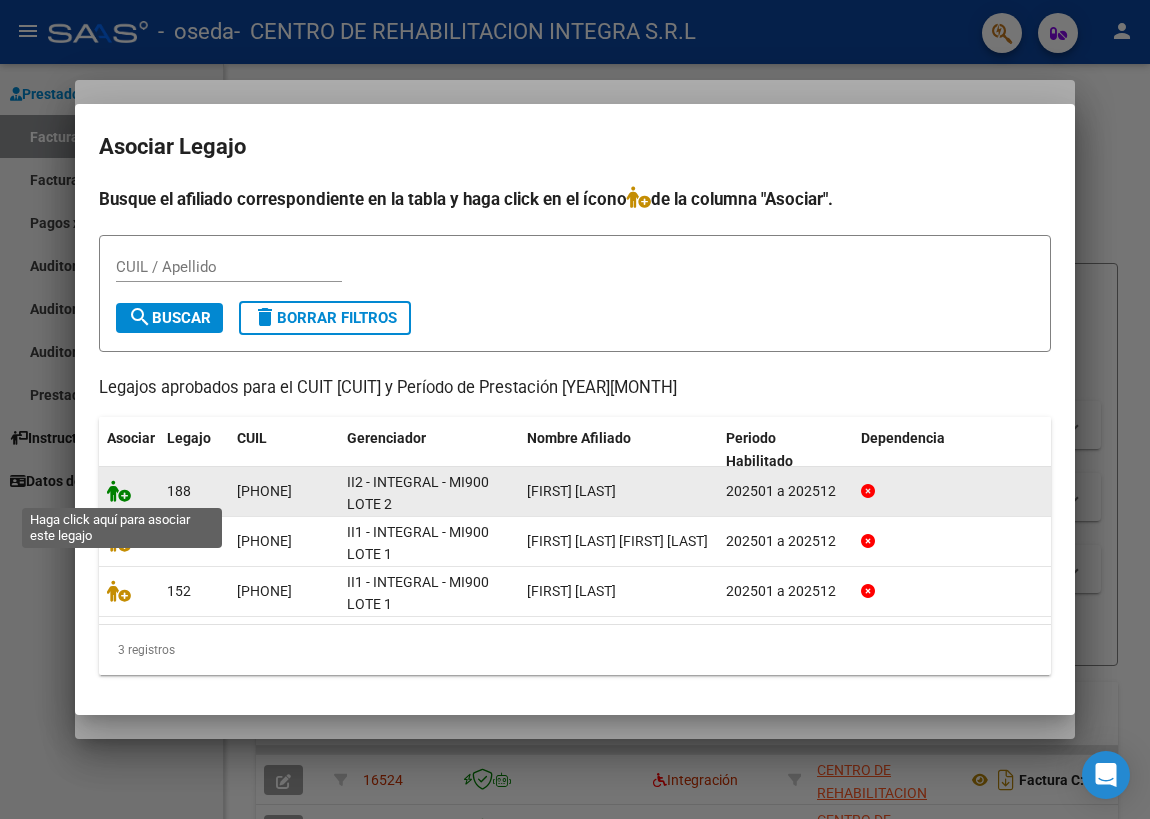 click 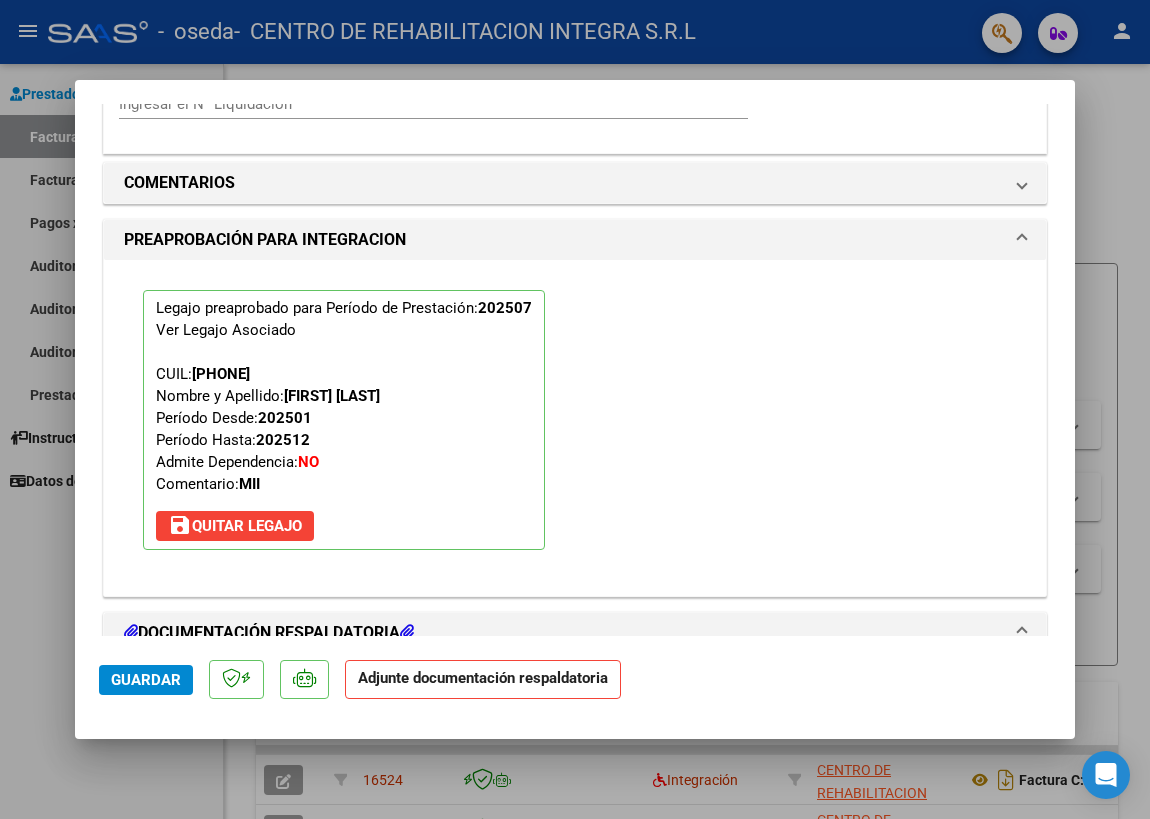 scroll, scrollTop: 1852, scrollLeft: 0, axis: vertical 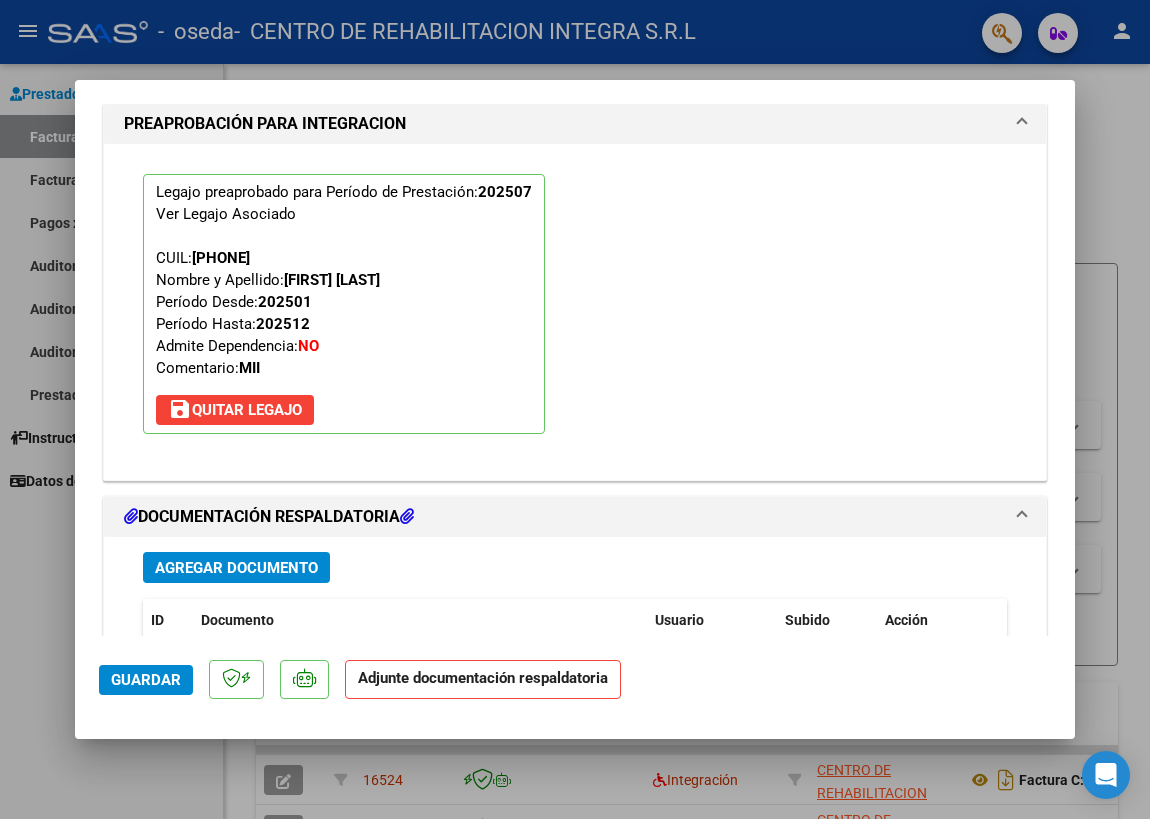 click on "Agregar Documento" at bounding box center (236, 568) 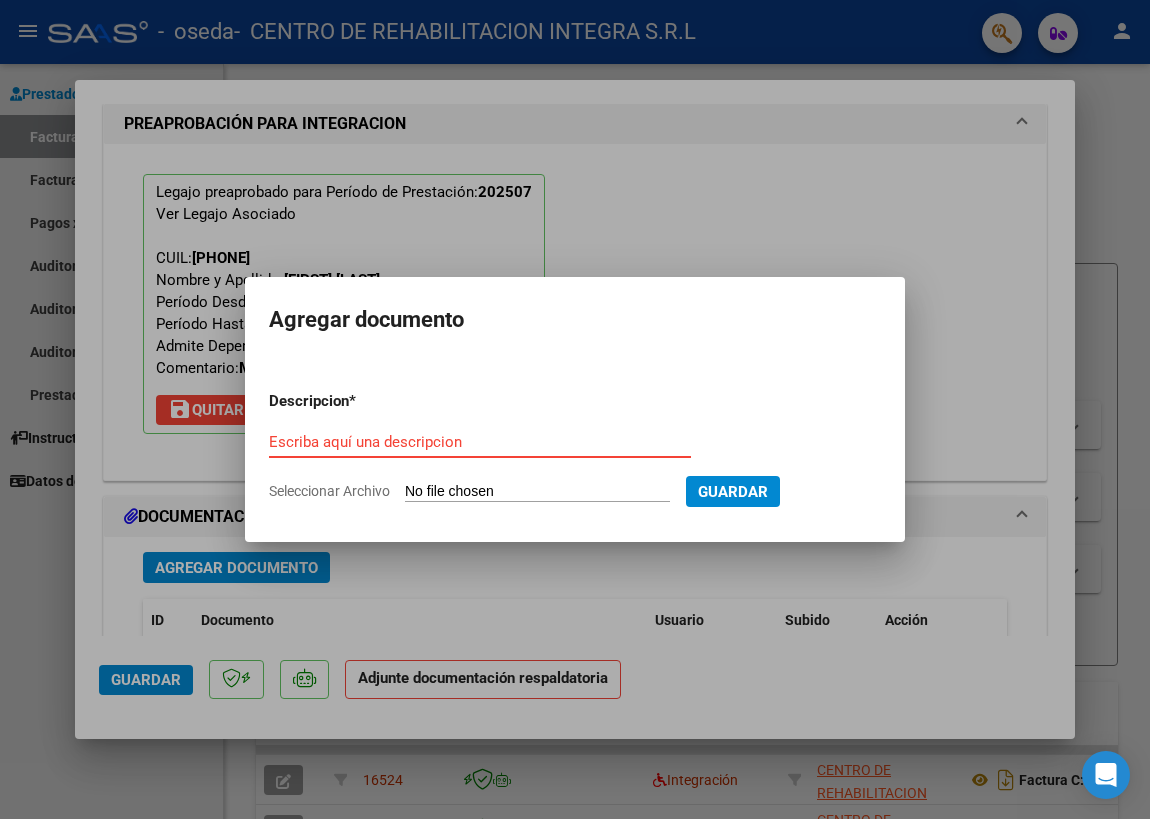 click on "Escriba aquí una descripcion" at bounding box center [480, 442] 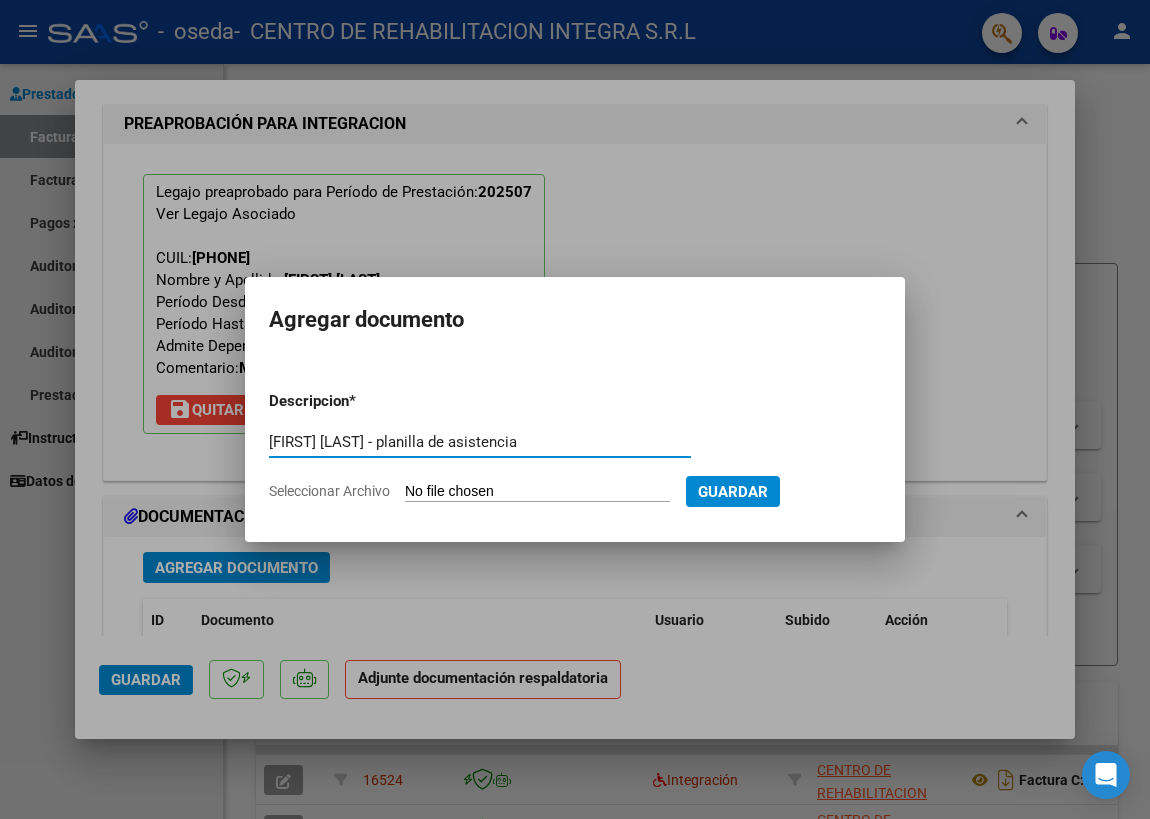type on "ROCCO JUAN ROMAN - planilla de asistencia" 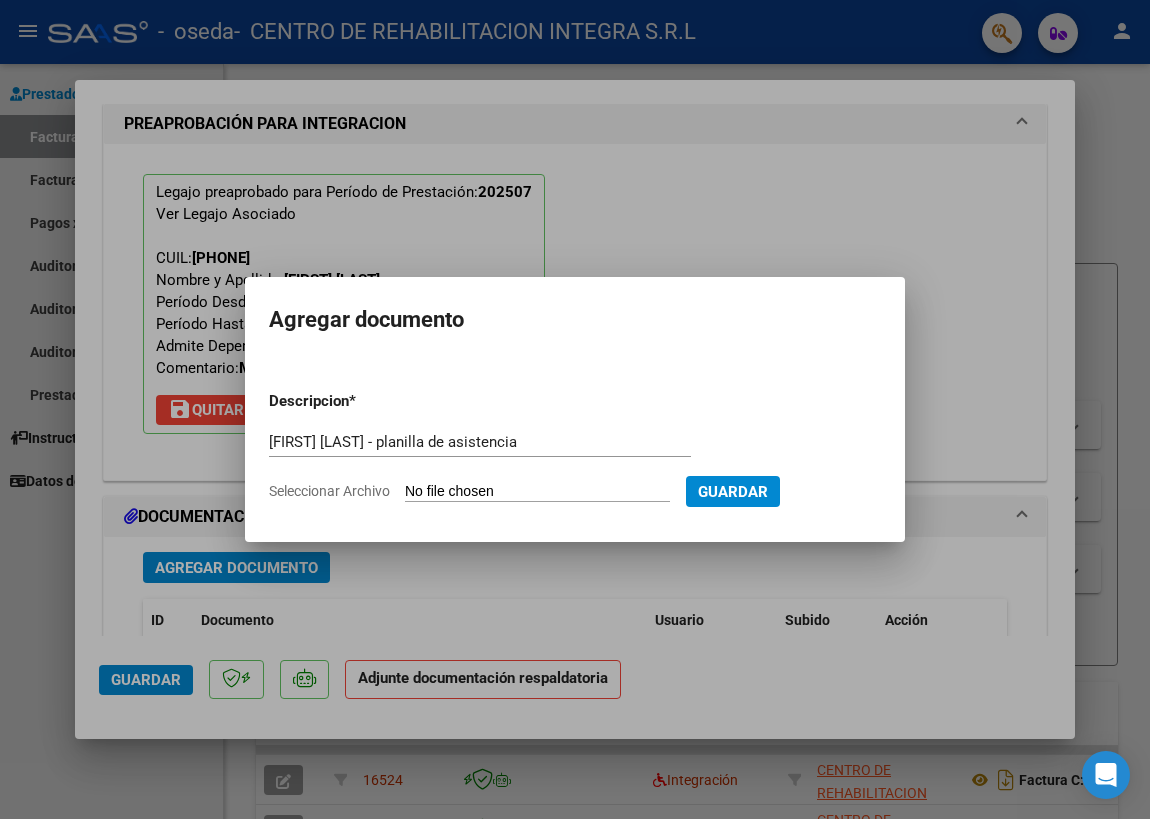 click on "Seleccionar Archivo" at bounding box center [537, 492] 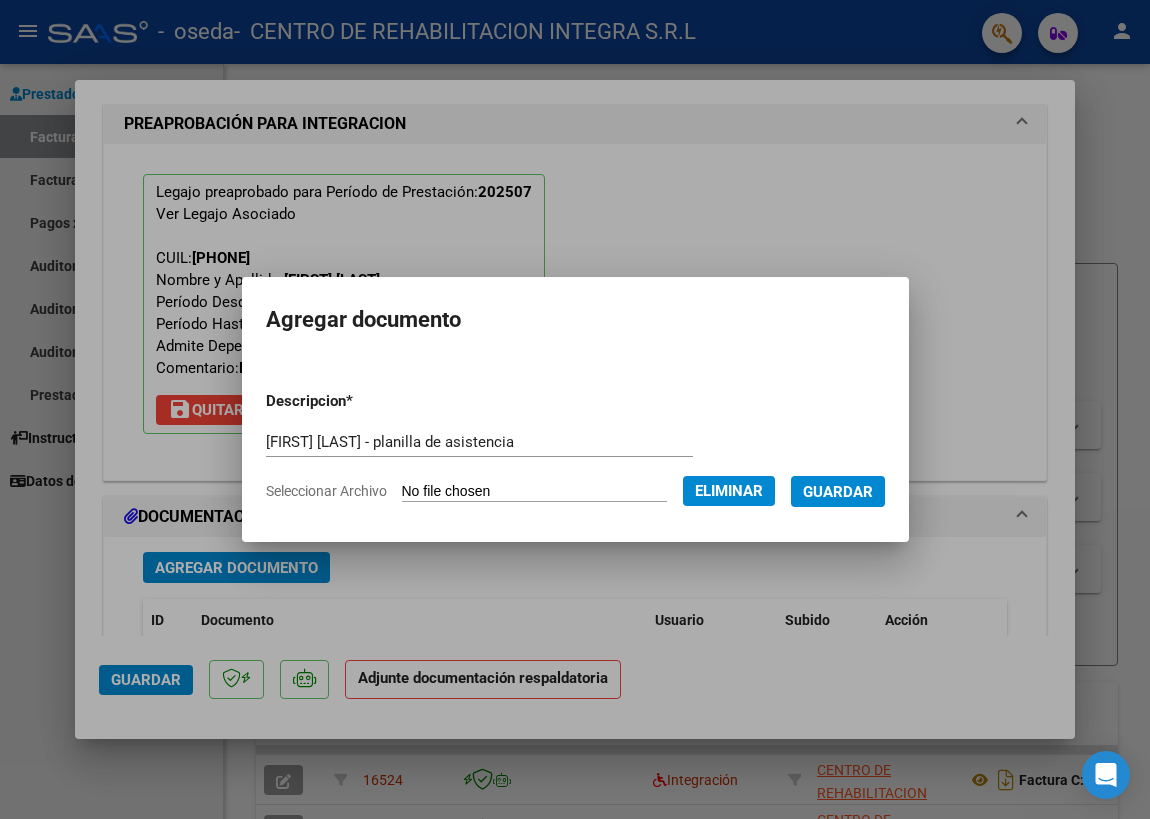 click on "Guardar" at bounding box center [838, 492] 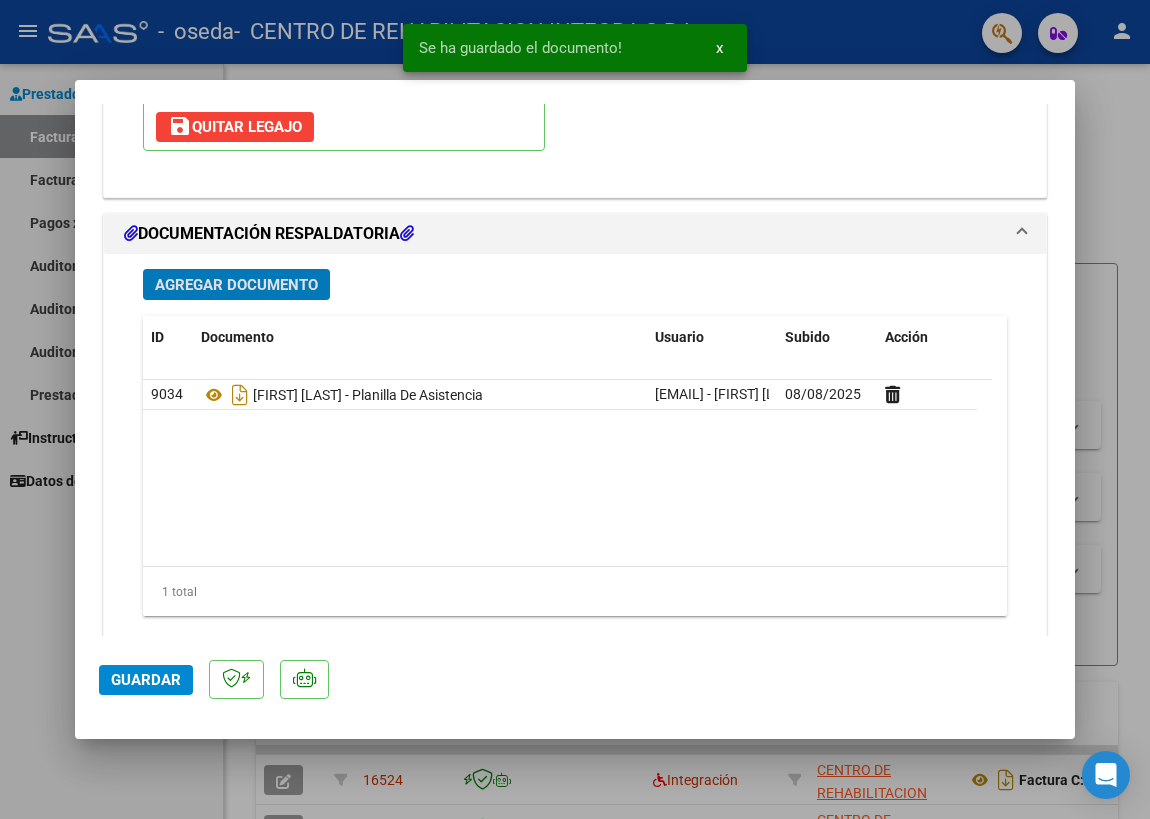 scroll, scrollTop: 2152, scrollLeft: 0, axis: vertical 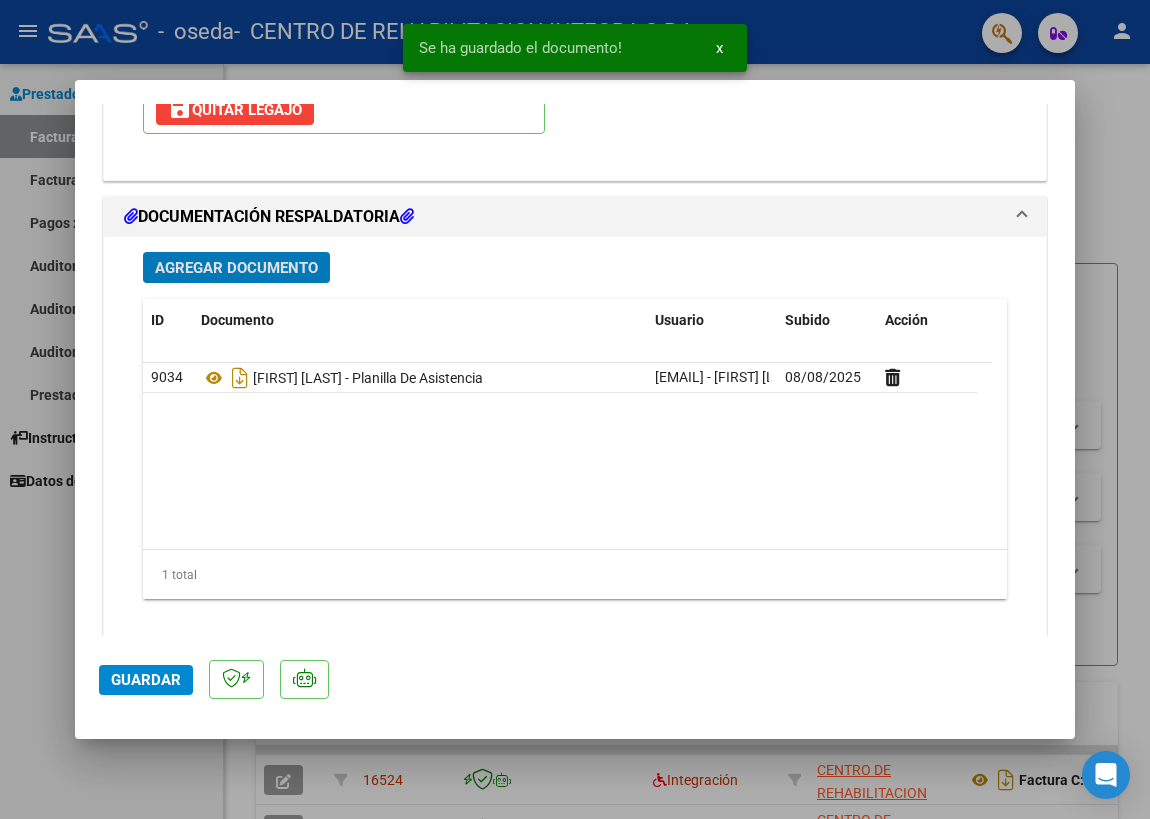 click on "Guardar" 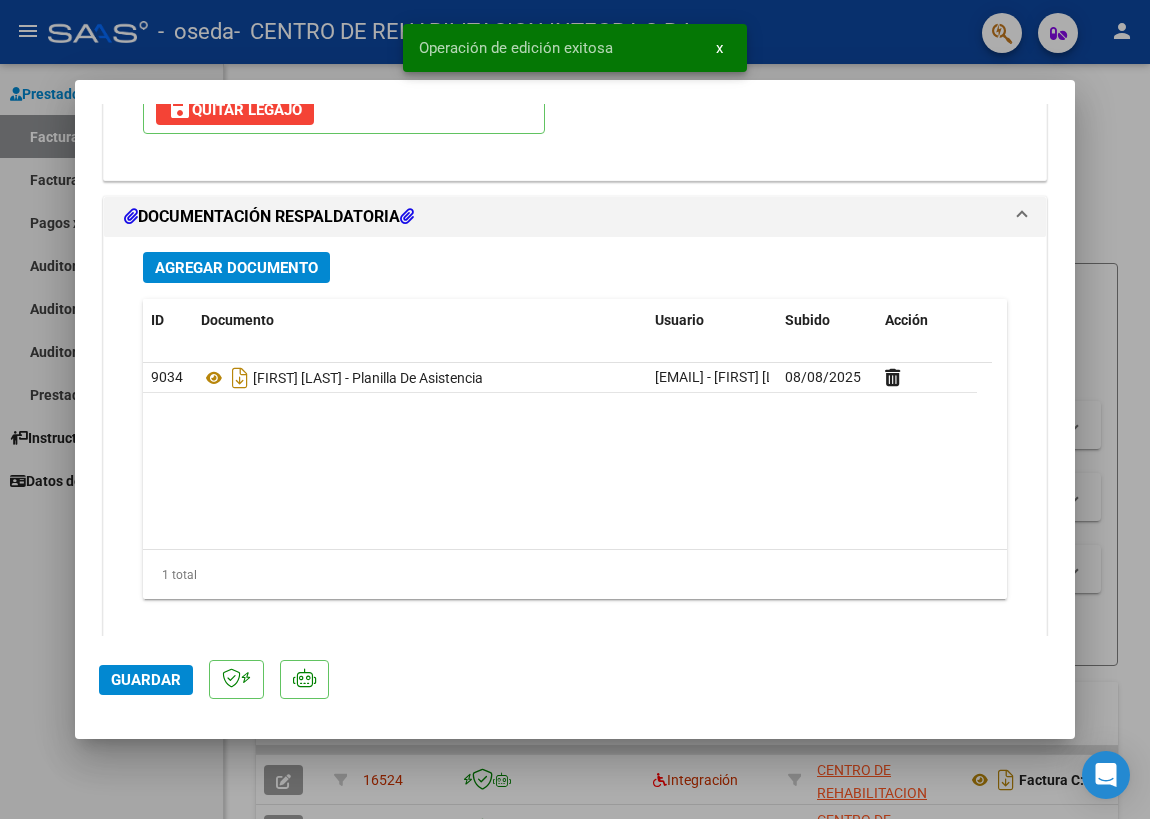 click at bounding box center (575, 409) 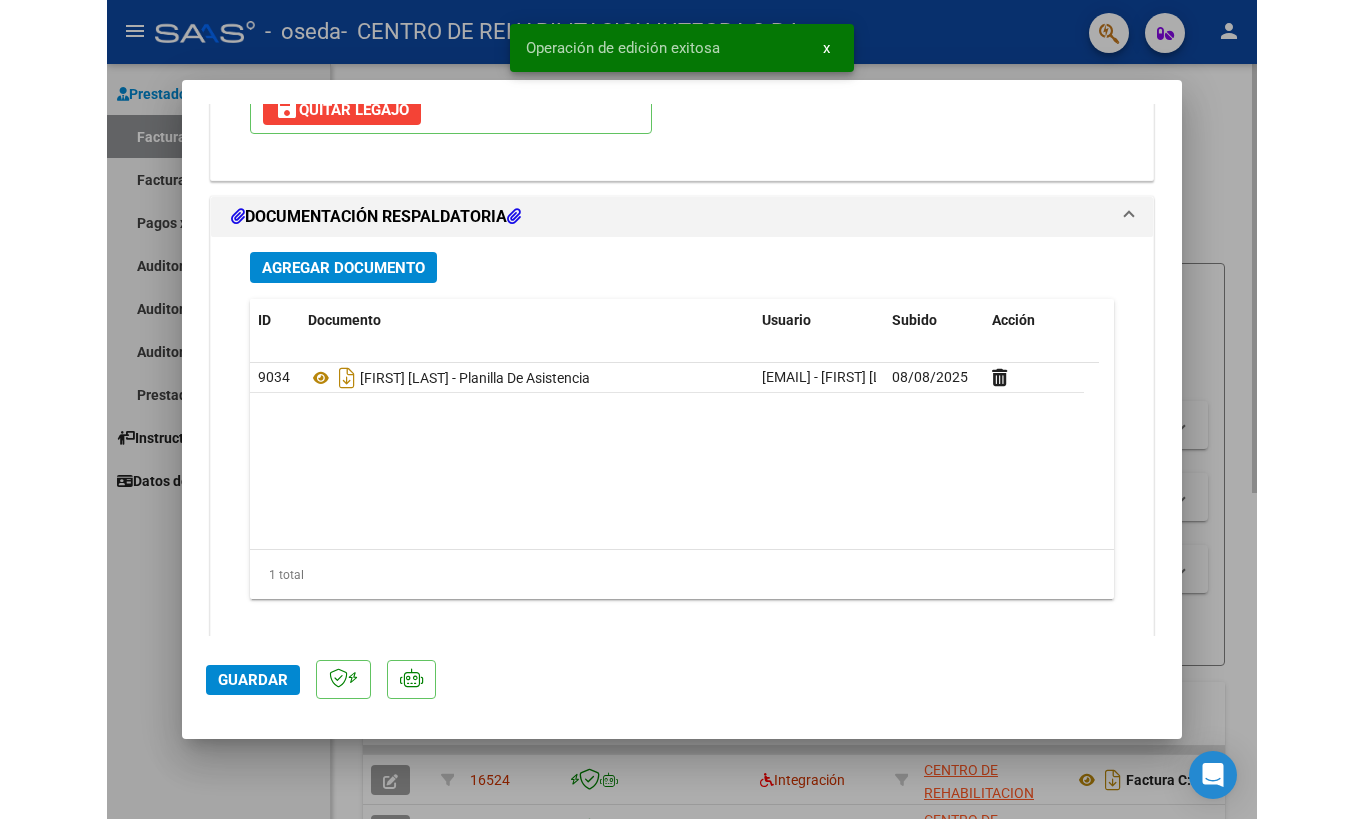 scroll, scrollTop: 1911, scrollLeft: 0, axis: vertical 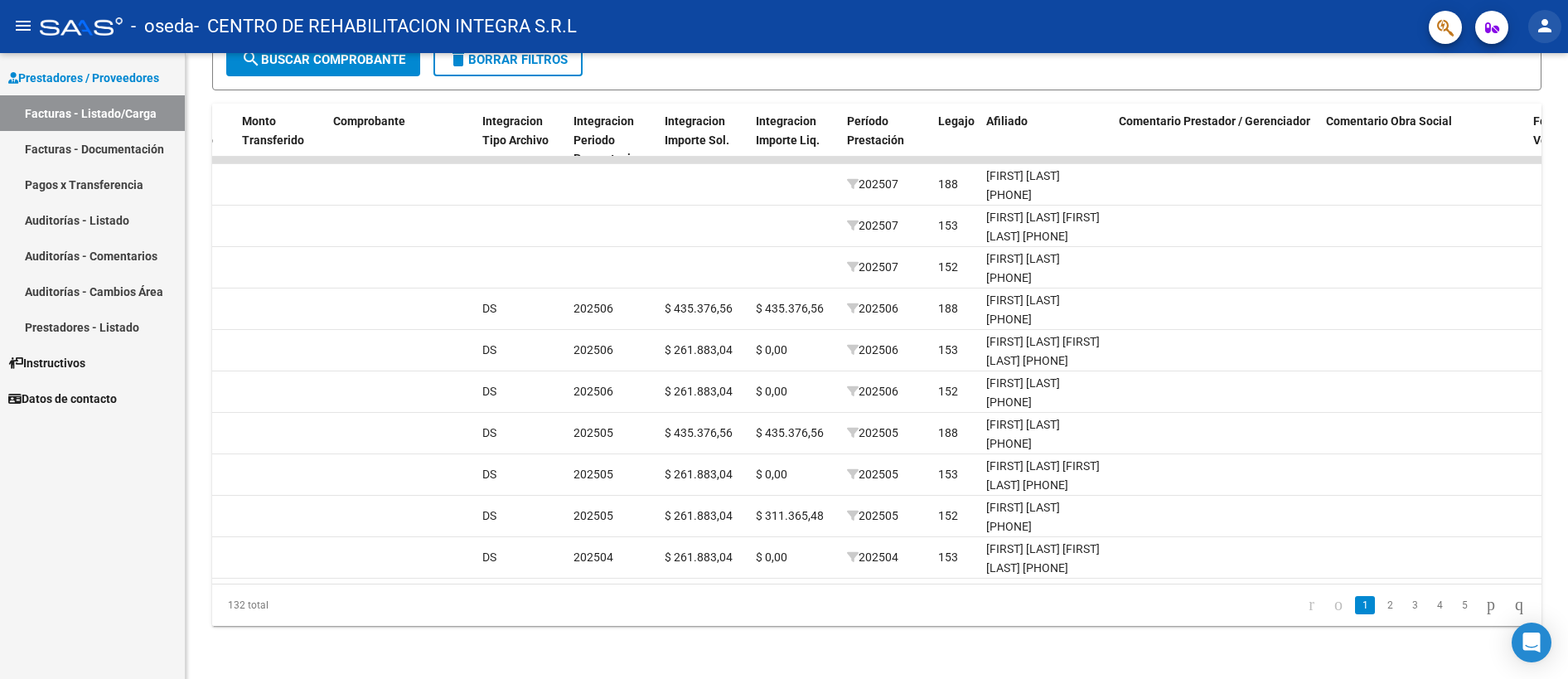 click on "person" 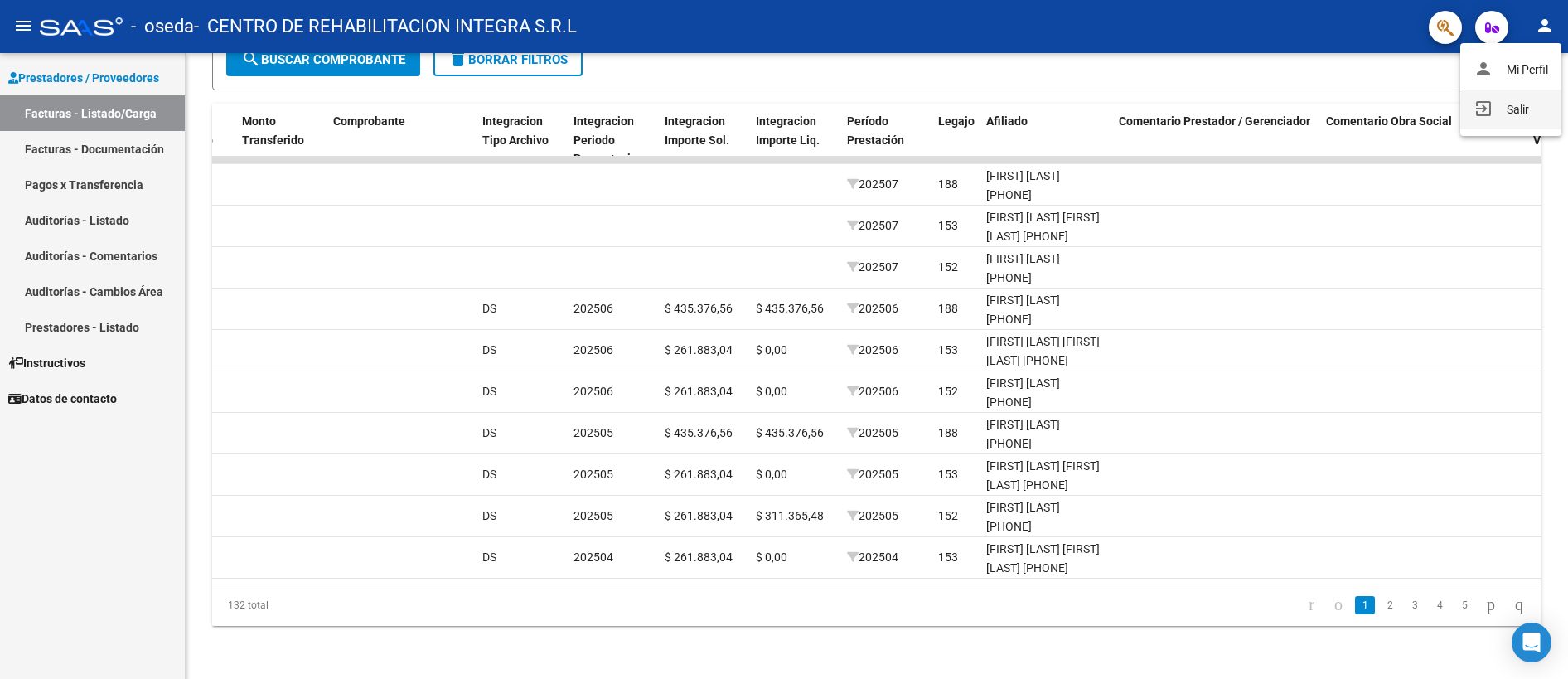 click on "exit_to_app  Salir" at bounding box center (1511, 109) 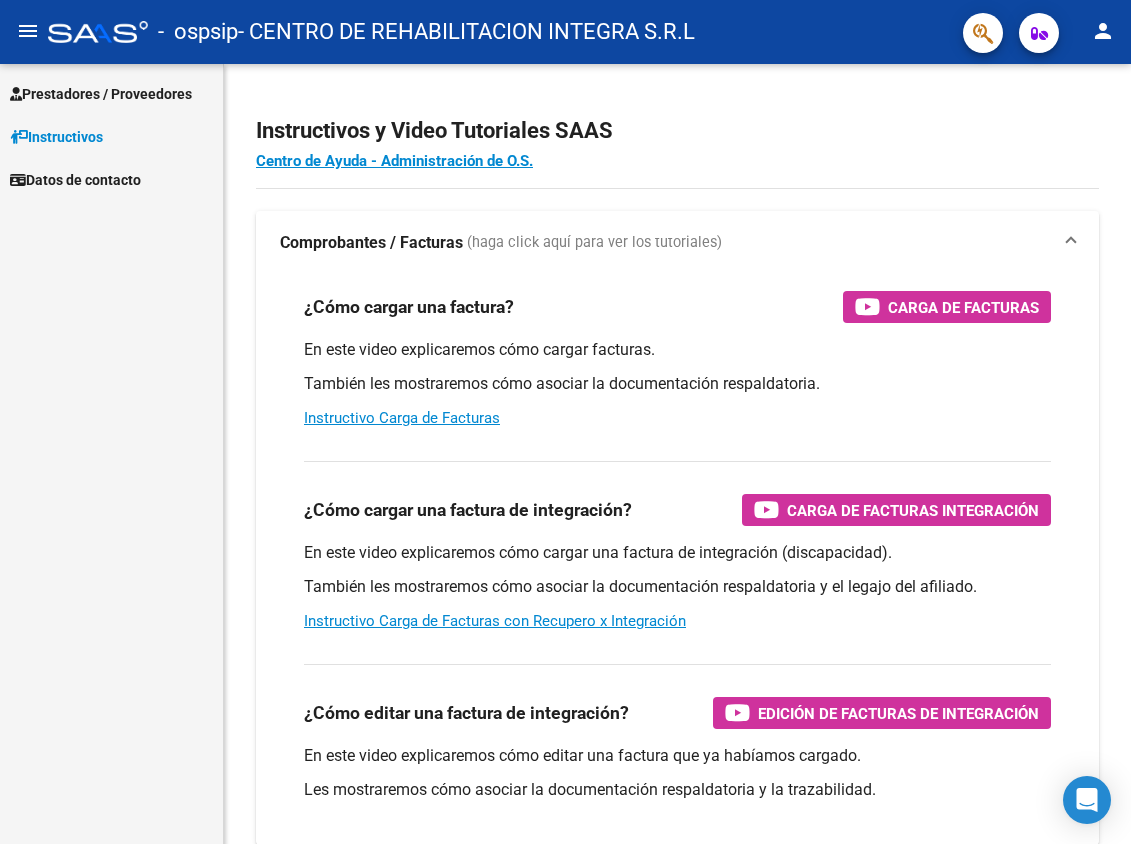 scroll, scrollTop: 0, scrollLeft: 0, axis: both 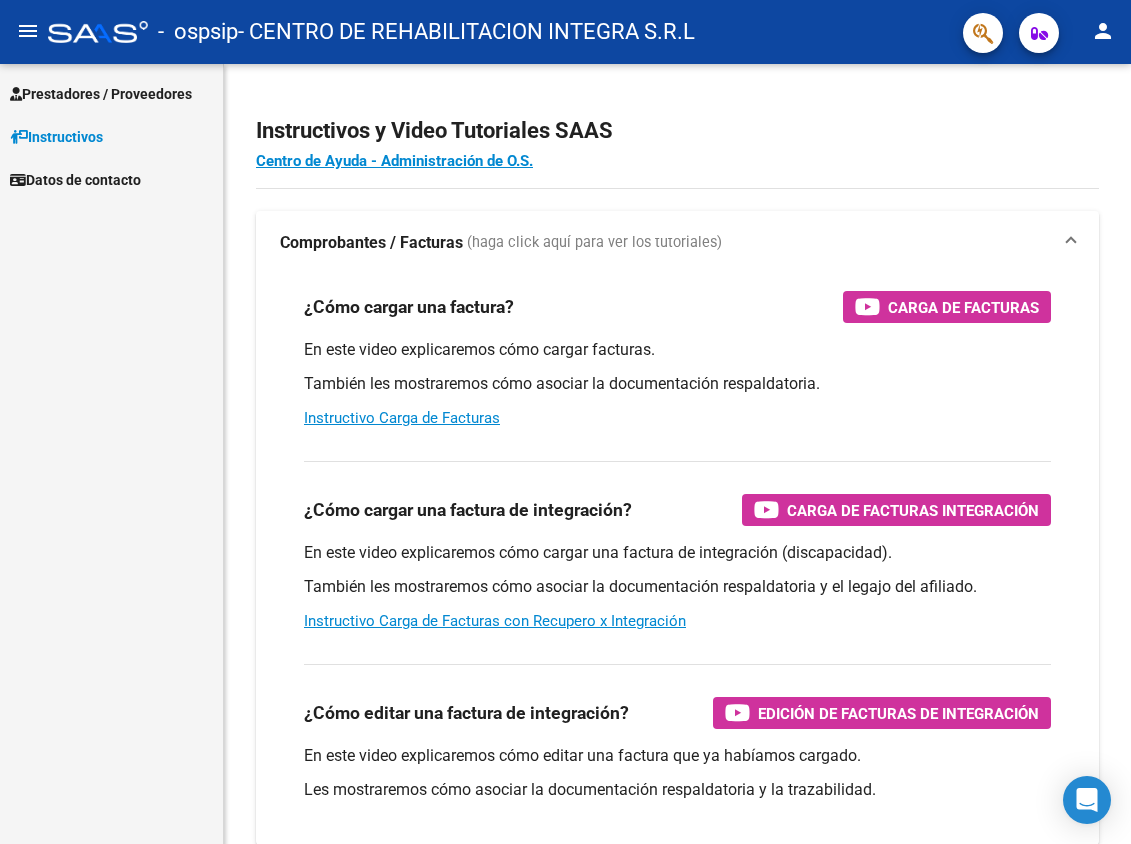 click on "Prestadores / Proveedores" at bounding box center (101, 94) 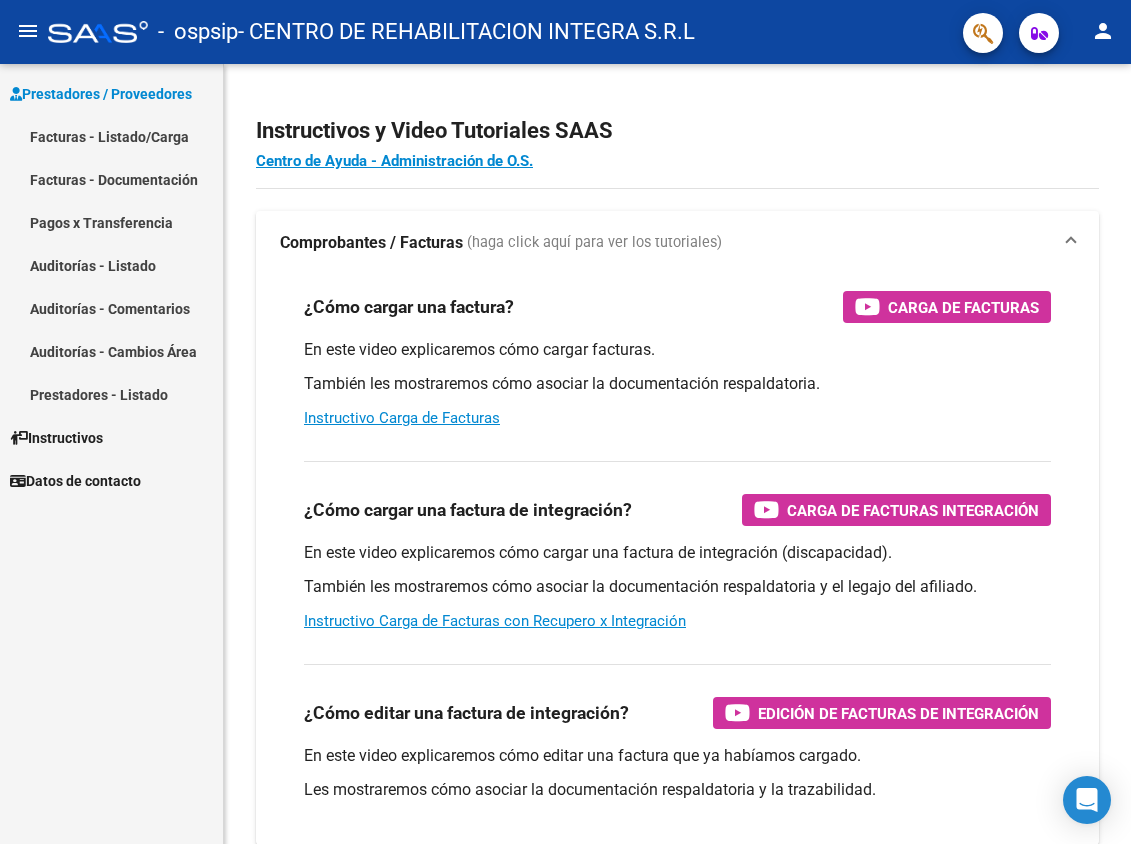 click on "Facturas - Listado/Carga" at bounding box center (111, 136) 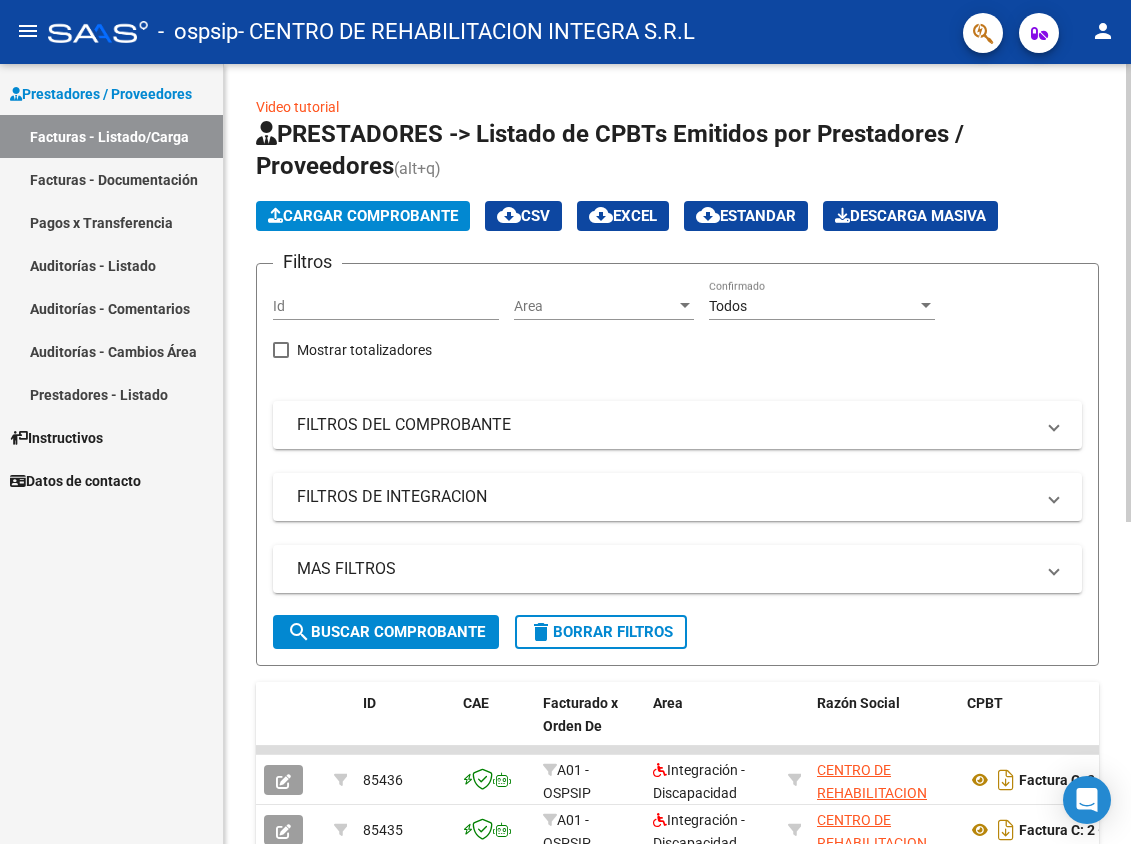 click on "Cargar Comprobante" 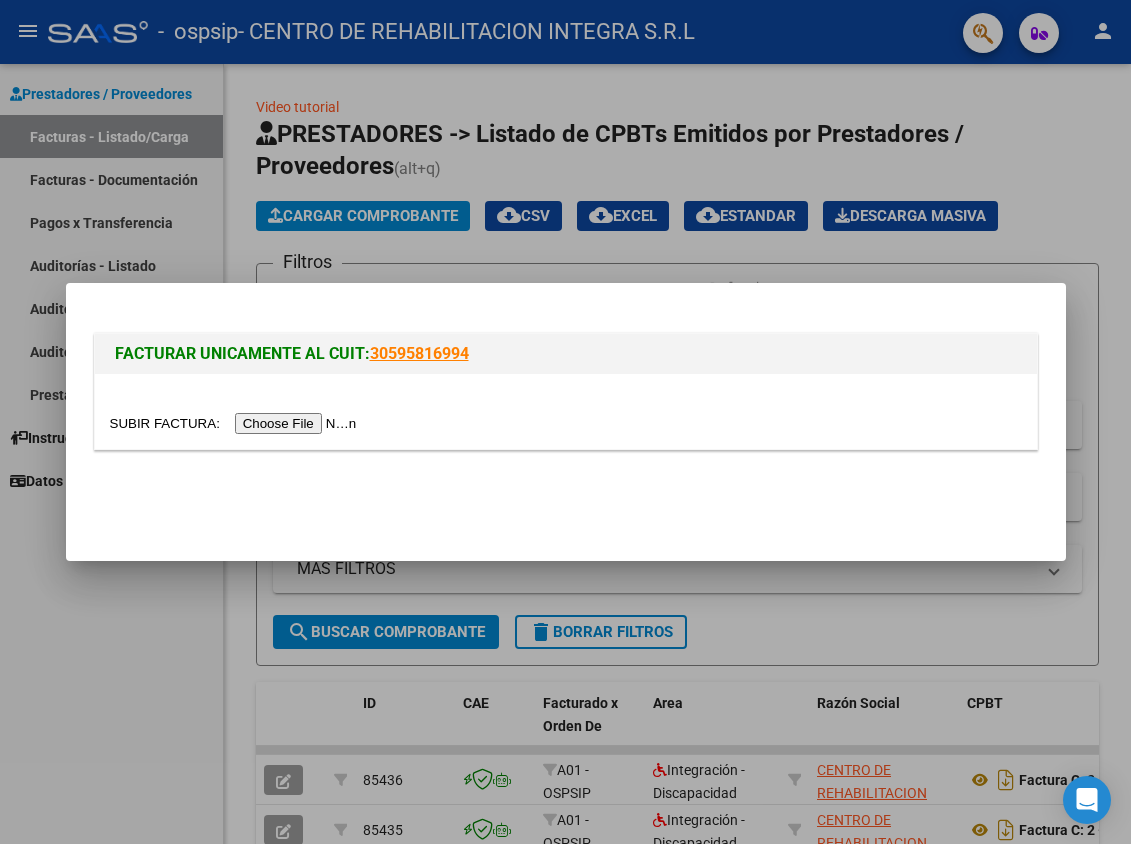 click at bounding box center (236, 423) 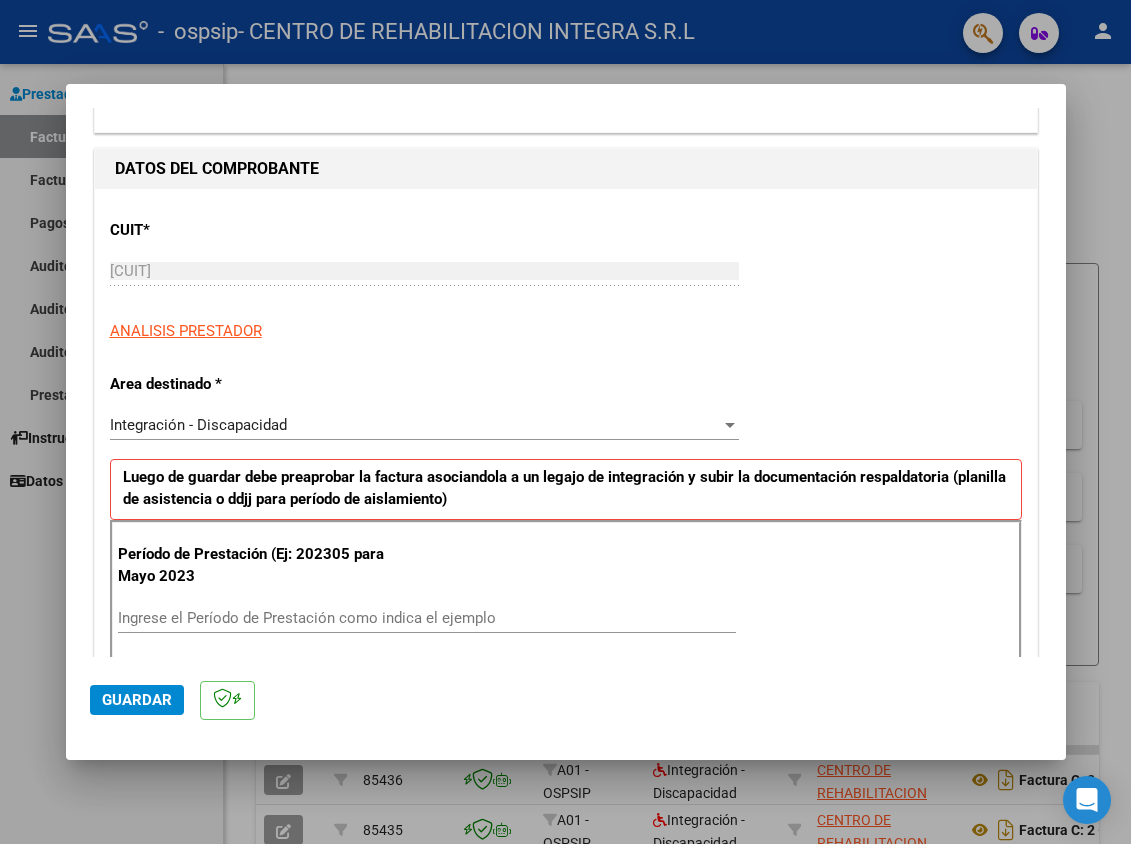 scroll, scrollTop: 200, scrollLeft: 0, axis: vertical 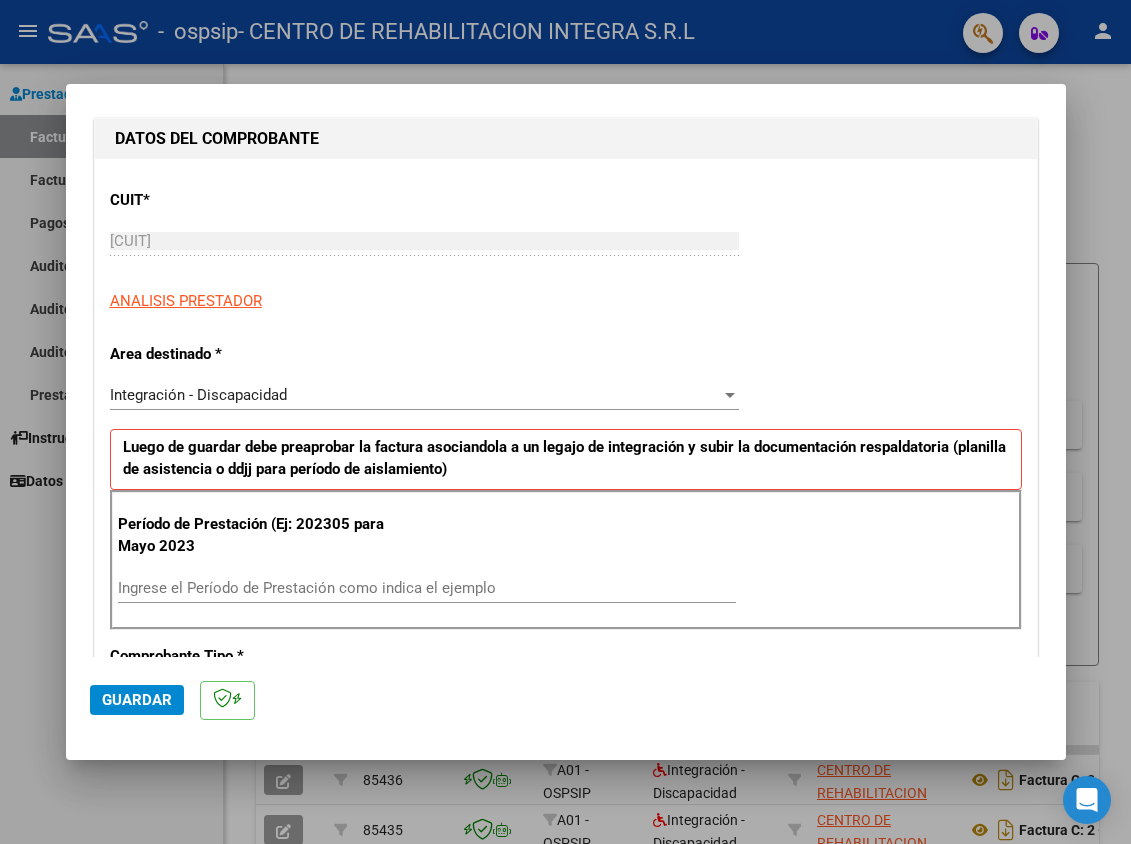 click on "Ingrese el Período de Prestación como indica el ejemplo" at bounding box center [427, 588] 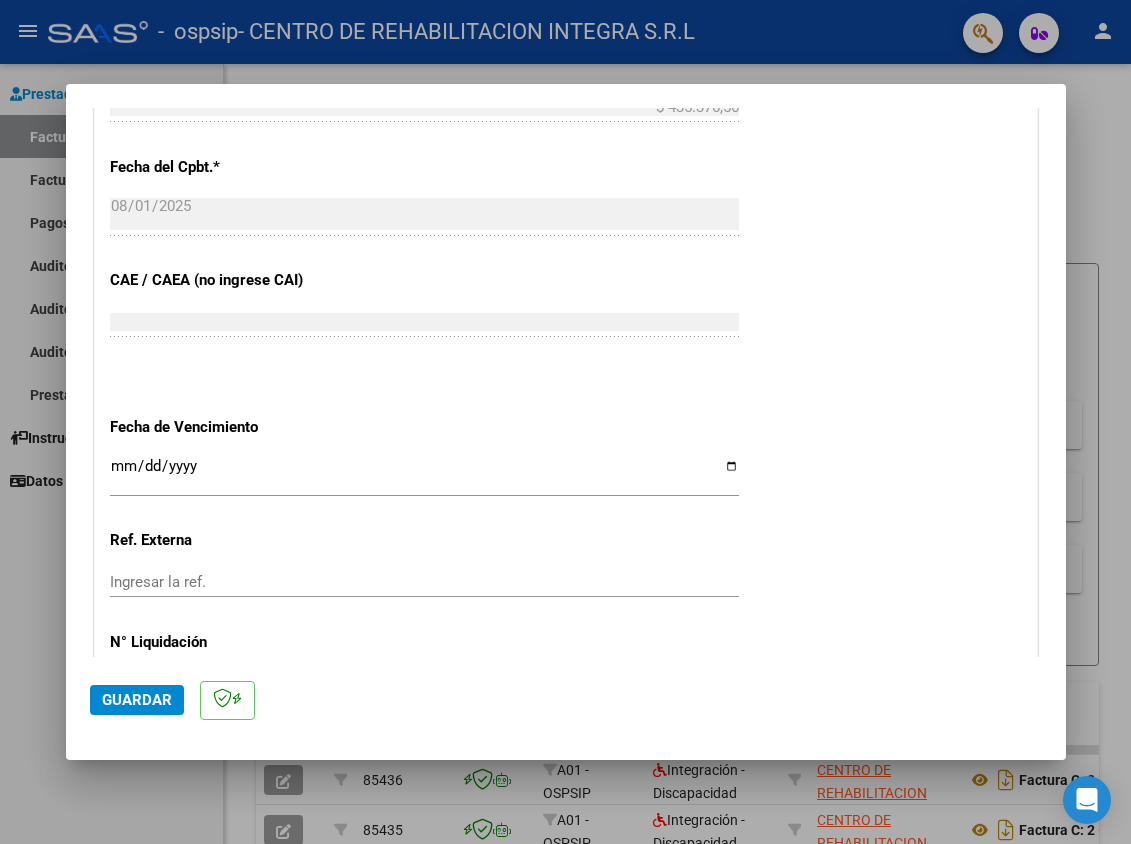 scroll, scrollTop: 1100, scrollLeft: 0, axis: vertical 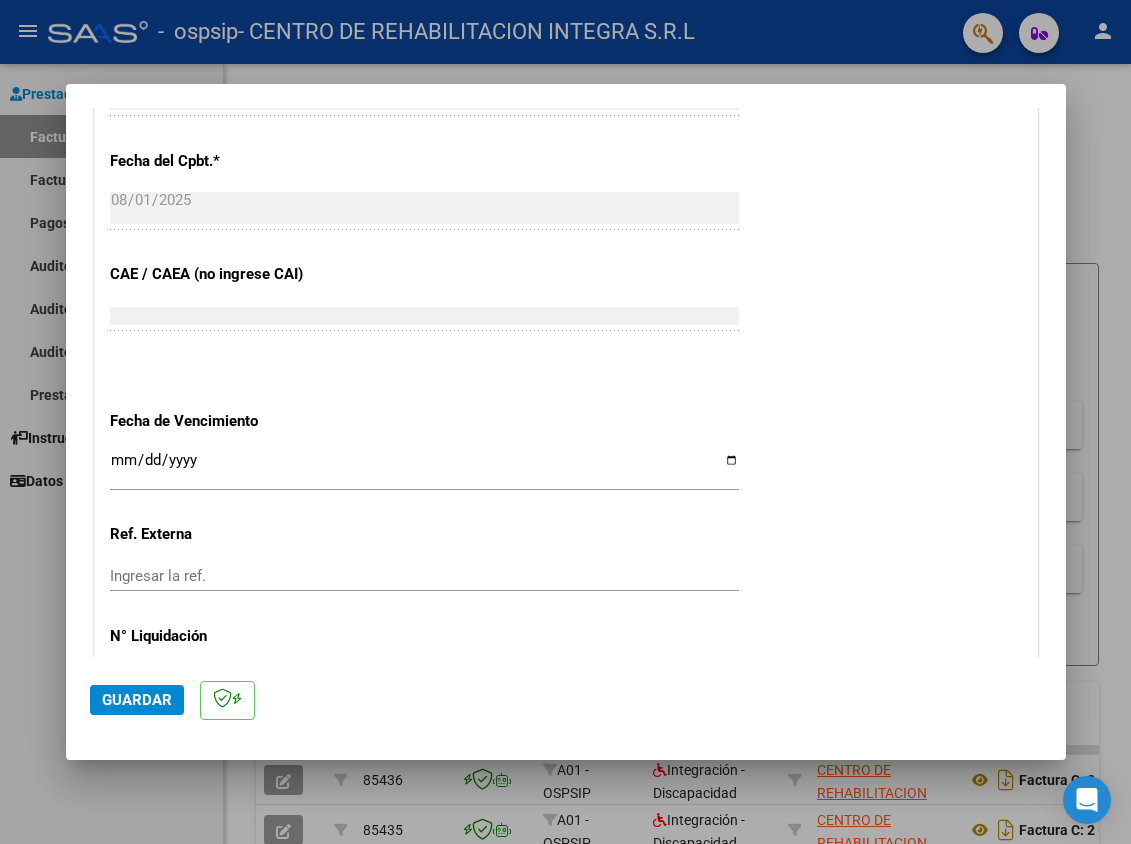 type on "202507" 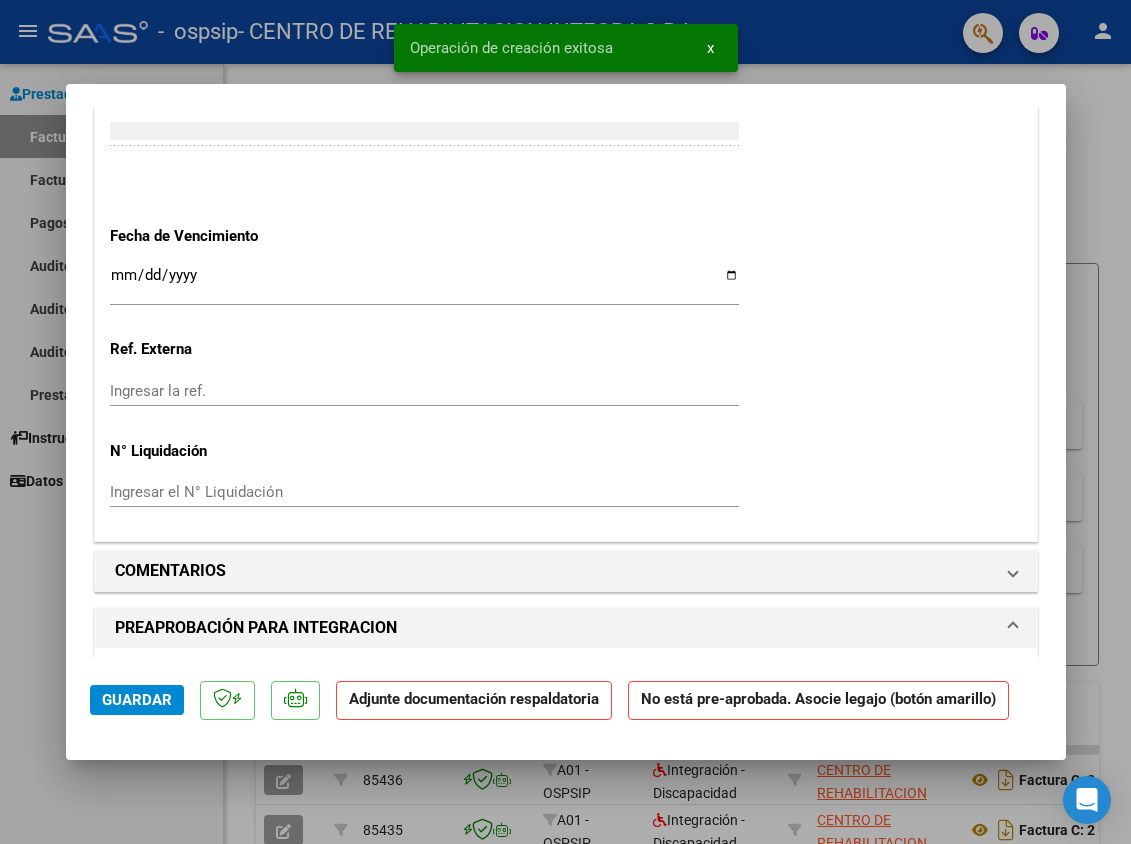 scroll, scrollTop: 1700, scrollLeft: 0, axis: vertical 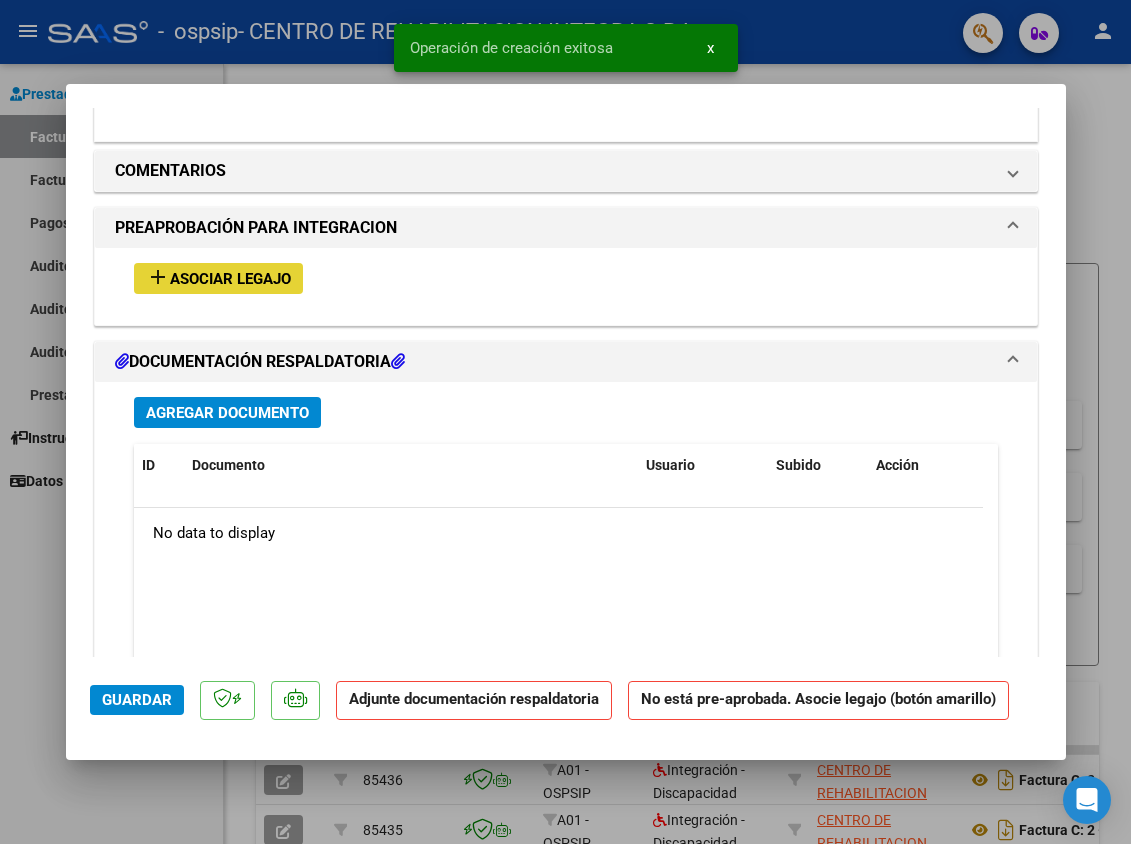 click on "Asociar Legajo" at bounding box center (230, 279) 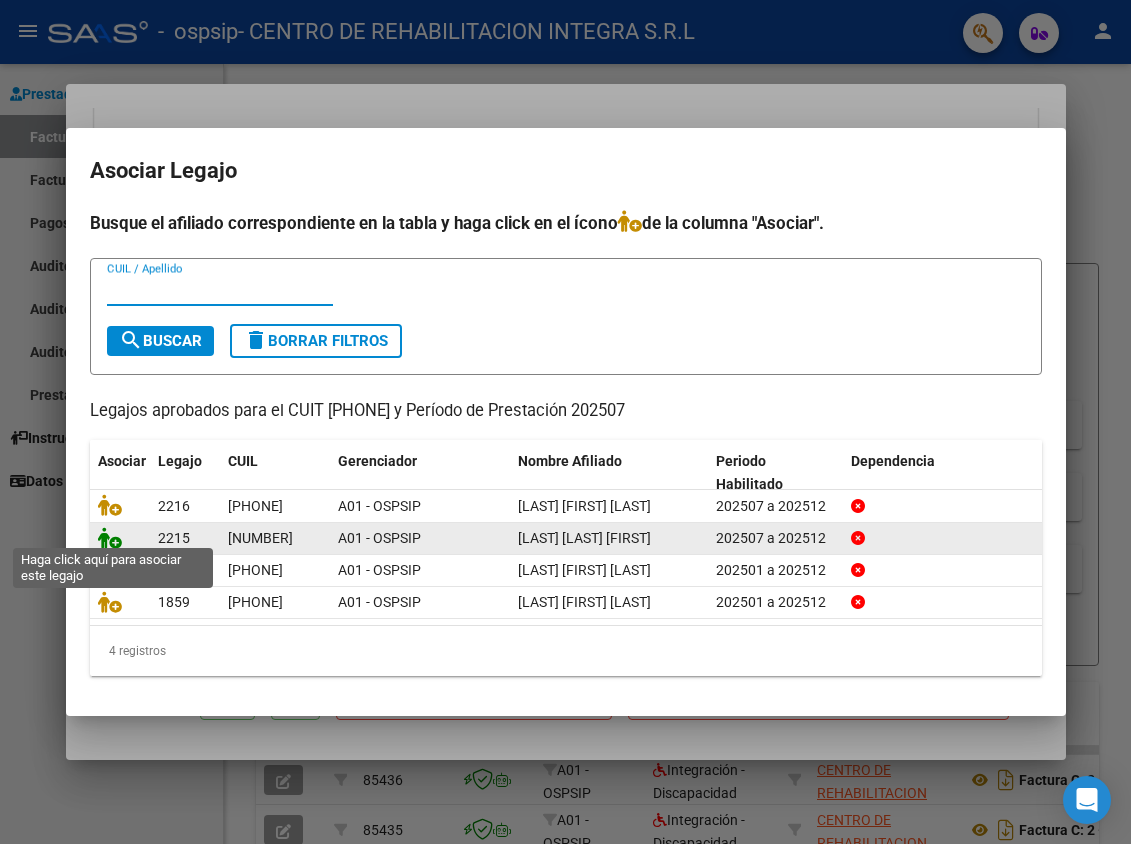 click 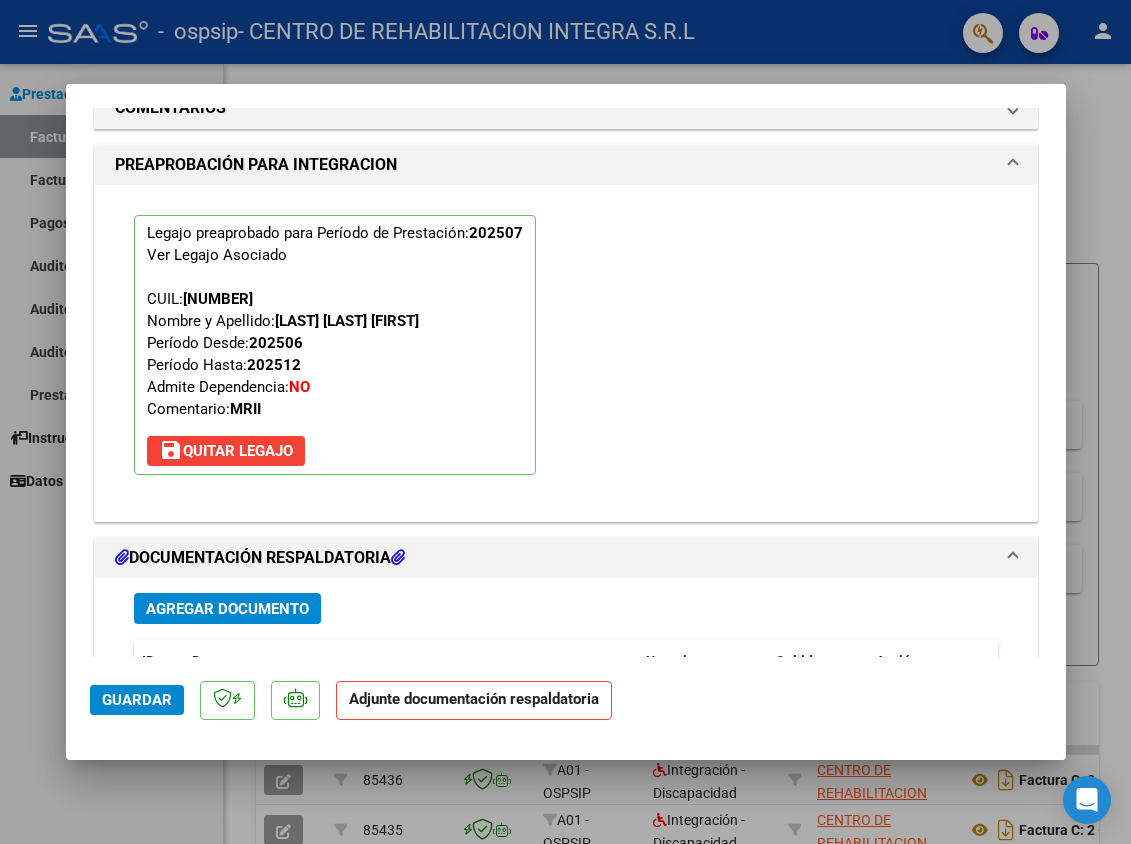 scroll, scrollTop: 1952, scrollLeft: 0, axis: vertical 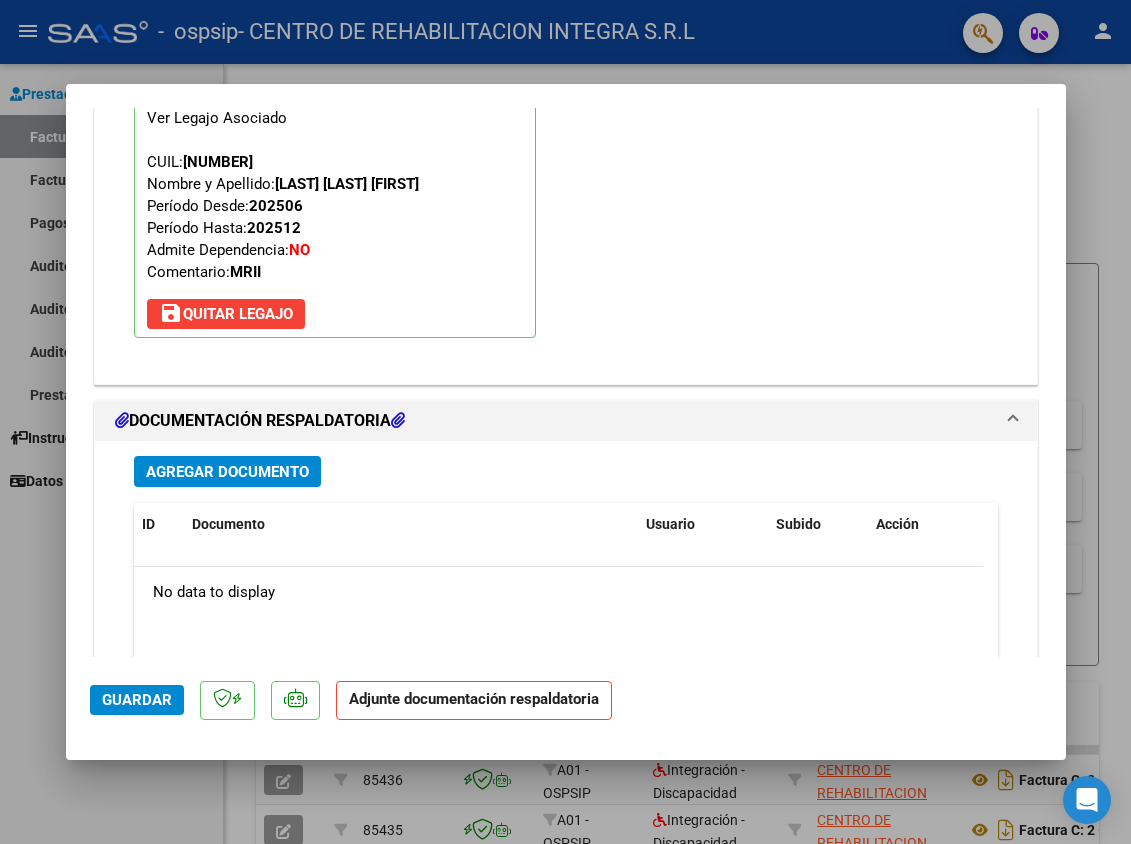 click on "Agregar Documento" at bounding box center [227, 472] 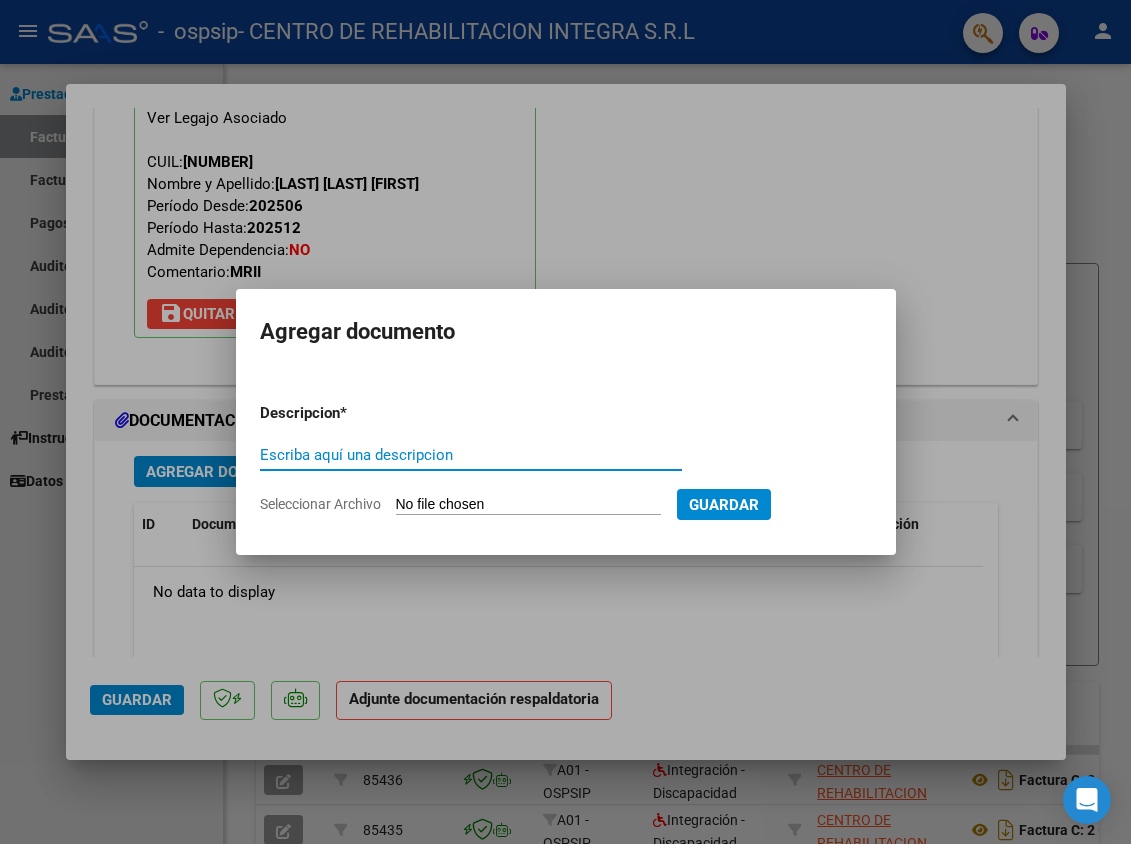 paste on "[LAST] [LAST] [FIRST]" 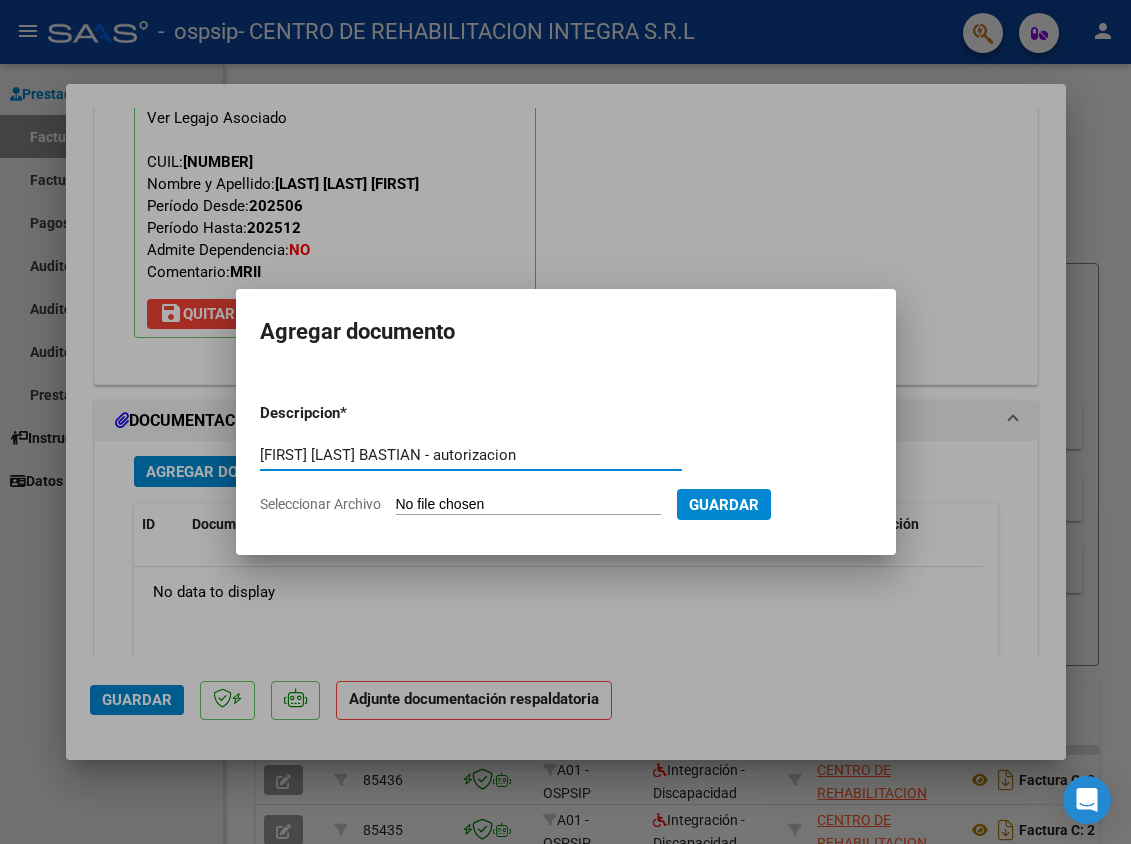 type on "[FIRST] [LAST] BASTIAN - autorizacion" 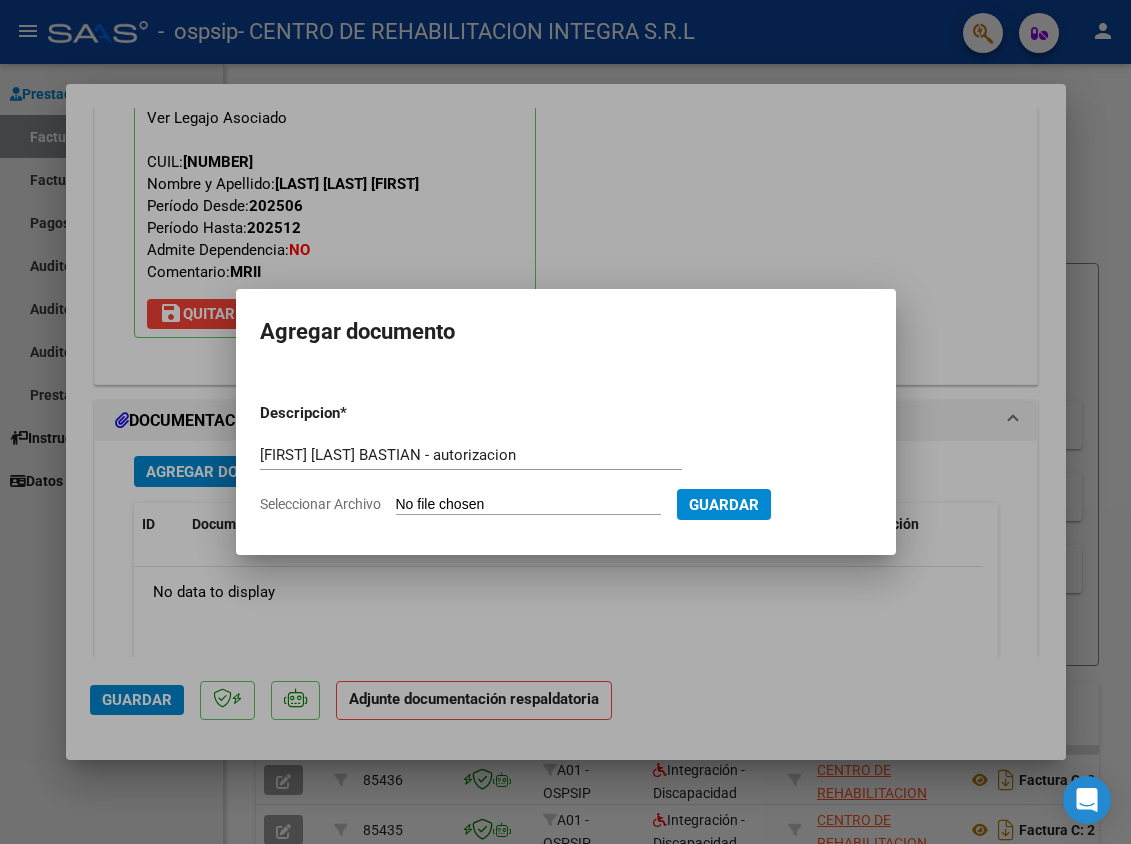 type on "C:\fakepath\[FIRST] [LAST] BASTIAN  - AUTORIZACION jul a dic 2025 - OSPSIP.pdf" 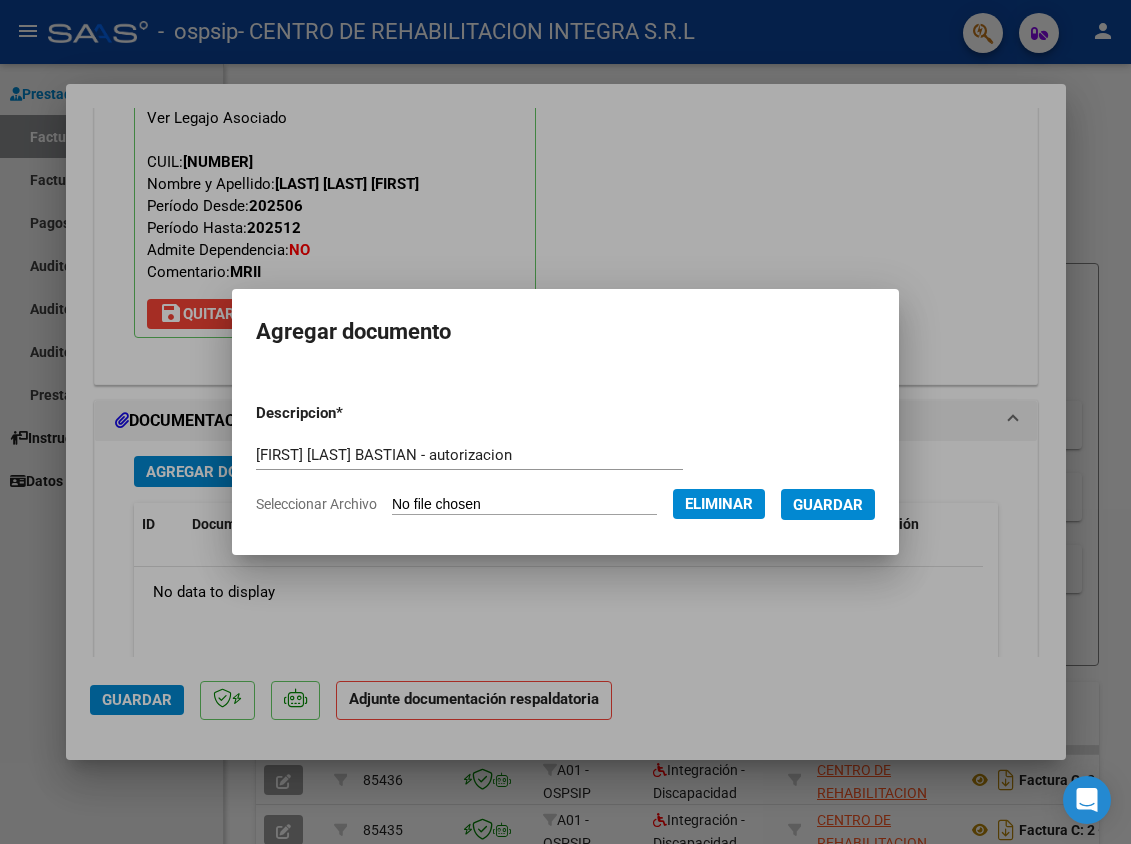 click on "Guardar" at bounding box center (828, 504) 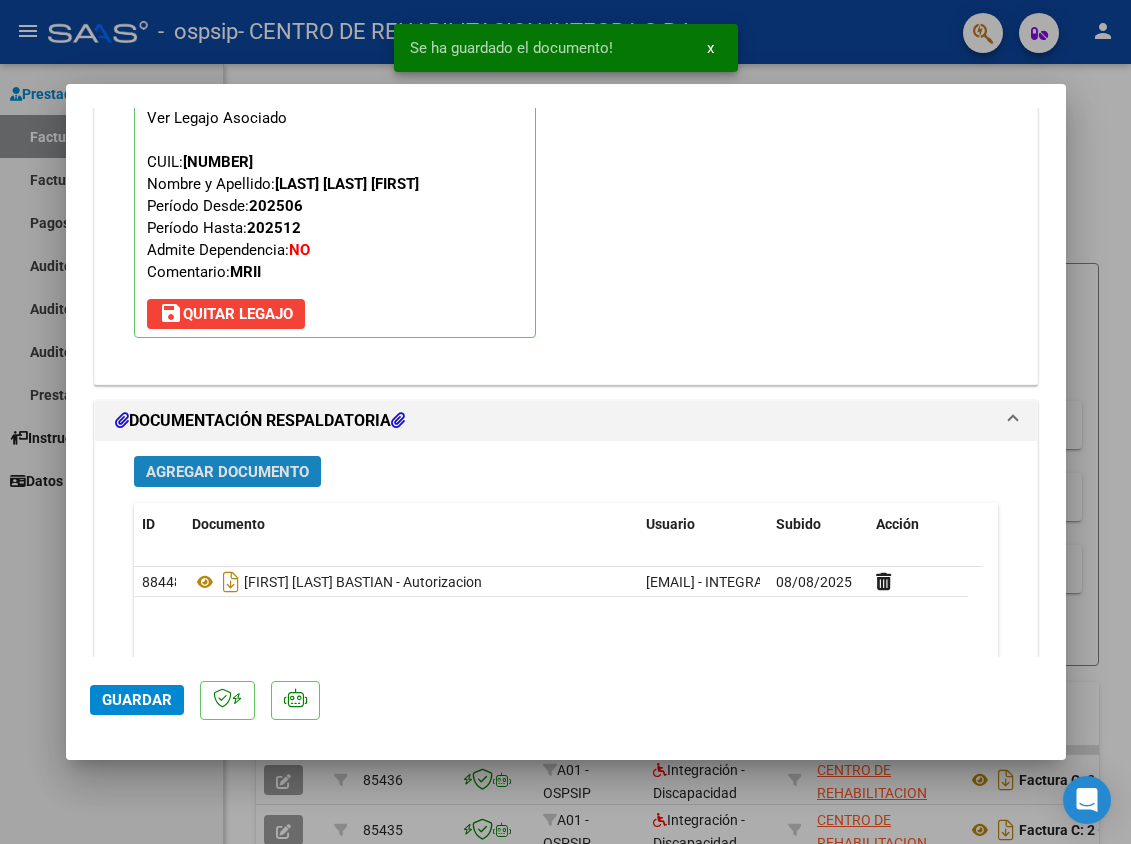 click on "Agregar Documento" at bounding box center (227, 472) 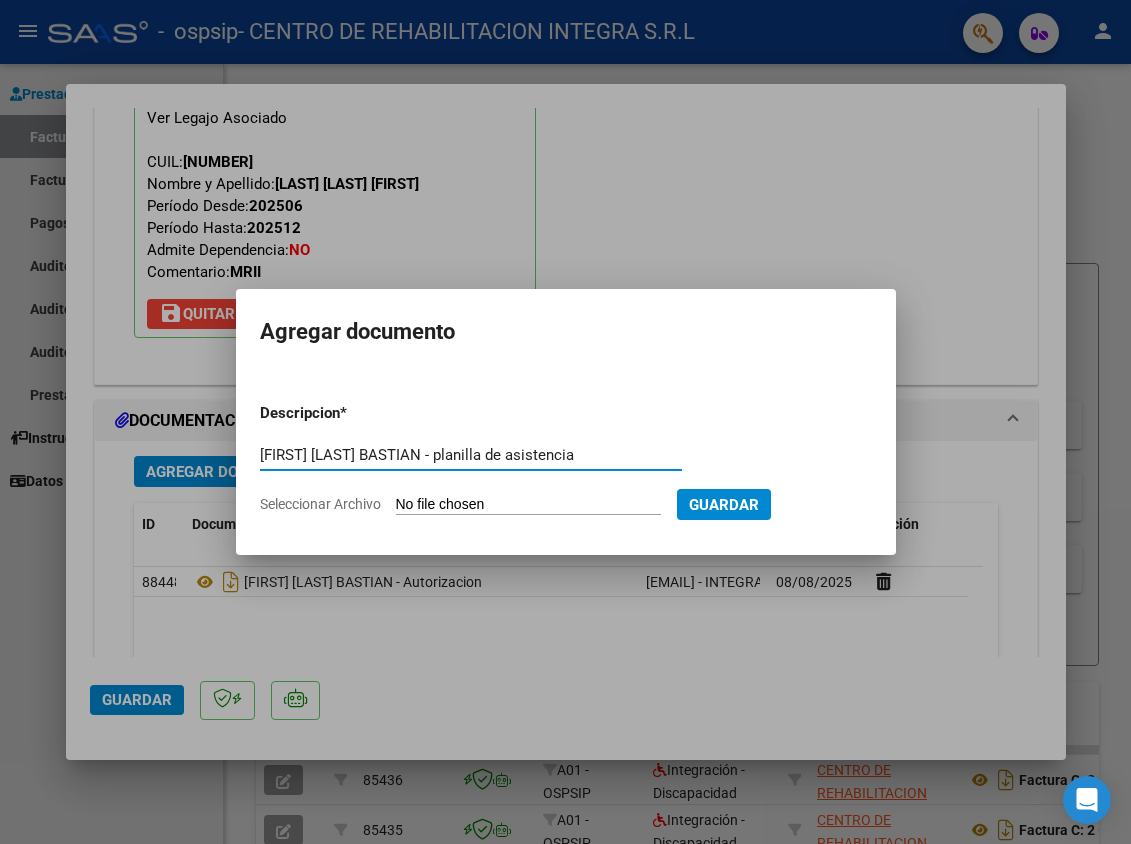 type on "[FIRST] [LAST] BASTIAN - planilla de asistencia" 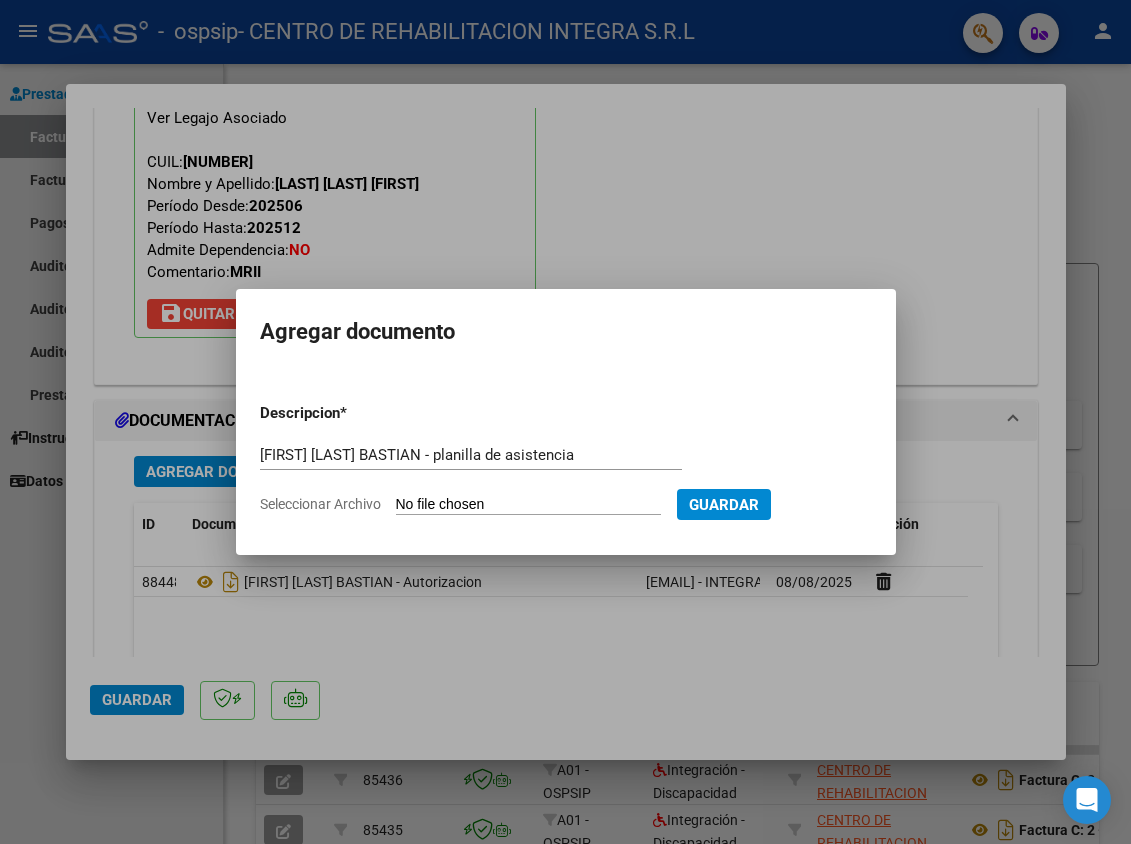 click on "Seleccionar Archivo" at bounding box center (528, 505) 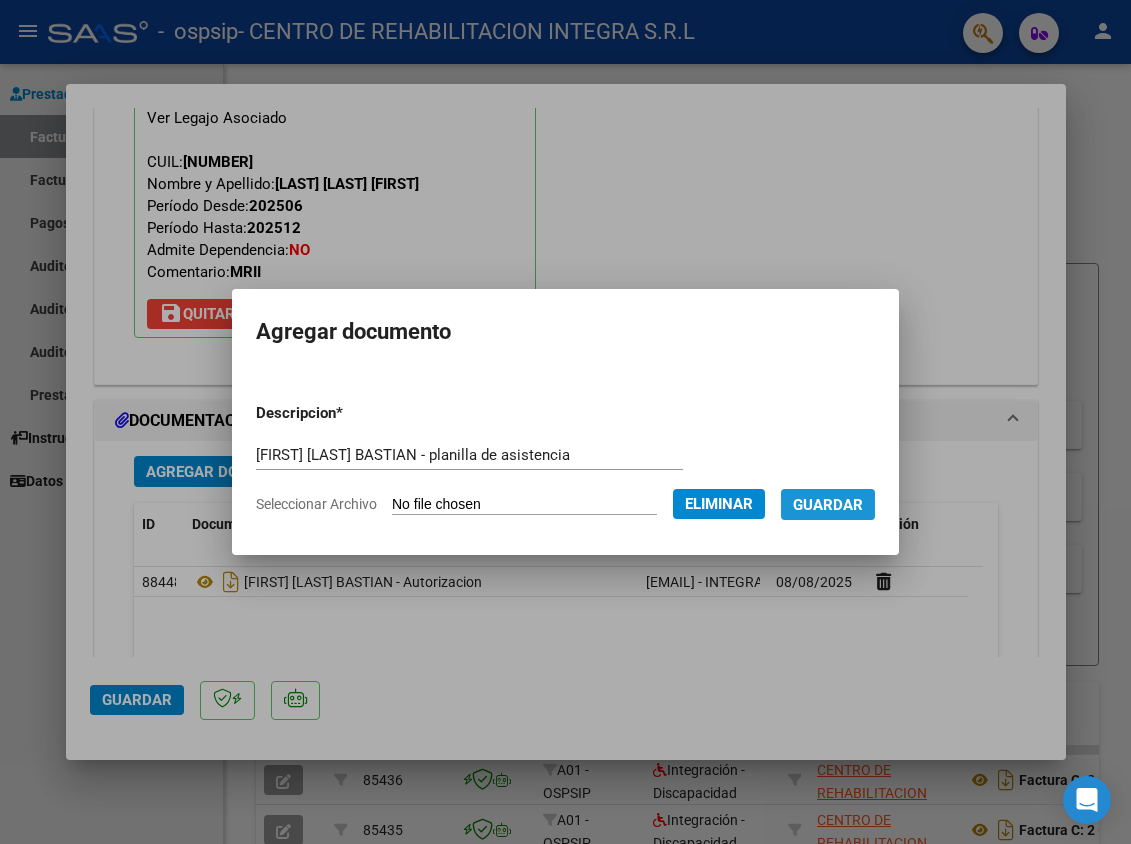 click on "Guardar" at bounding box center (828, 505) 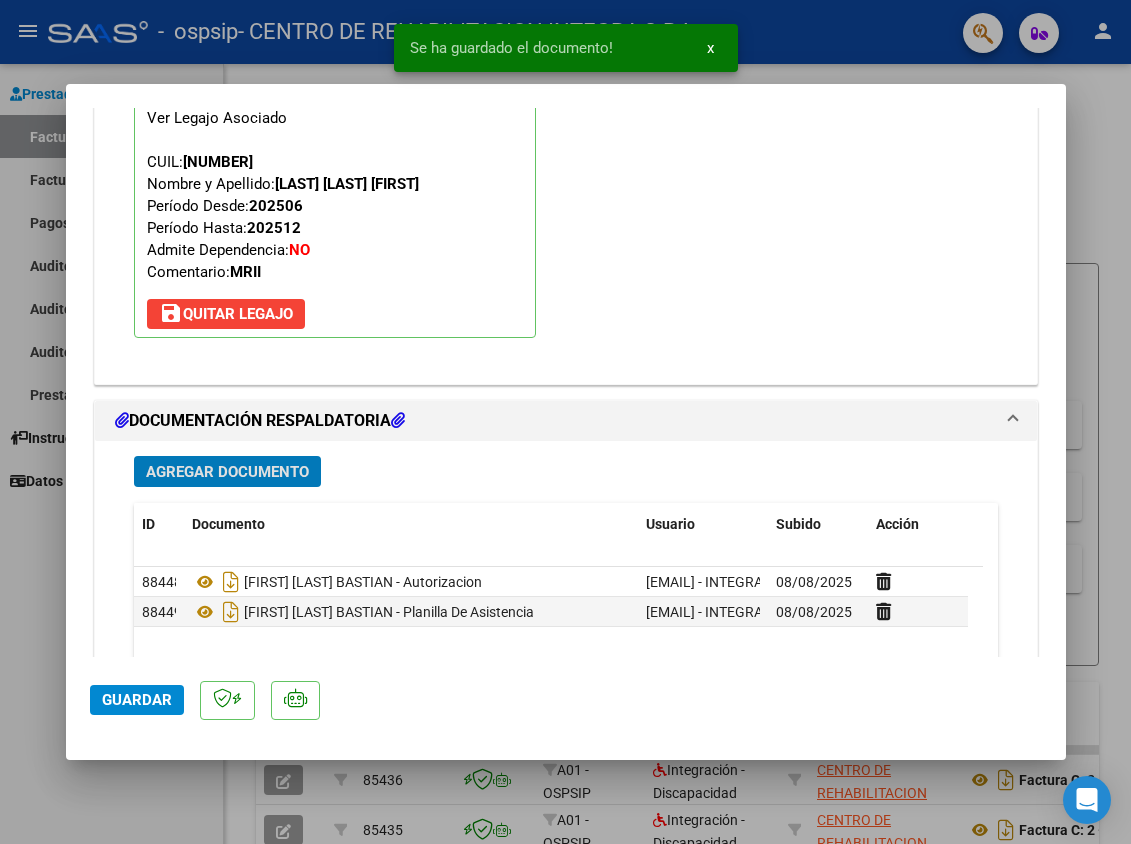 click on "Guardar" 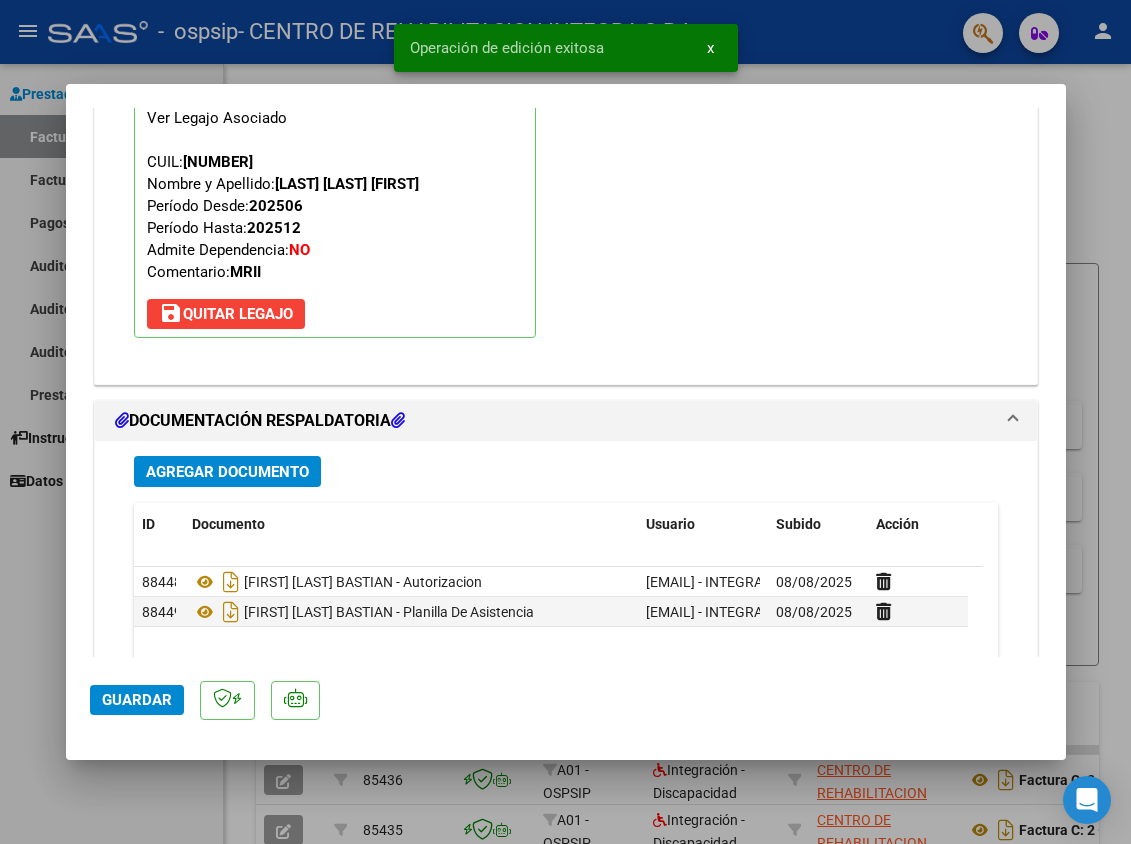 click at bounding box center [565, 422] 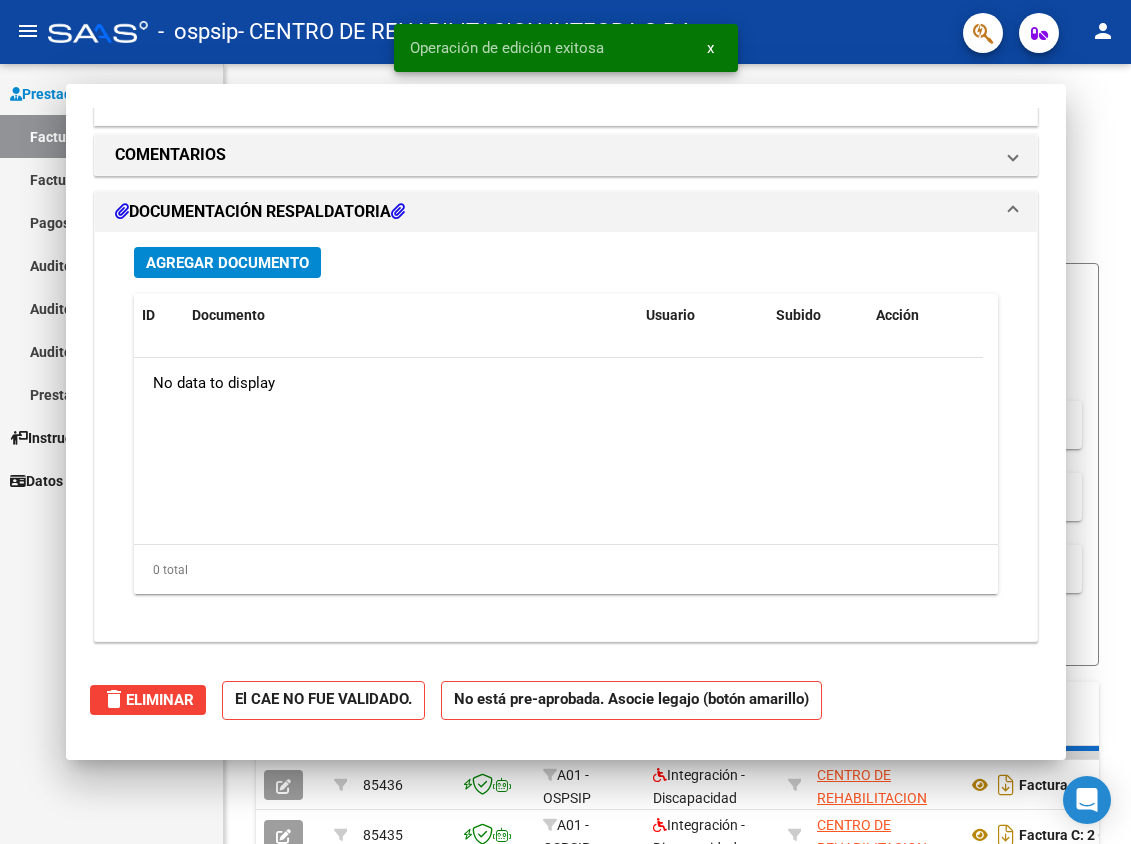 scroll, scrollTop: 1711, scrollLeft: 0, axis: vertical 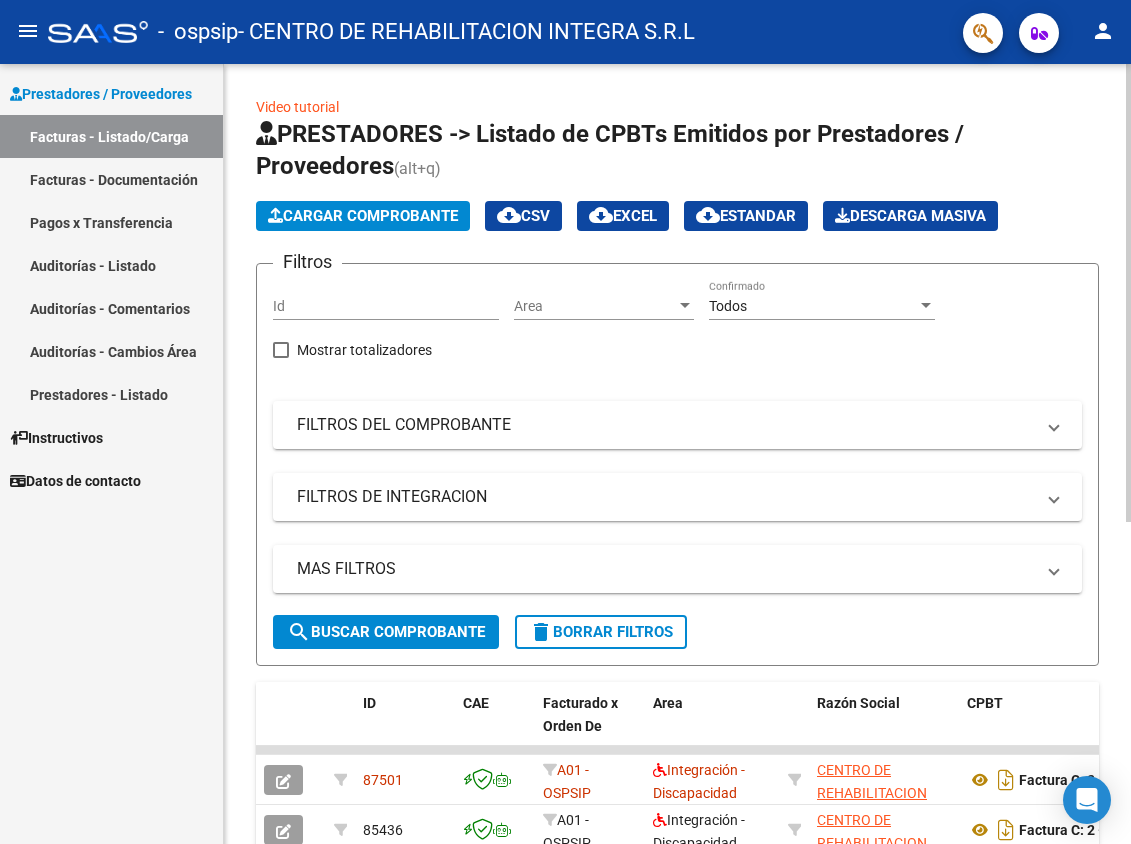 click on "Cargar Comprobante" 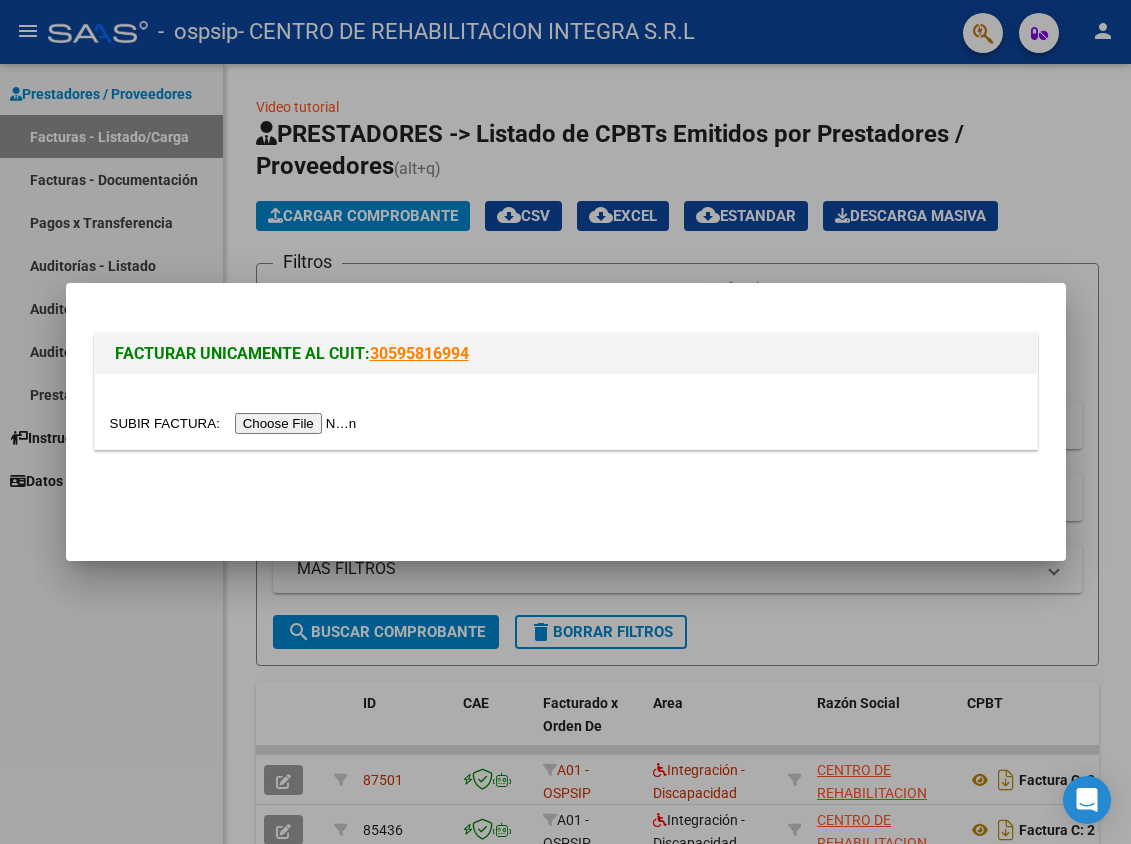 click at bounding box center (236, 423) 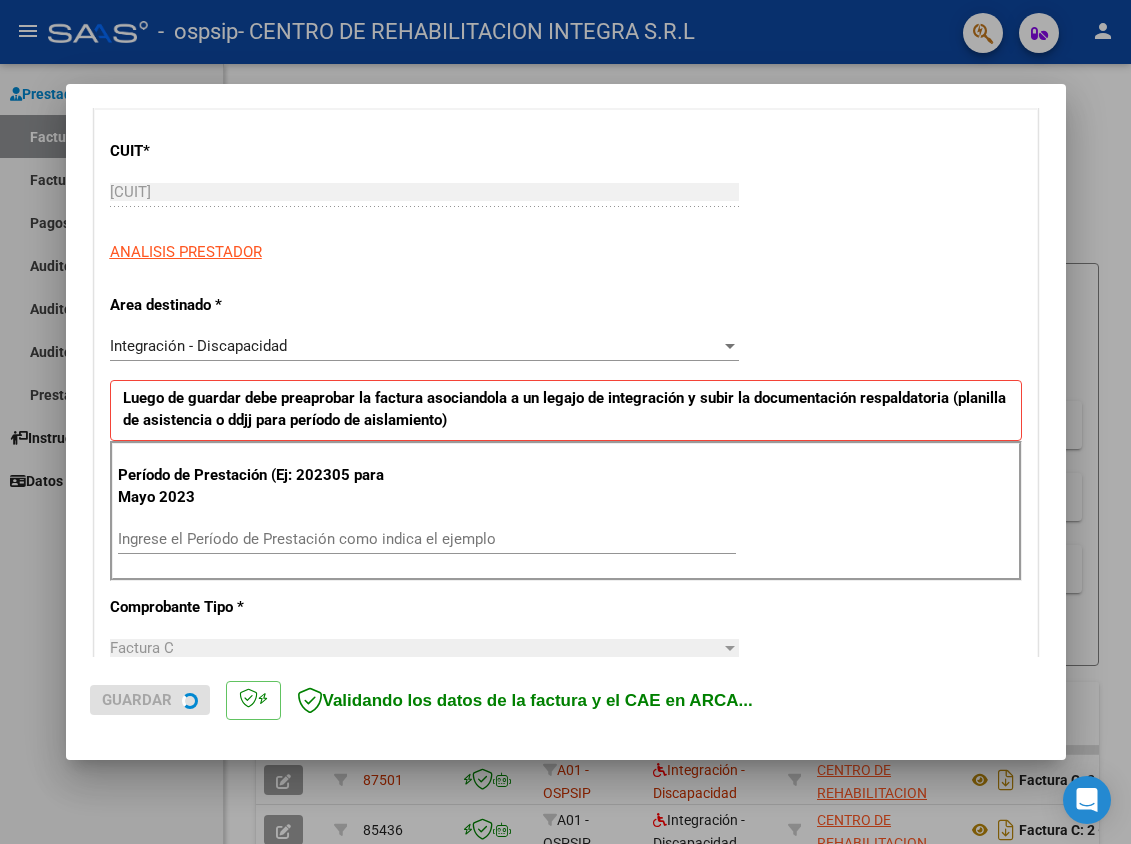 scroll, scrollTop: 300, scrollLeft: 0, axis: vertical 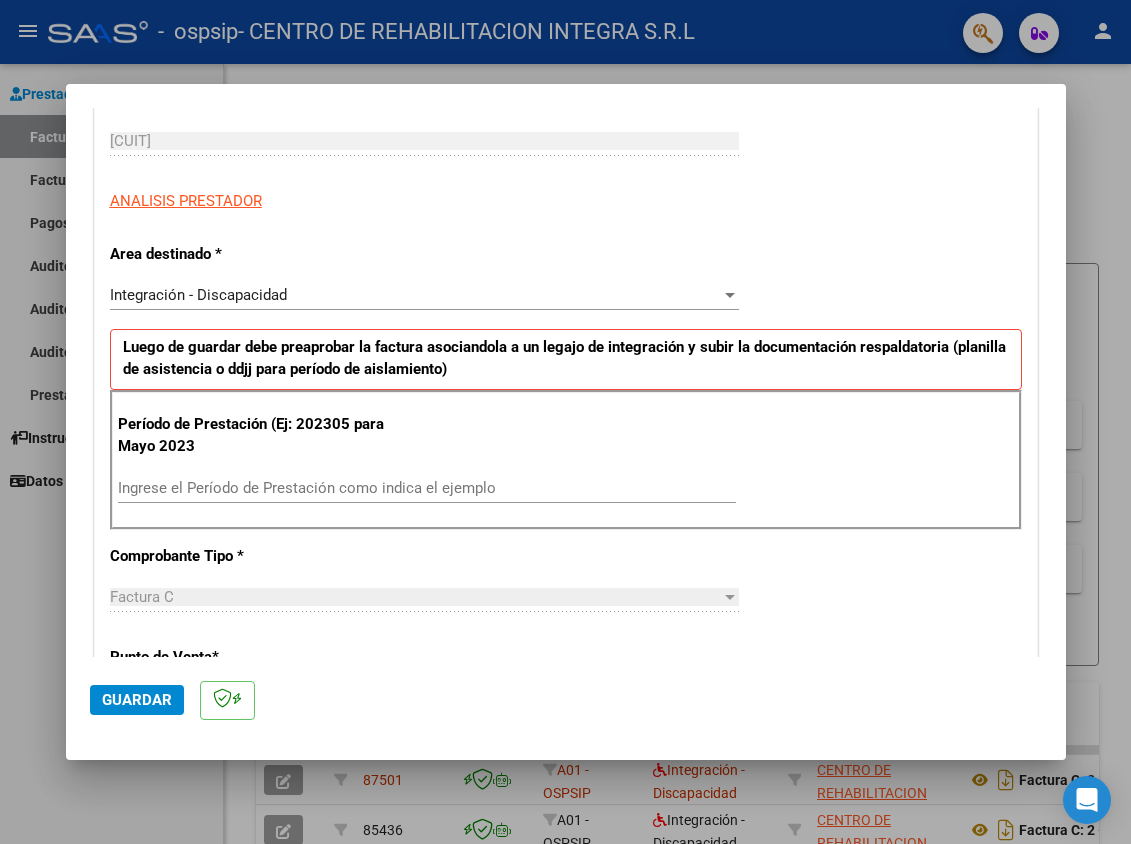 click on "Ingrese el Período de Prestación como indica el ejemplo" at bounding box center (427, 488) 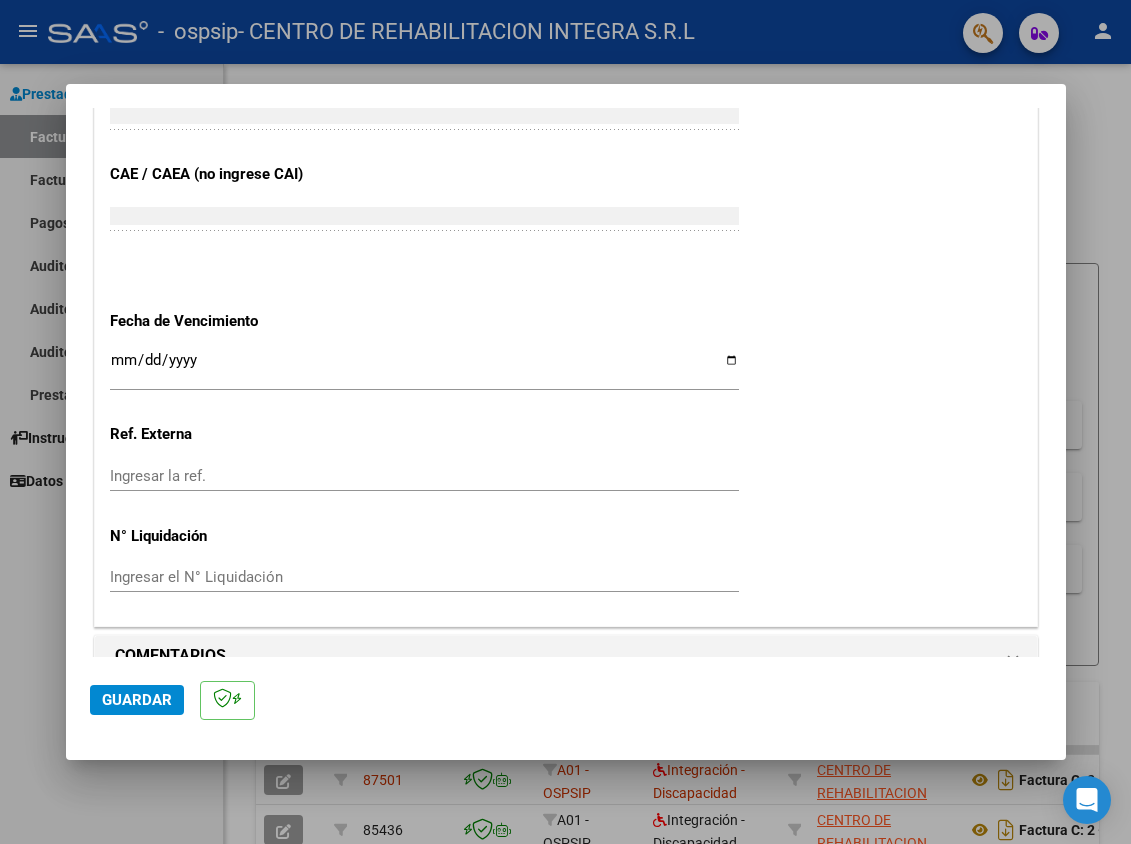 scroll, scrollTop: 1235, scrollLeft: 0, axis: vertical 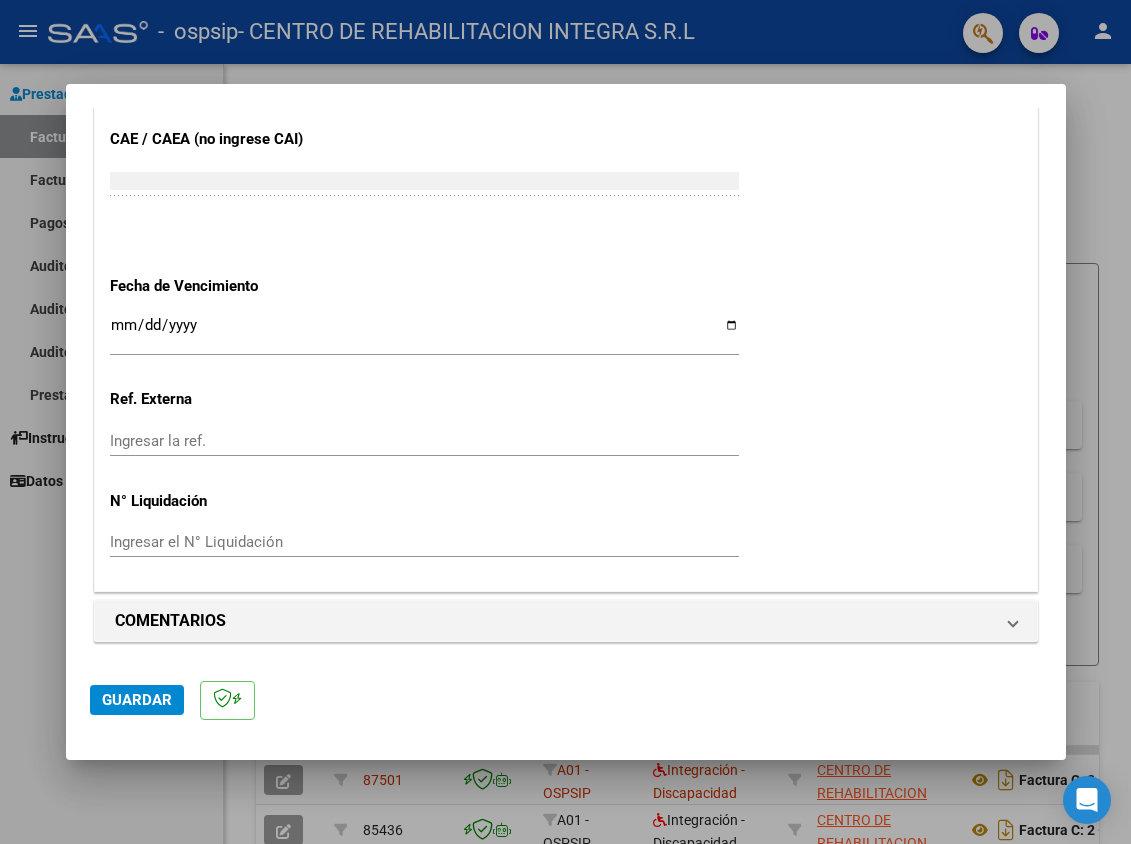 type on "202507" 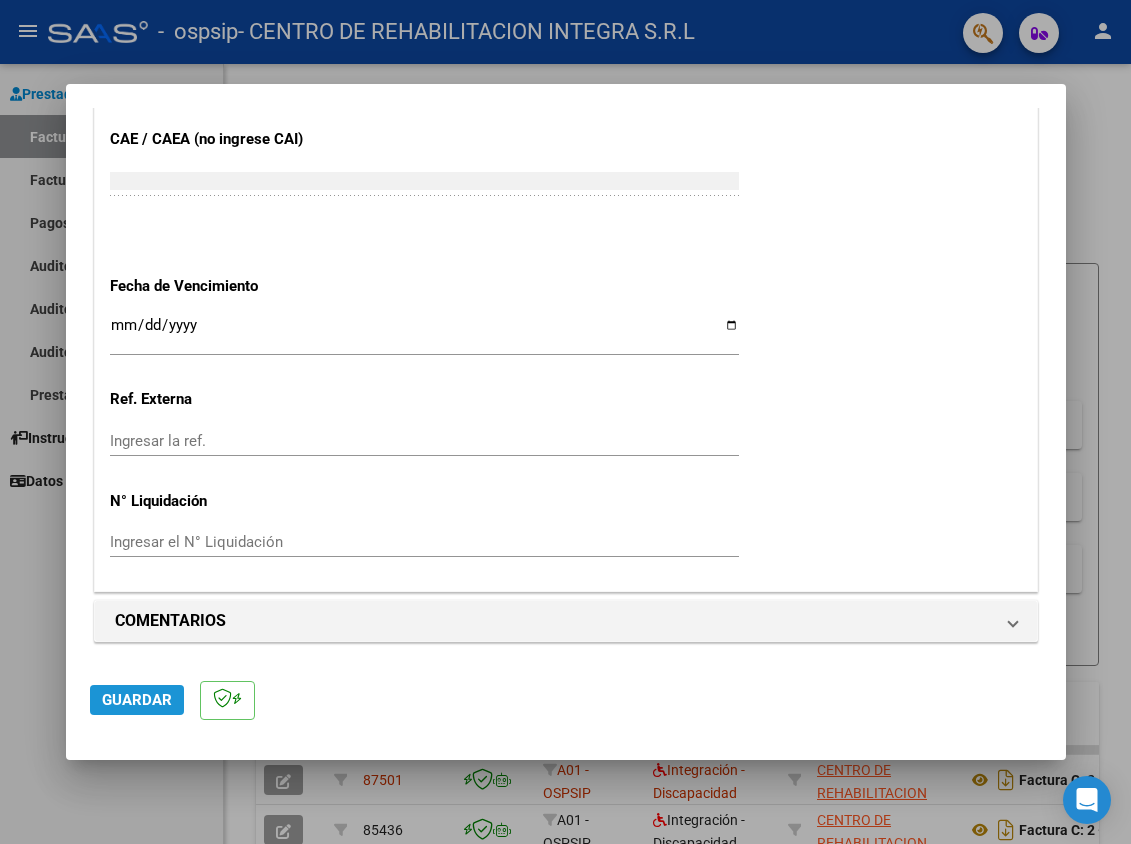 click on "Guardar" 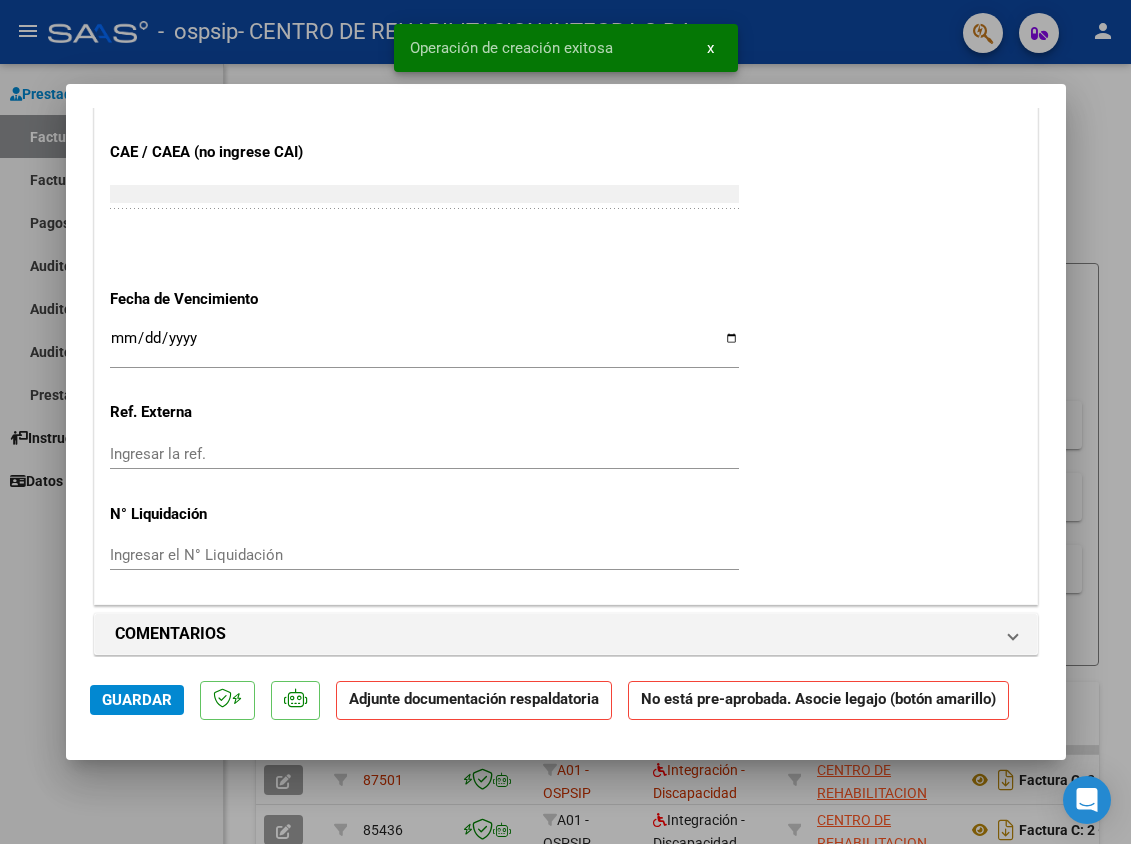 scroll, scrollTop: 1637, scrollLeft: 0, axis: vertical 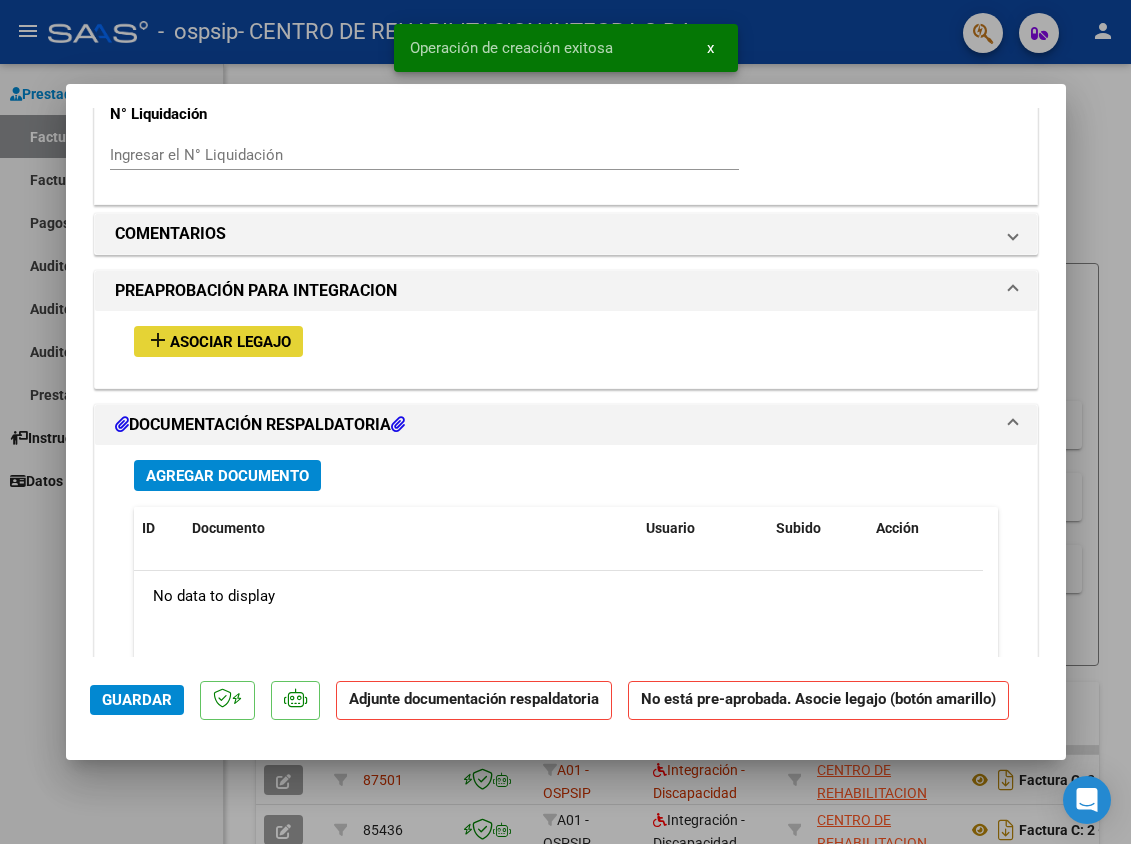 click on "Asociar Legajo" at bounding box center [230, 342] 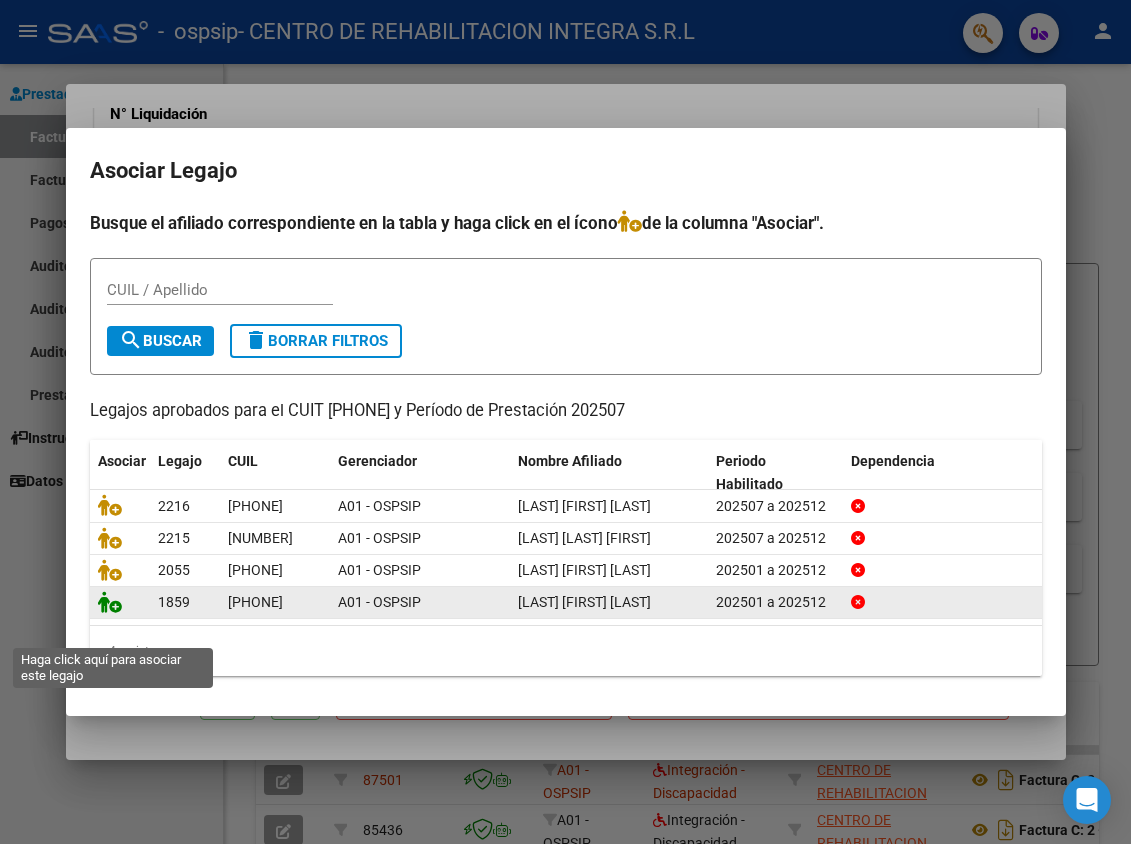 click 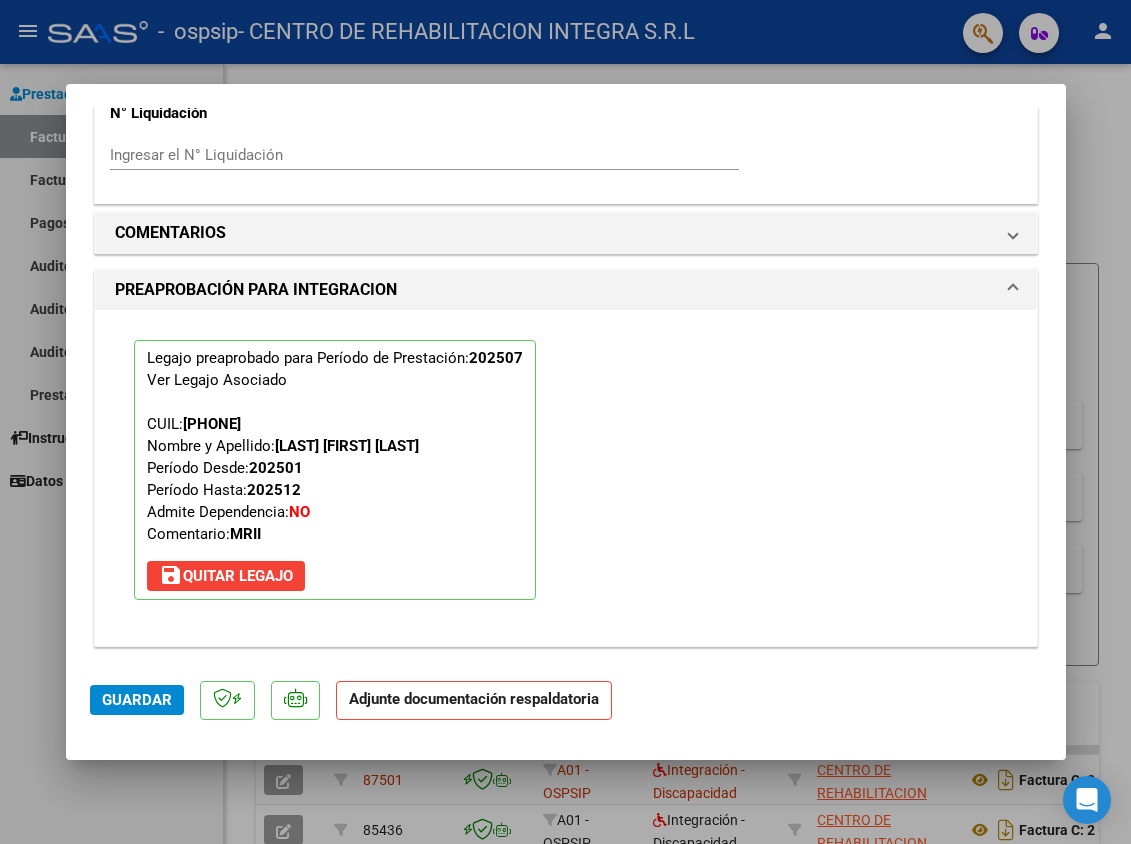 scroll, scrollTop: 2090, scrollLeft: 0, axis: vertical 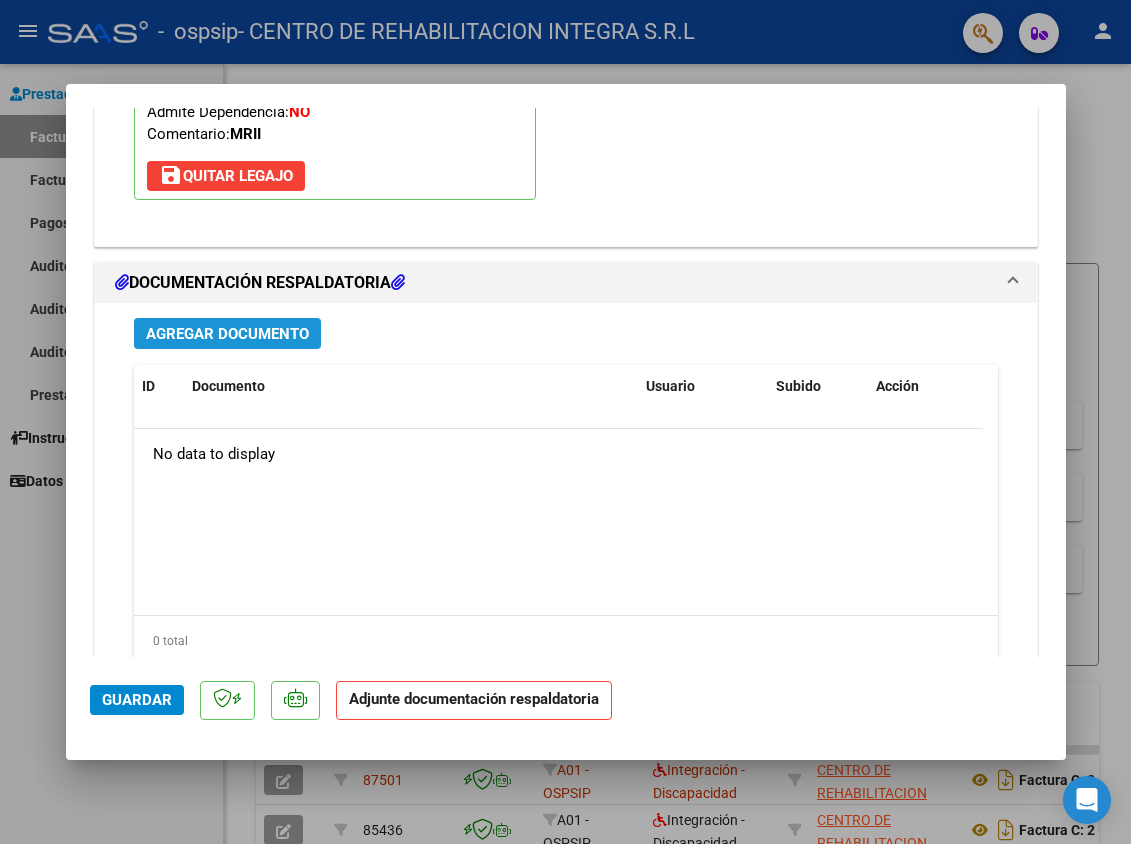click on "Agregar Documento" at bounding box center (227, 333) 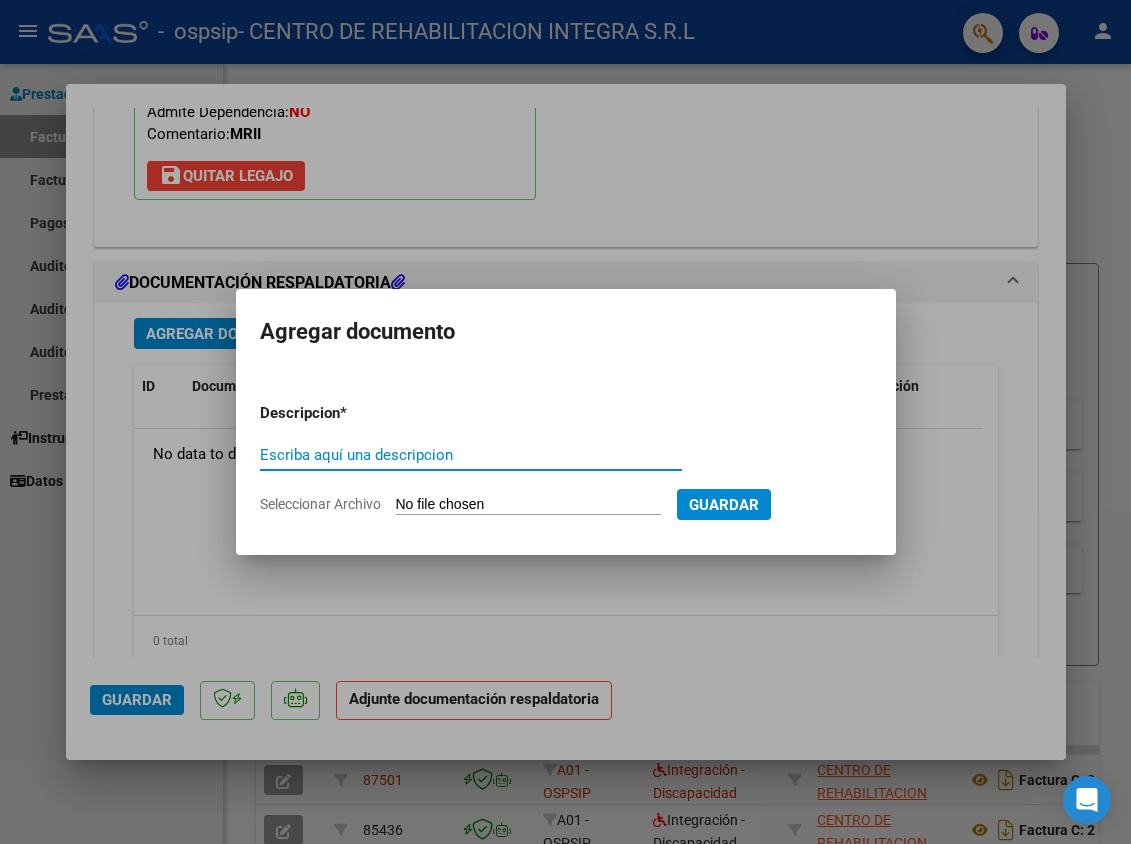 click on "Escriba aquí una descripcion" at bounding box center (471, 455) 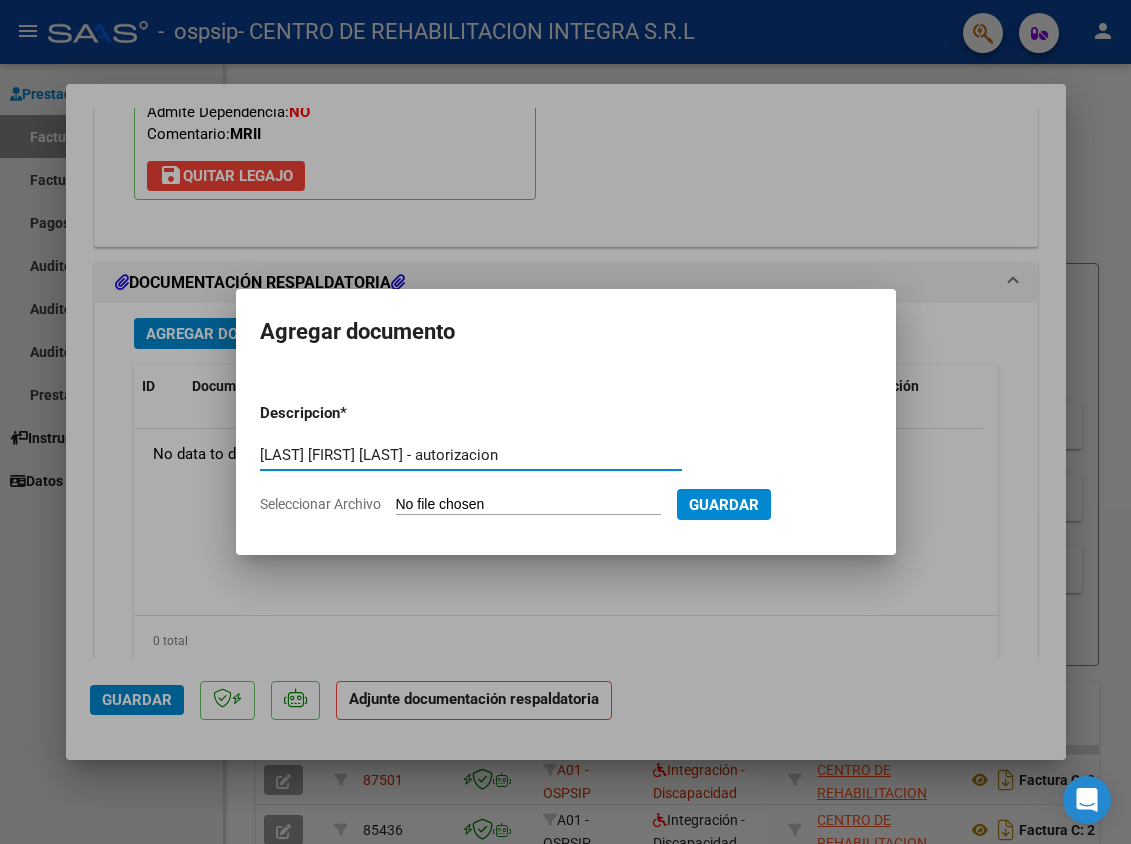 type on "[LAST] [FIRST] [LAST] - autorizacion" 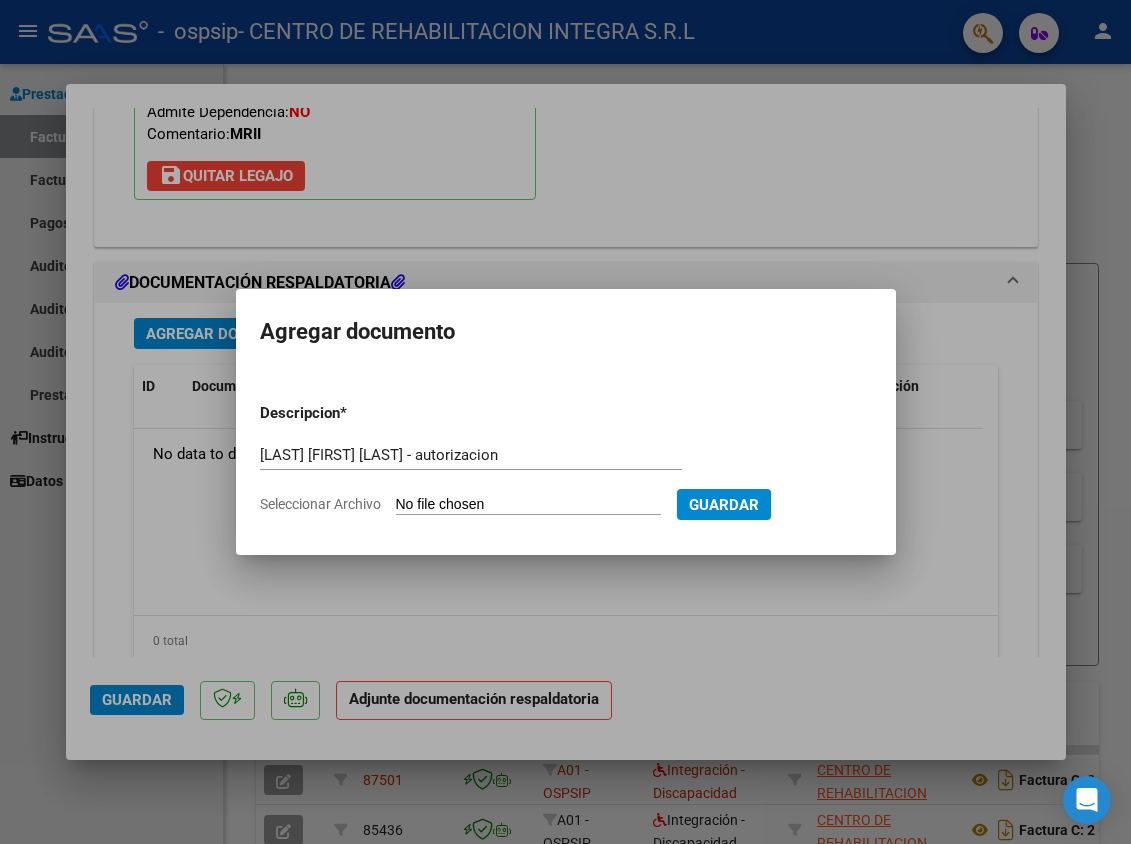 click on "Seleccionar Archivo" at bounding box center [528, 505] 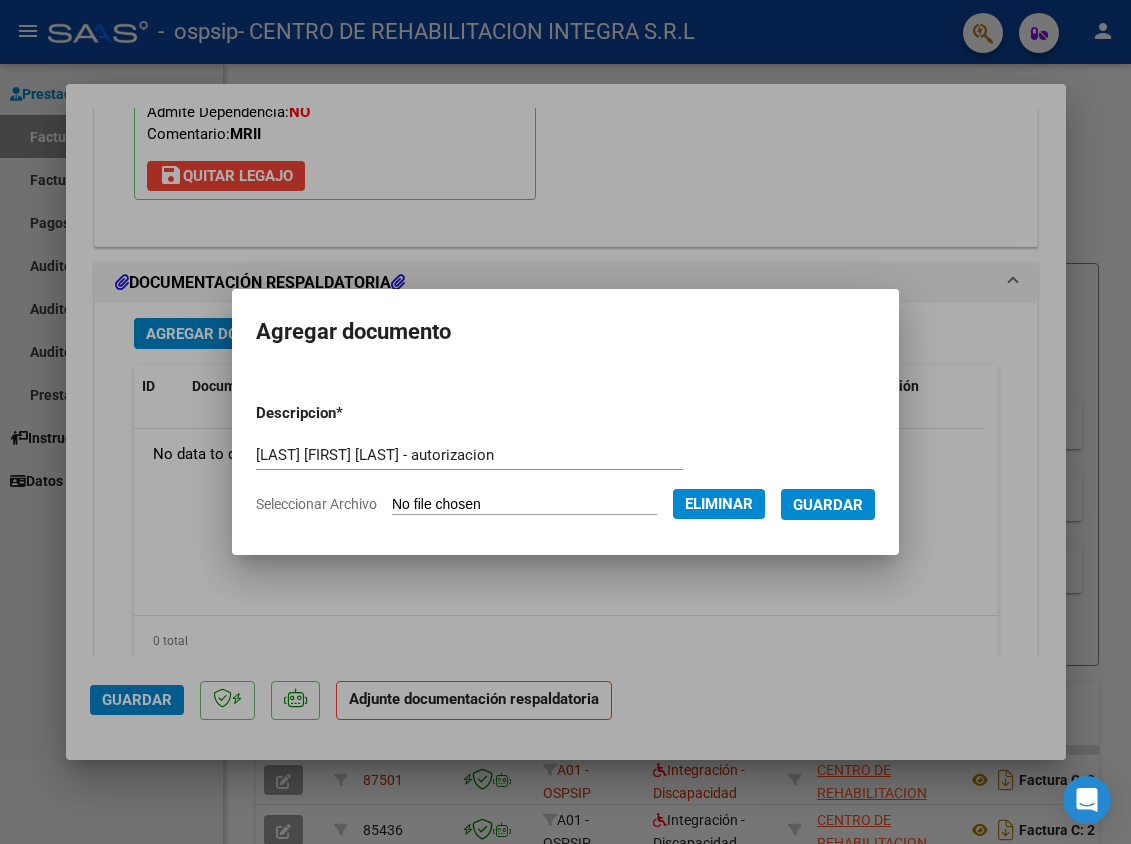 click on "Guardar" at bounding box center (828, 505) 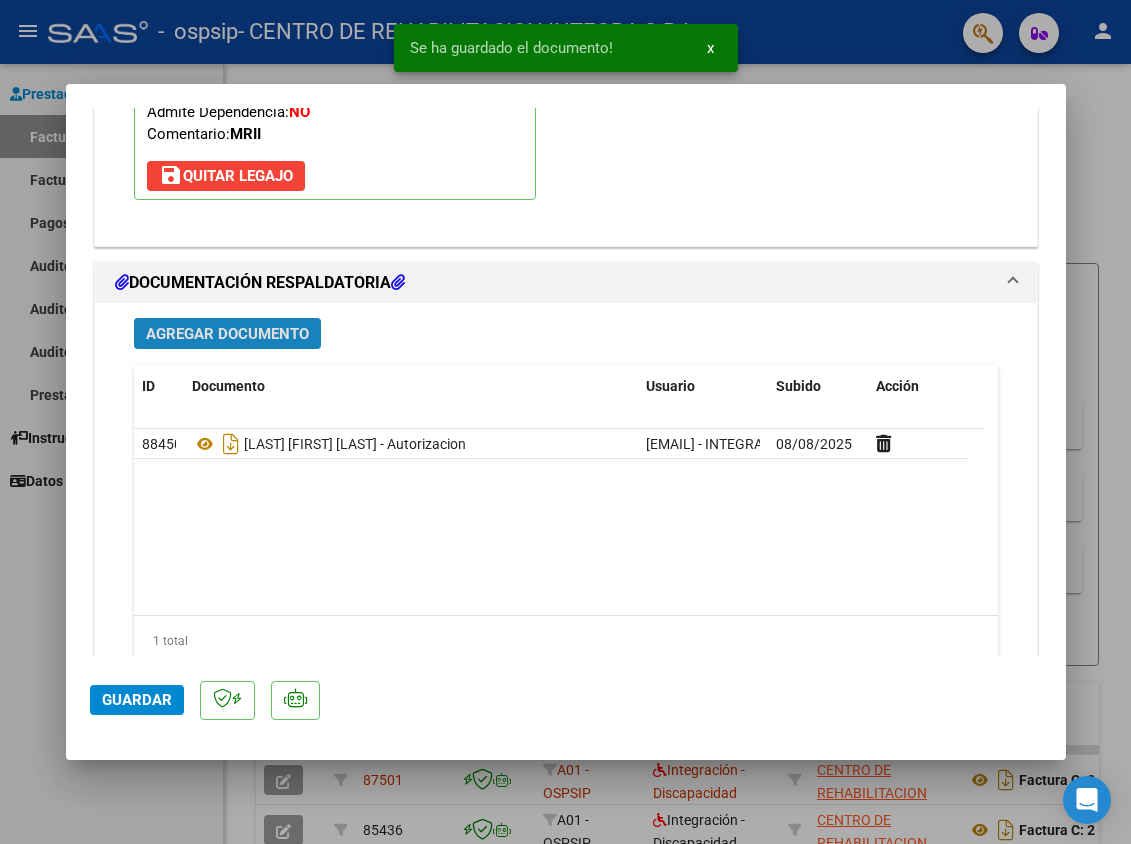 click on "Agregar Documento" at bounding box center (227, 334) 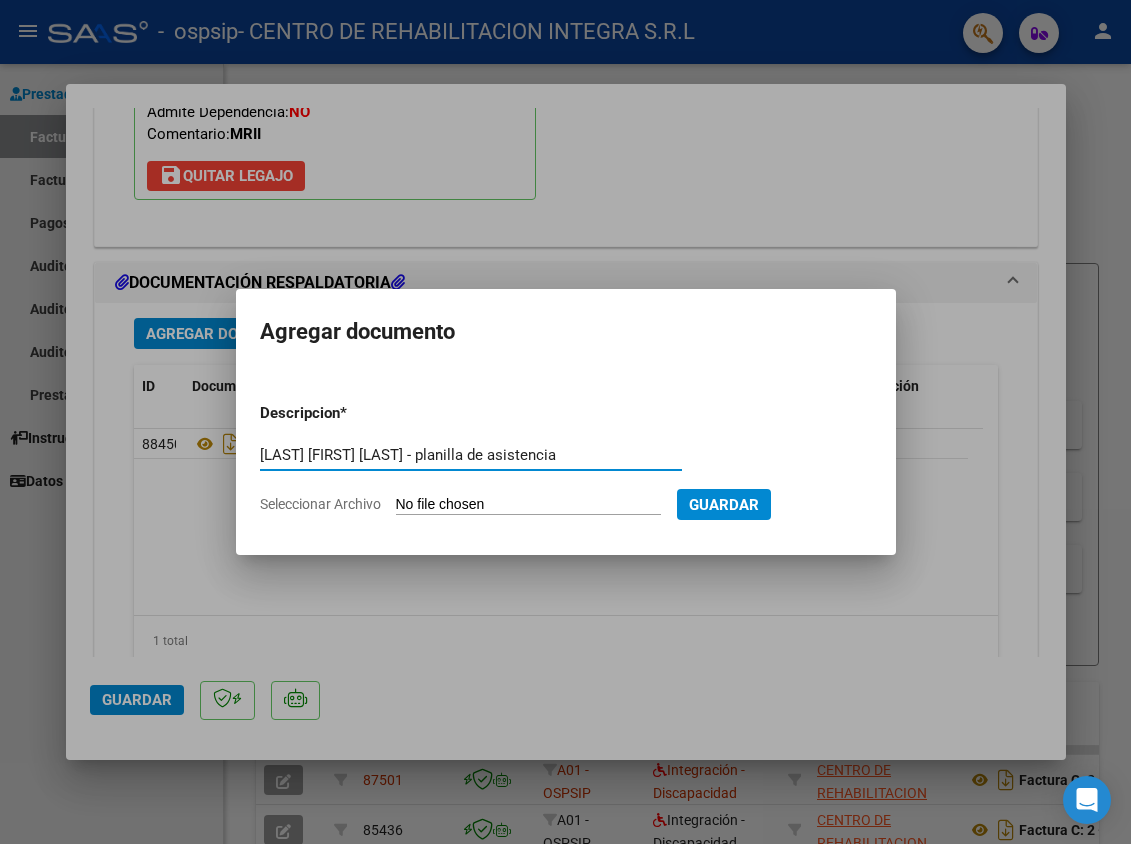 type on "[LAST] [FIRST] [LAST] - planilla de asistencia" 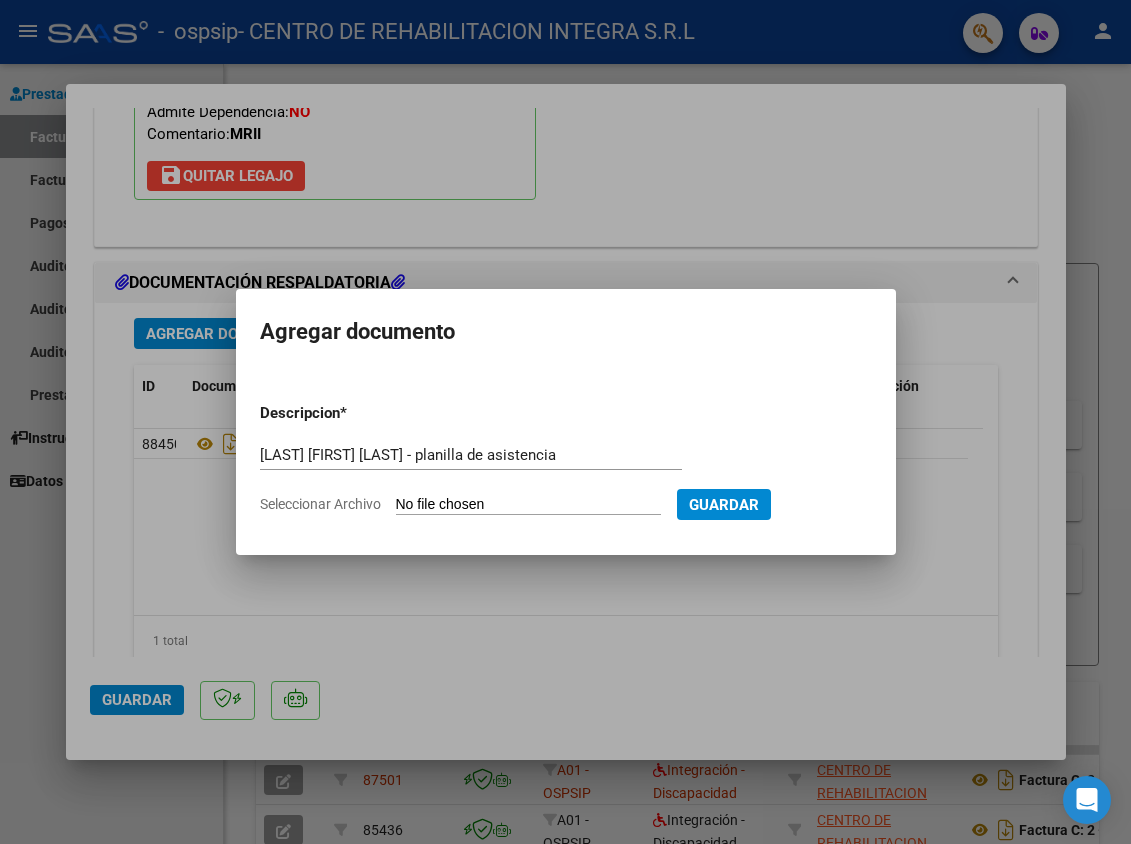 type on "C:\fakepath\[LAST] [FIRST] [LAST]-PLANILLA DE ASISTENCIA-JULIO 2025-OSPSIP.pdf" 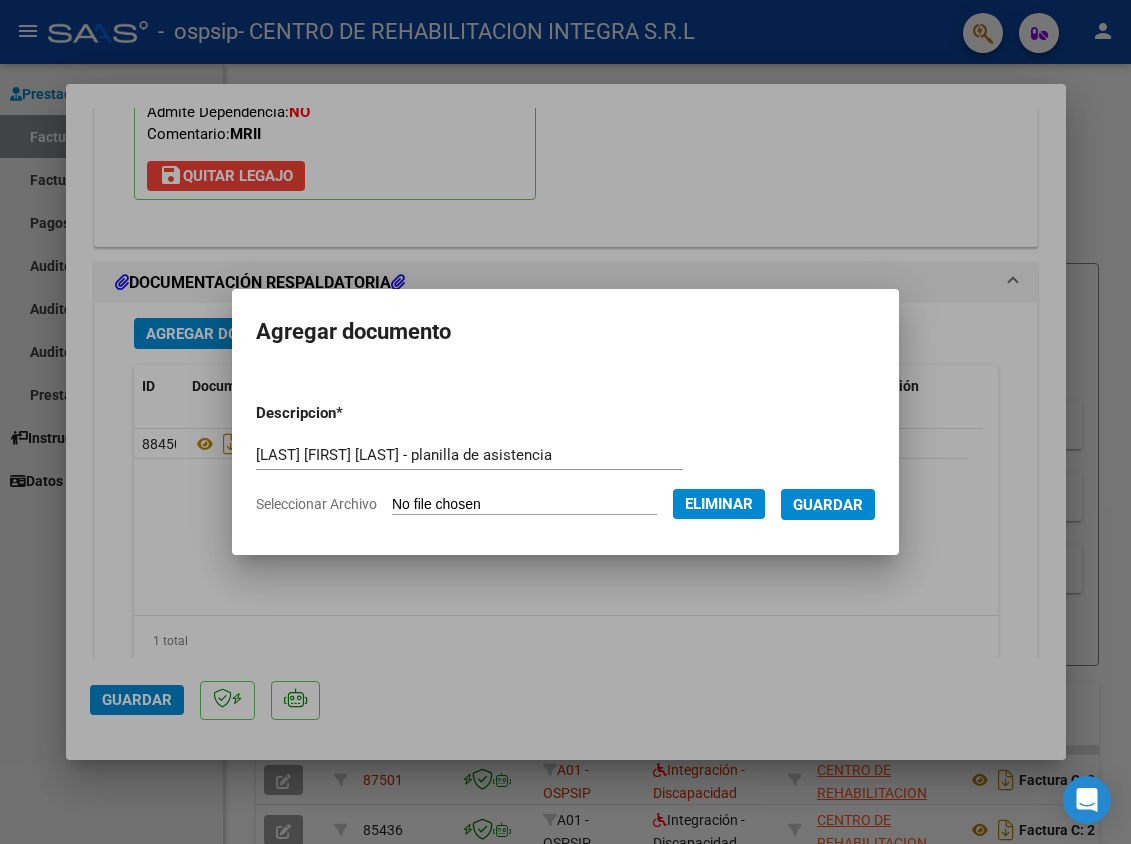click on "Guardar" at bounding box center (828, 504) 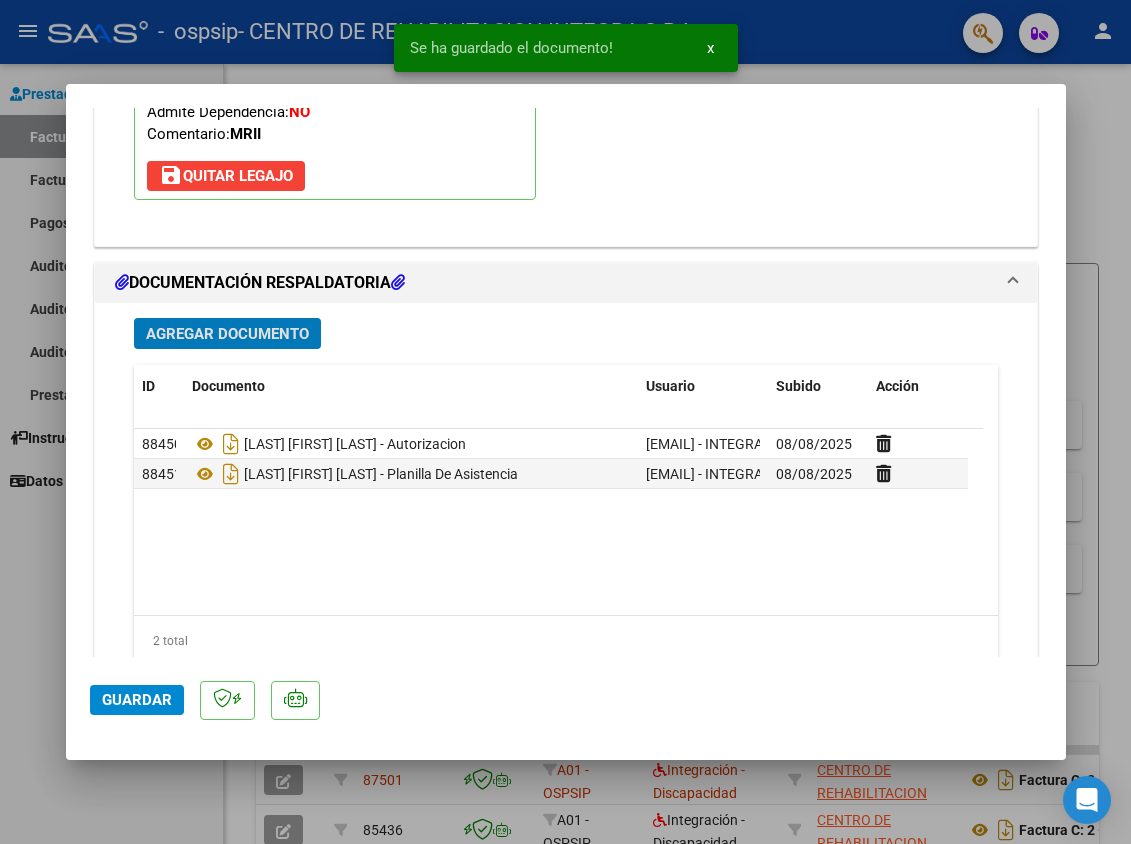 click on "Guardar" 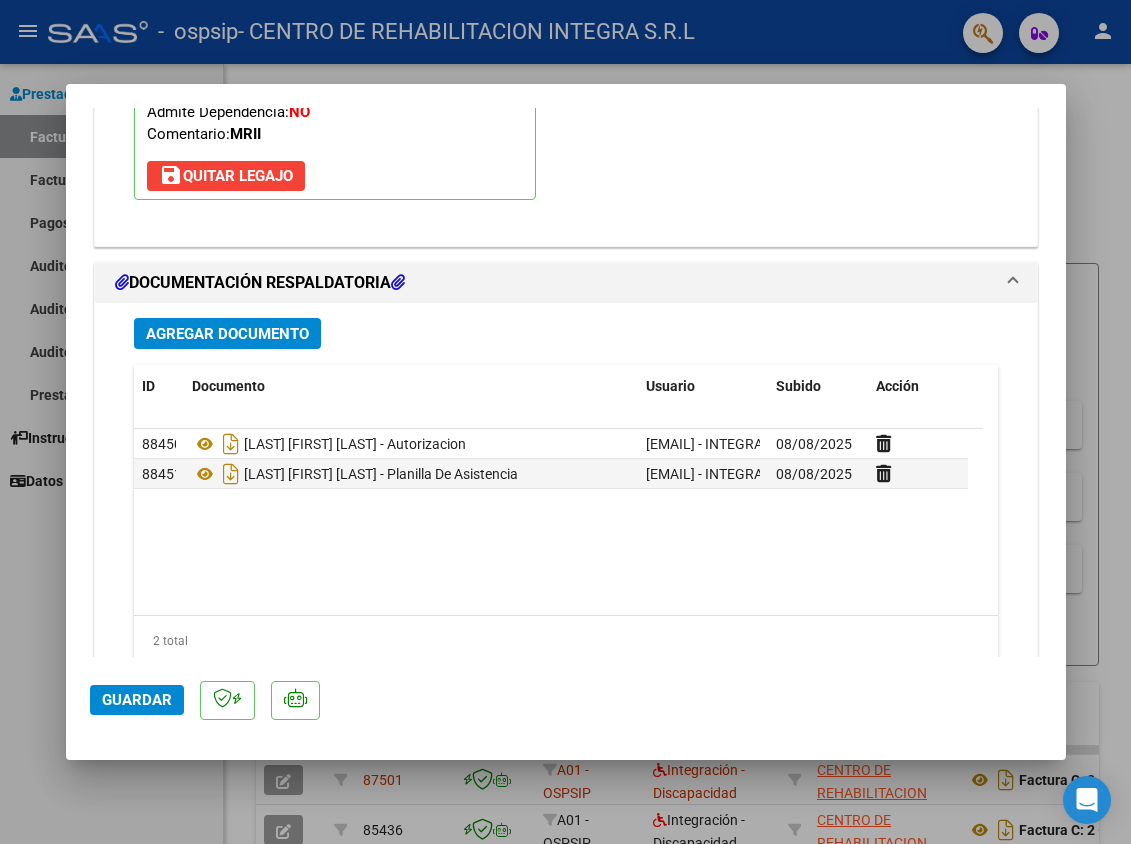 drag, startPoint x: 1098, startPoint y: 128, endPoint x: 474, endPoint y: 98, distance: 624.72076 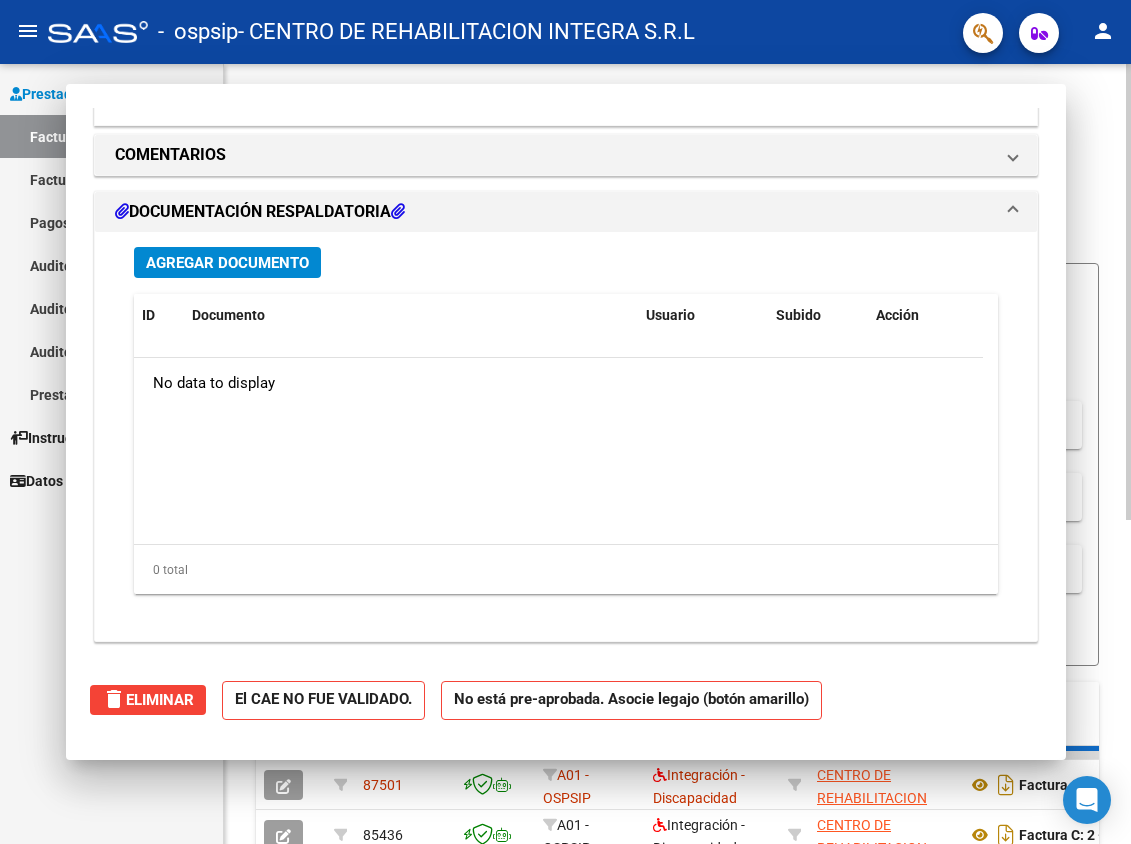scroll, scrollTop: 0, scrollLeft: 0, axis: both 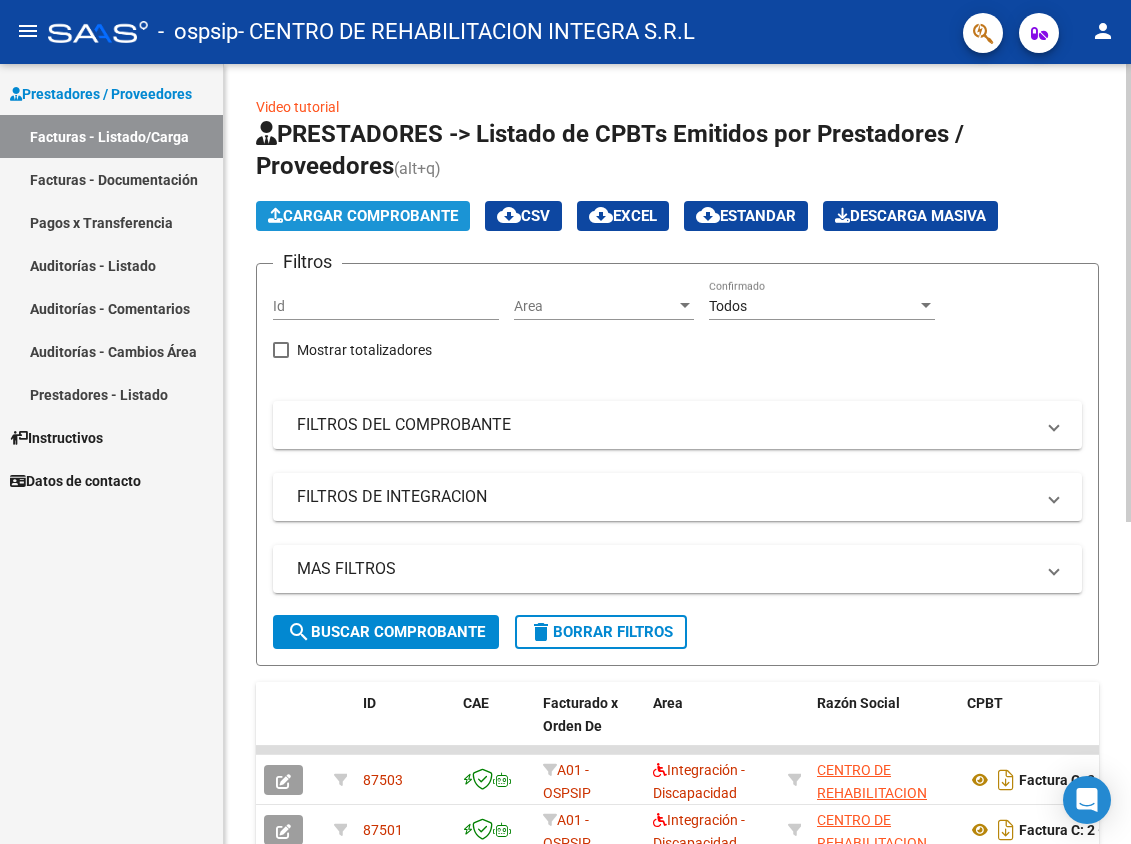 click on "Cargar Comprobante" 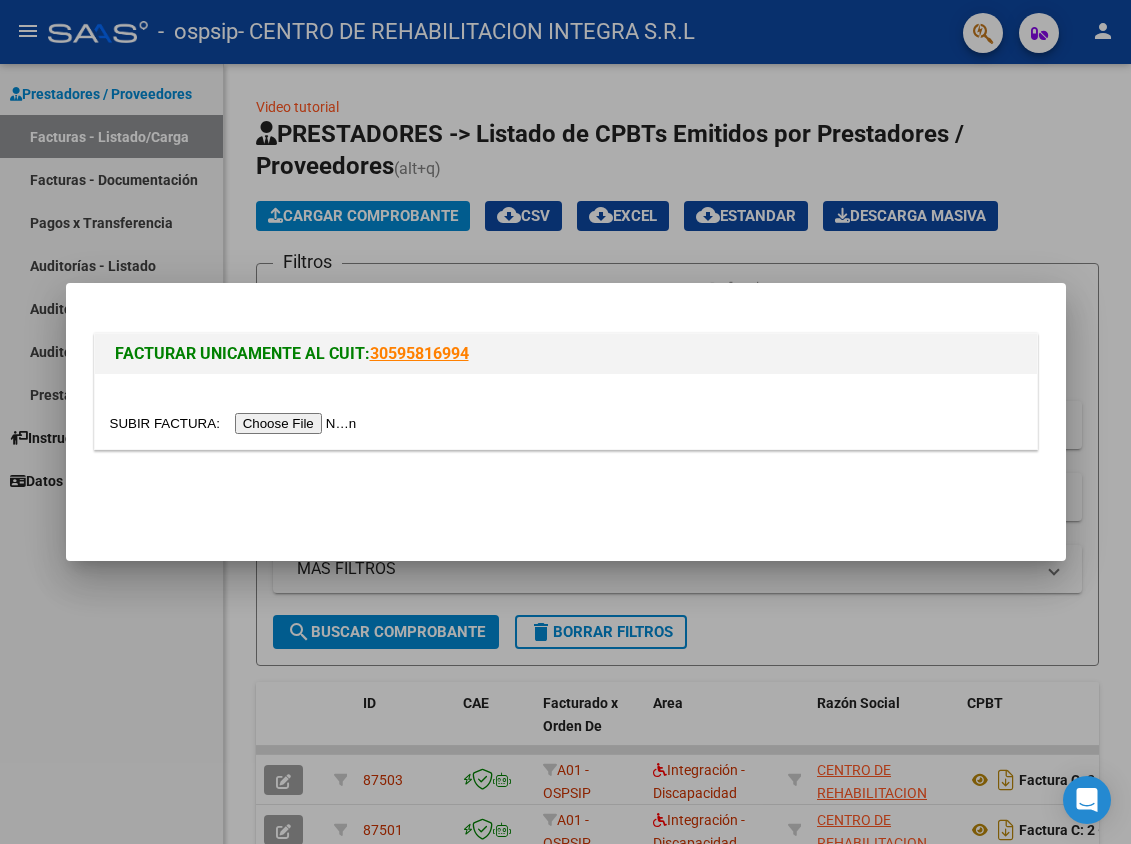 click at bounding box center (236, 423) 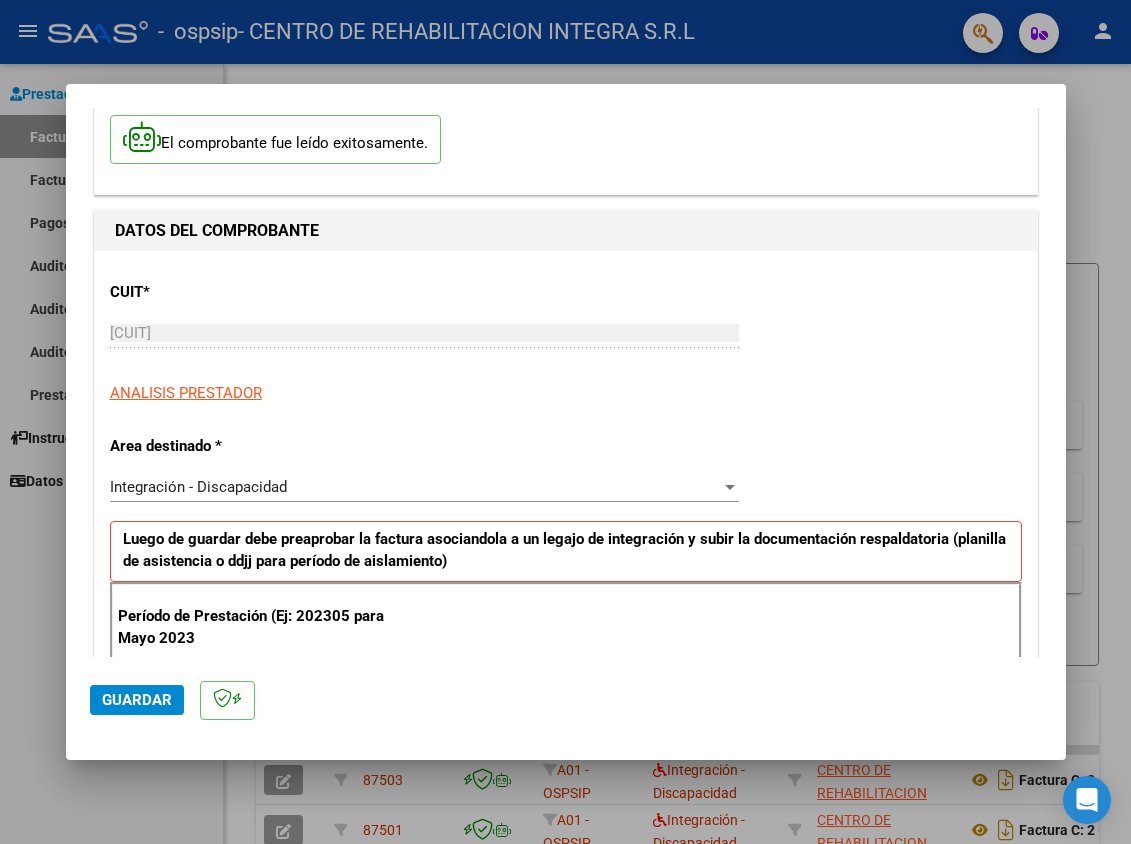 scroll, scrollTop: 300, scrollLeft: 0, axis: vertical 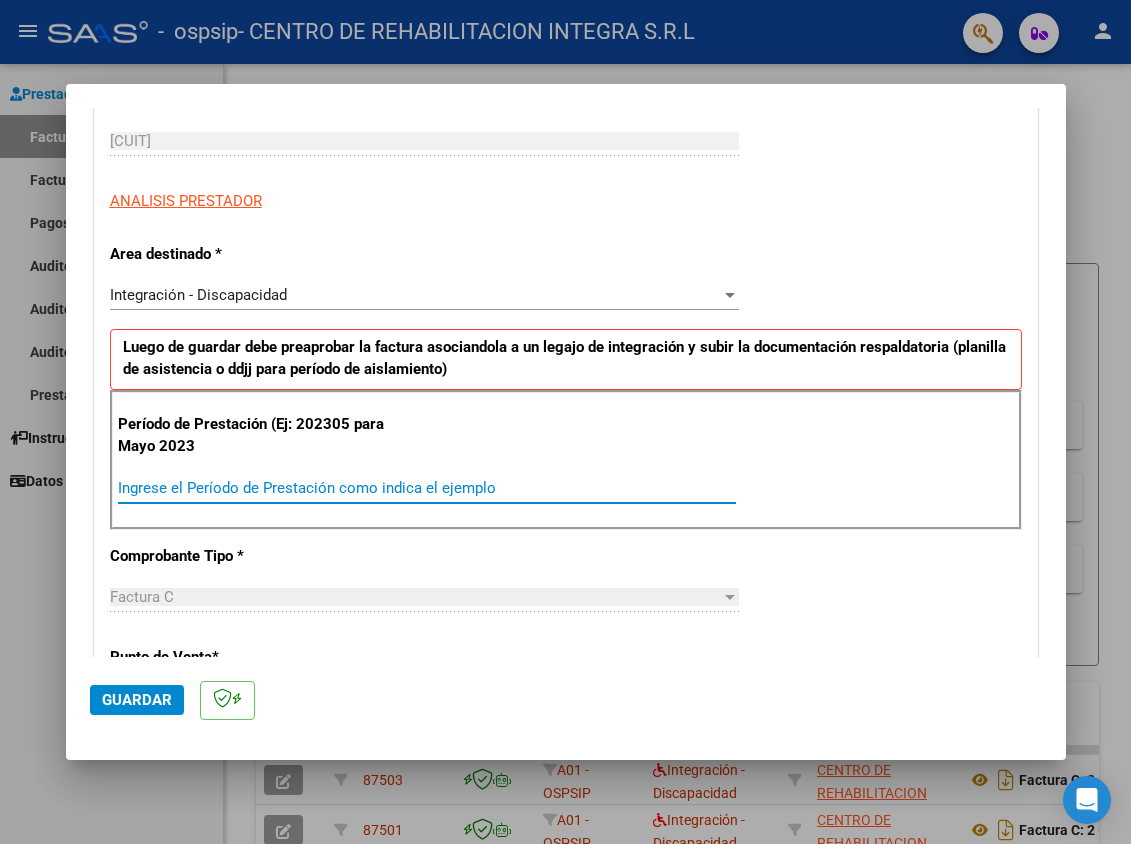 click on "Ingrese el Período de Prestación como indica el ejemplo" at bounding box center (427, 488) 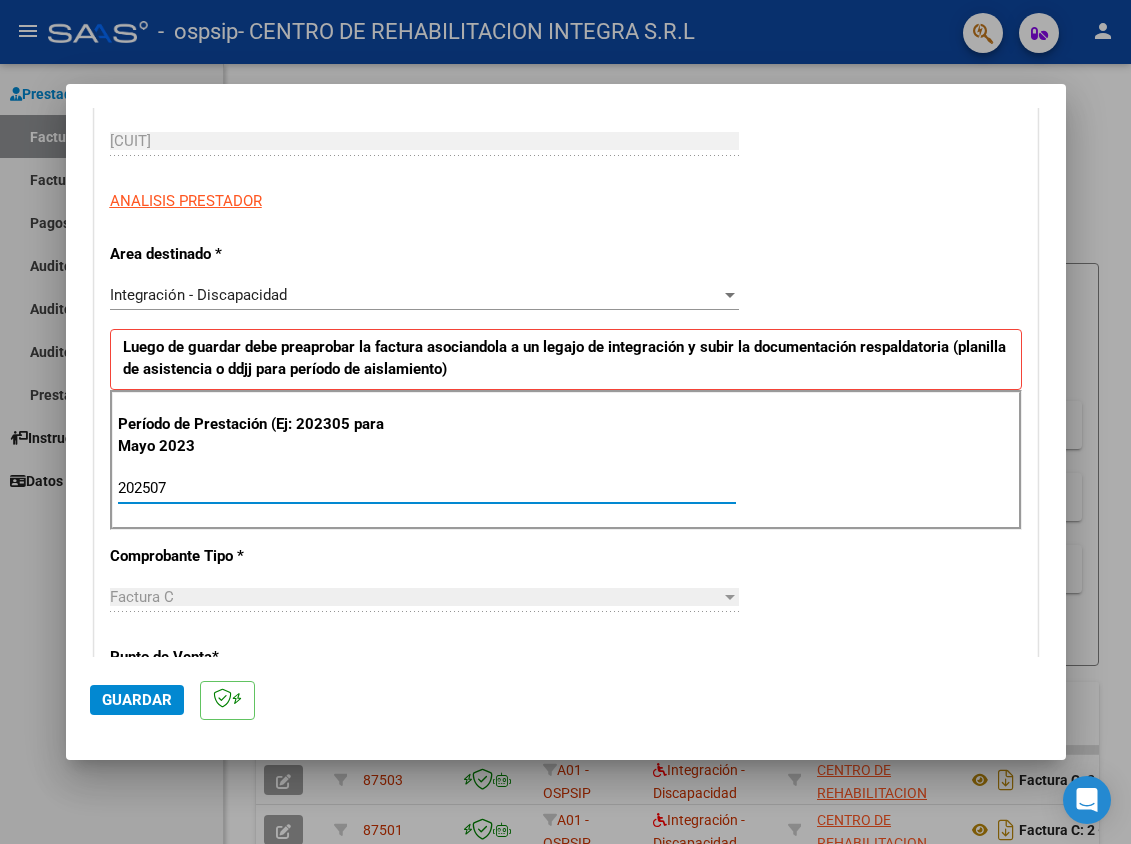 type on "202507" 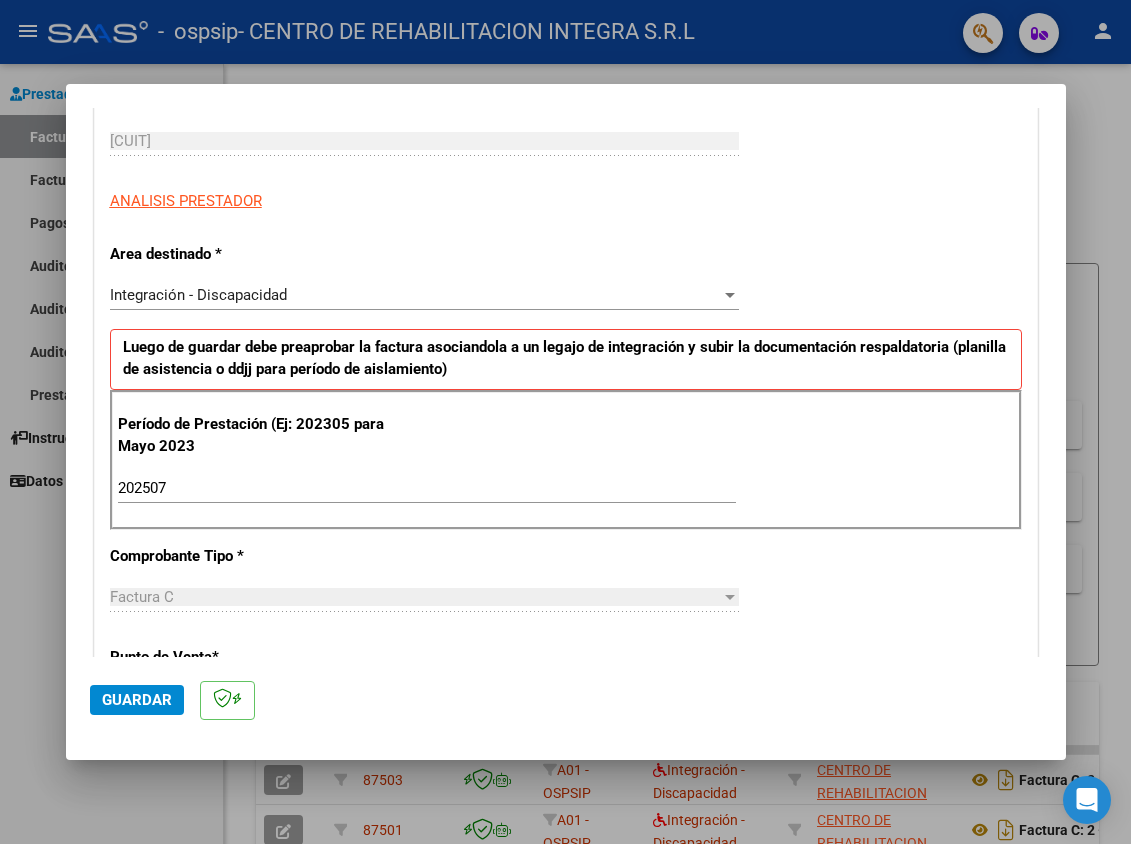 scroll, scrollTop: 500, scrollLeft: 0, axis: vertical 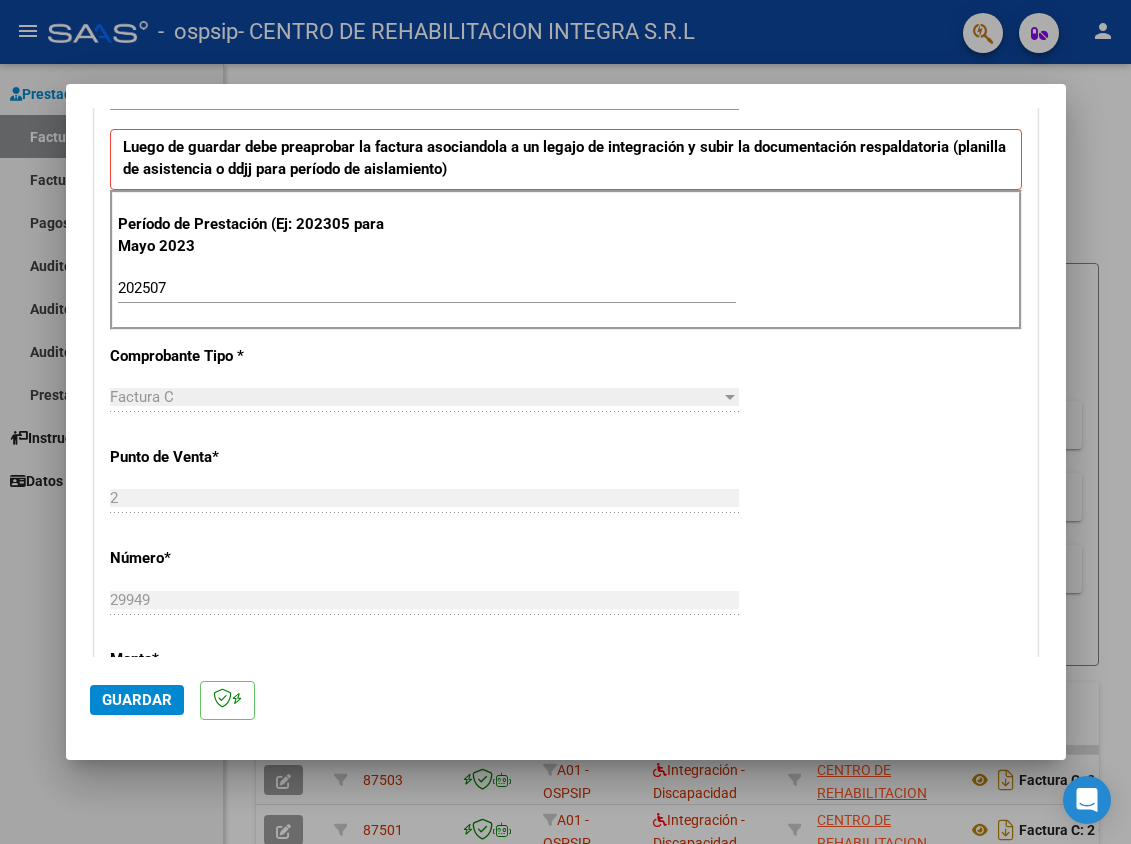 click on "CUIT  *   [PHONE] Ingresar CUIT  ANALISIS PRESTADOR  Area destinado * Integración - Discapacidad Seleccionar Area Luego de guardar debe preaprobar la factura asociandola a un legajo de integración y subir la documentación respaldatoria (planilla de asistencia o ddjj para período de aislamiento)  Período de Prestación (Ej: 202305 para Mayo 2023    202507 Ingrese el Período de Prestación como indica el ejemplo   Comprobante Tipo * Factura C Seleccionar Tipo Punto de Venta  *   2 Ingresar el Nro.  Número  *   29949 Ingresar el Nro.  Monto  *   $ 435.376,56 Ingresar el monto  Fecha del Cpbt.  *   2025-08-01 Ingresar la fecha  CAE / CAEA (no ingrese CAI)    75313555839858 Ingresar el CAE o CAEA (no ingrese CAI)  Fecha de Vencimiento    Ingresar la fecha  Ref. Externa    Ingresar la ref.  N° Liquidación    Ingresar el N° Liquidación" at bounding box center [566, 592] 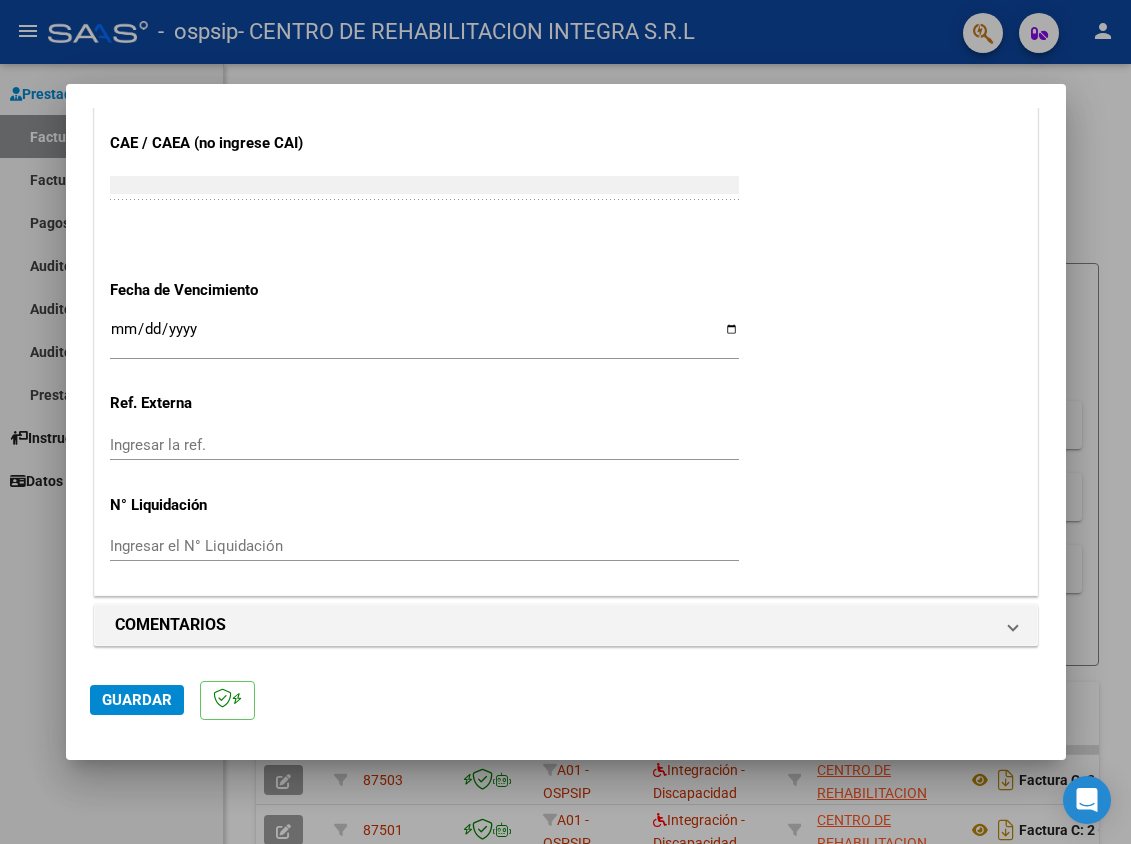scroll, scrollTop: 1235, scrollLeft: 0, axis: vertical 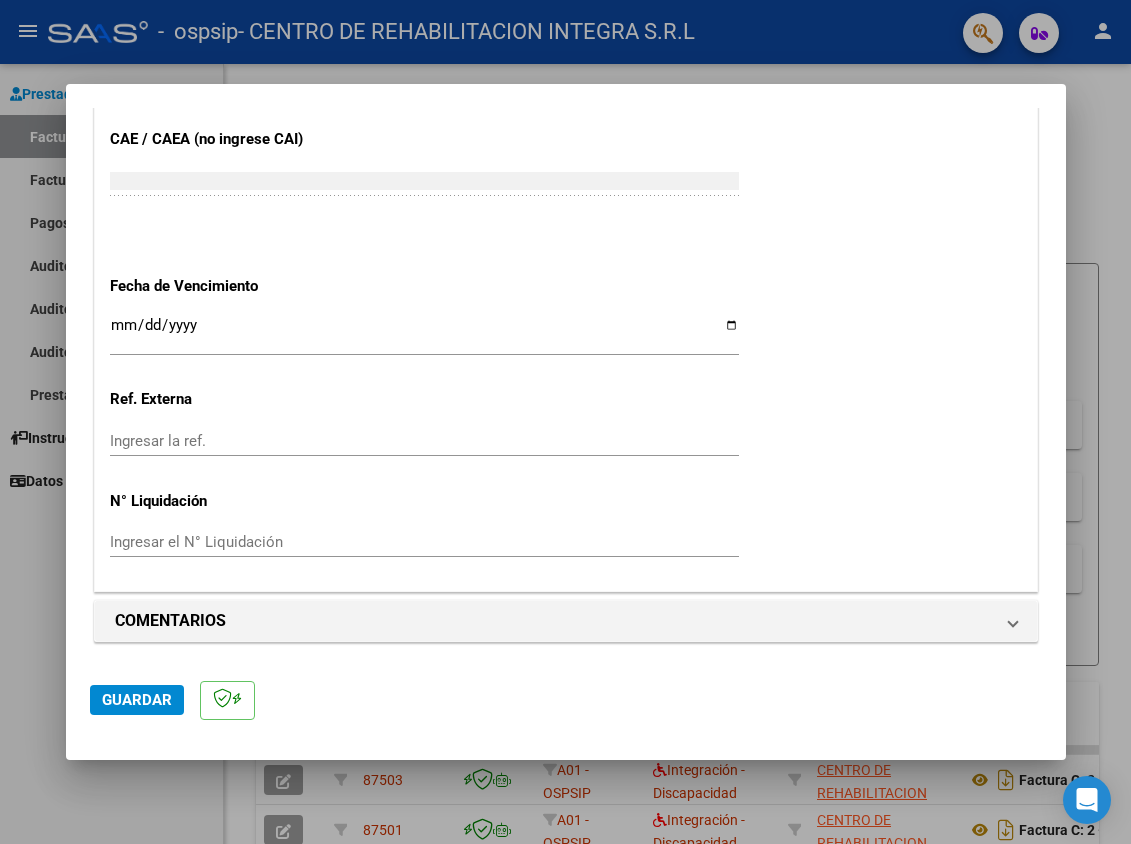 click on "Guardar" 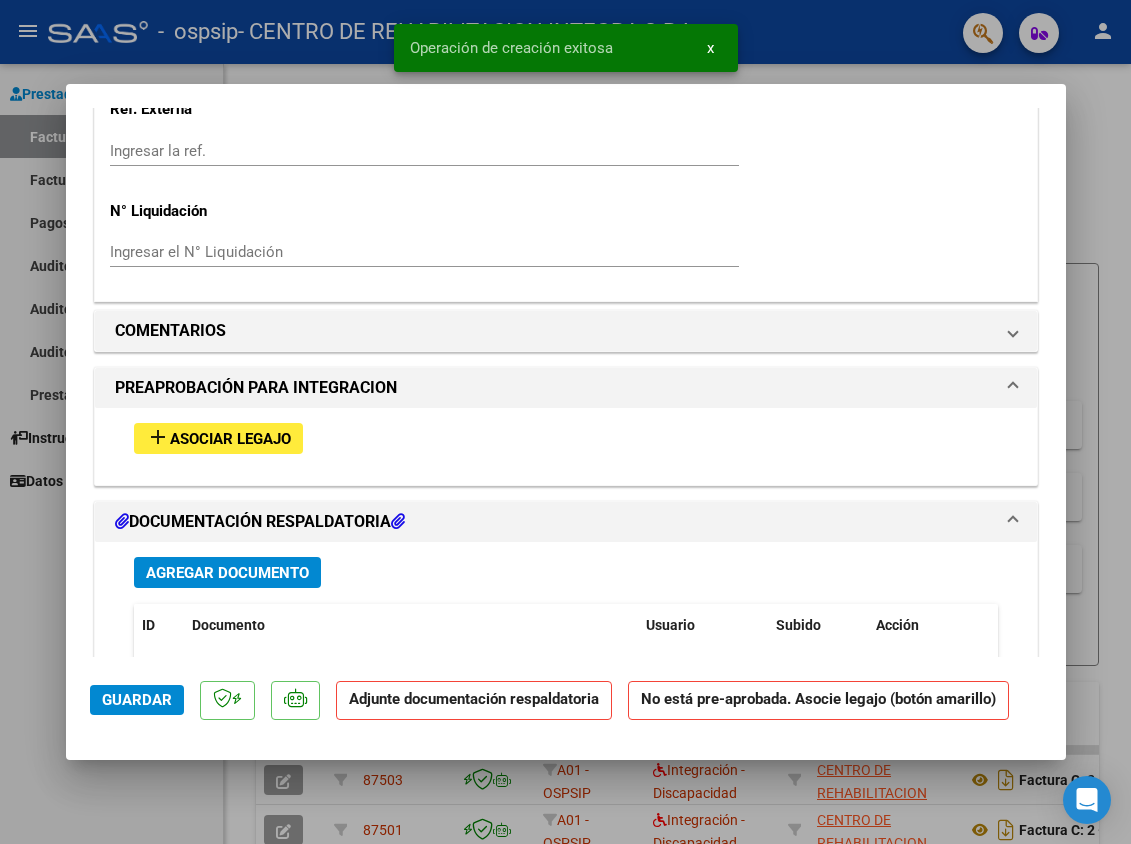 scroll, scrollTop: 1800, scrollLeft: 0, axis: vertical 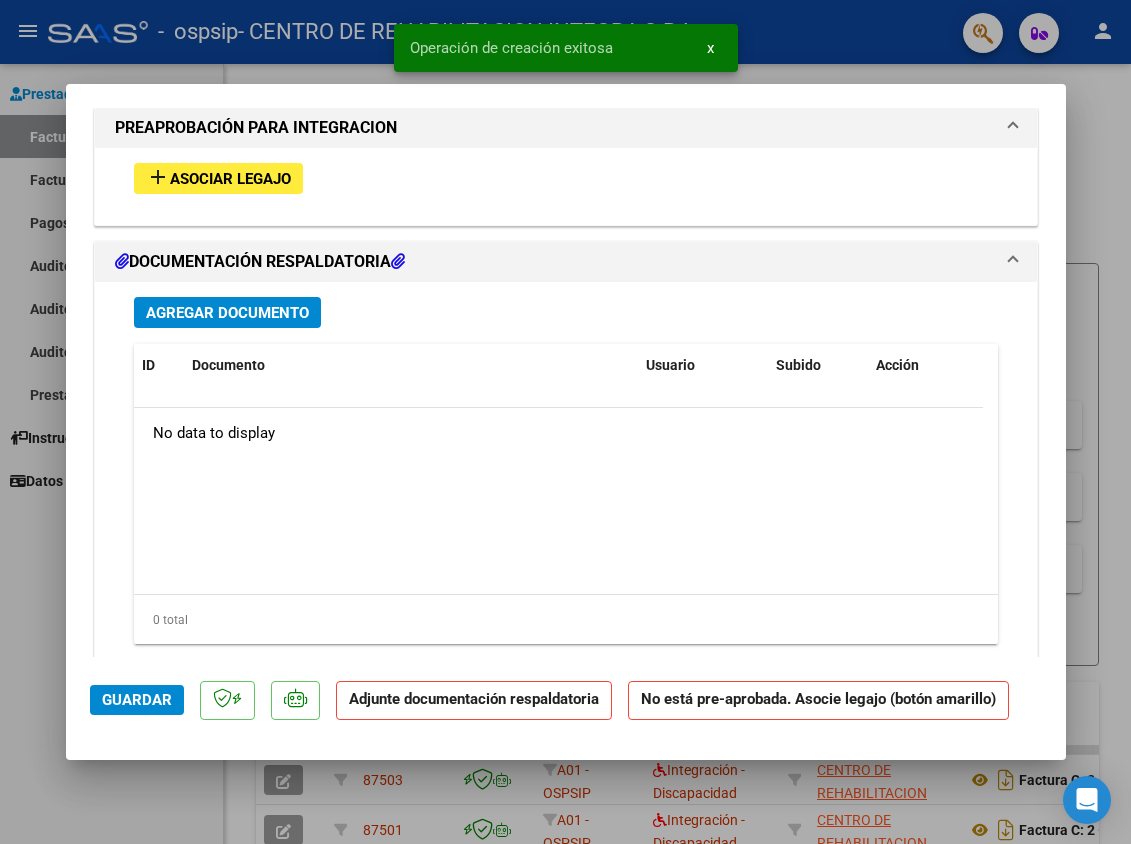 click on "Asociar Legajo" at bounding box center [230, 179] 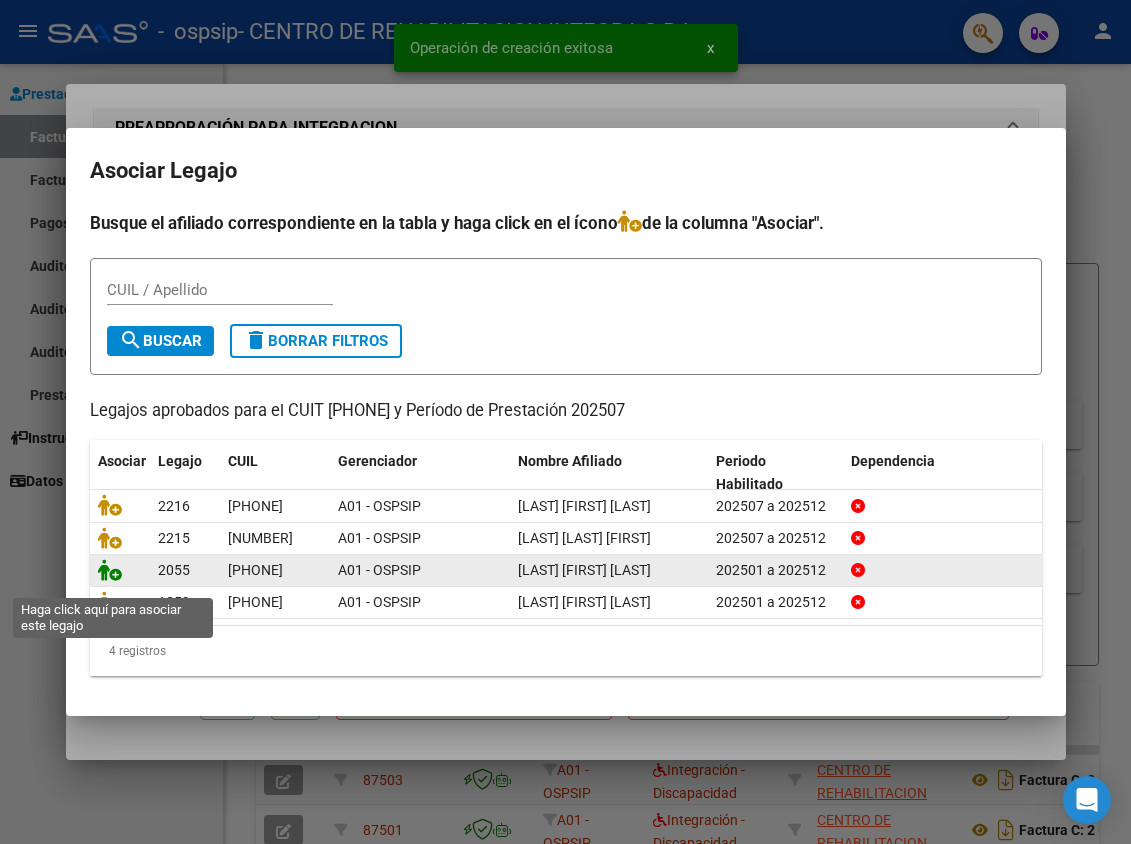 click 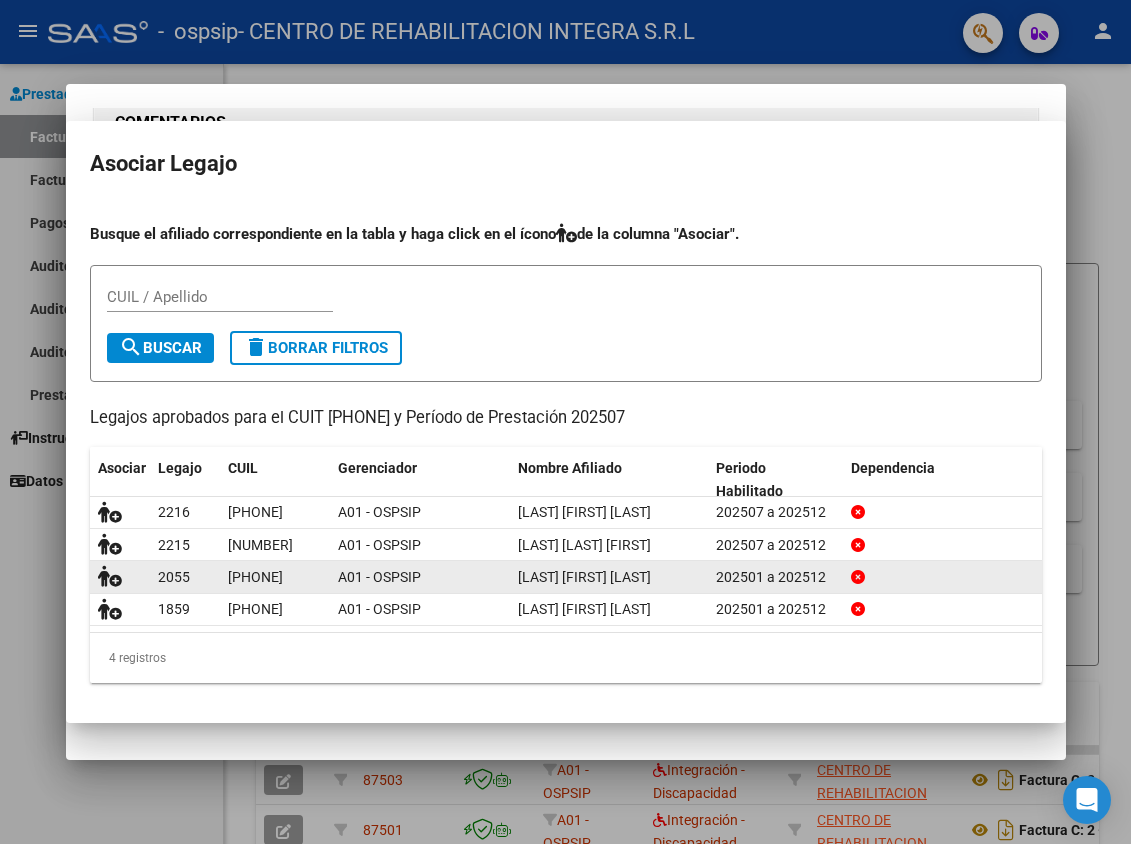 scroll, scrollTop: 1852, scrollLeft: 0, axis: vertical 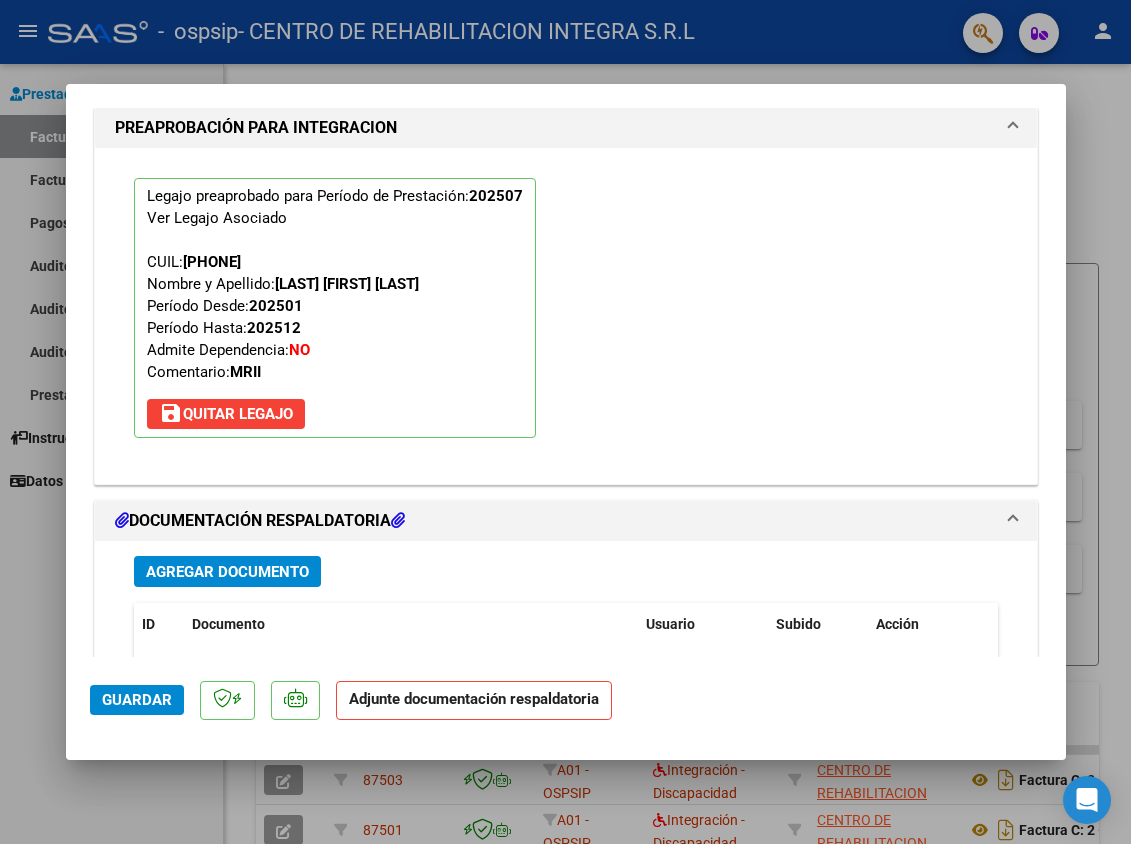 click on "Agregar Documento" at bounding box center [227, 572] 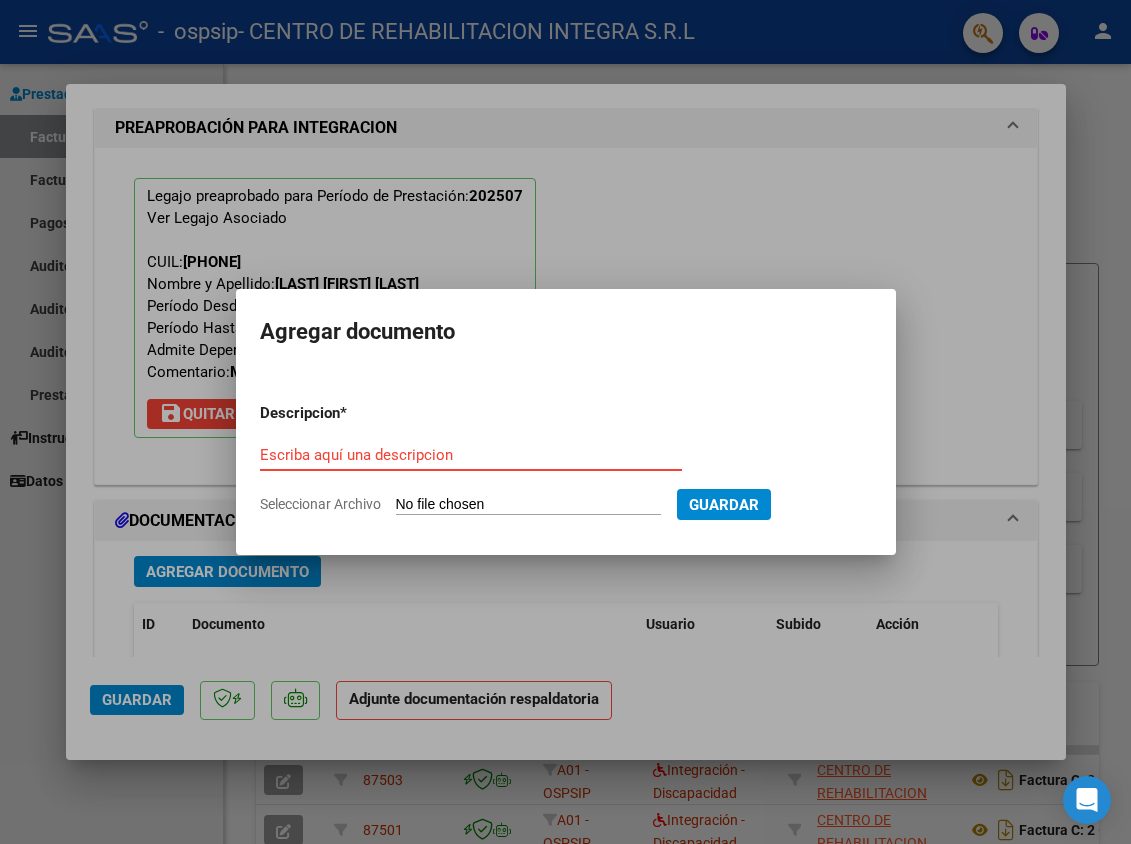 click on "Escriba aquí una descripcion" at bounding box center [471, 455] 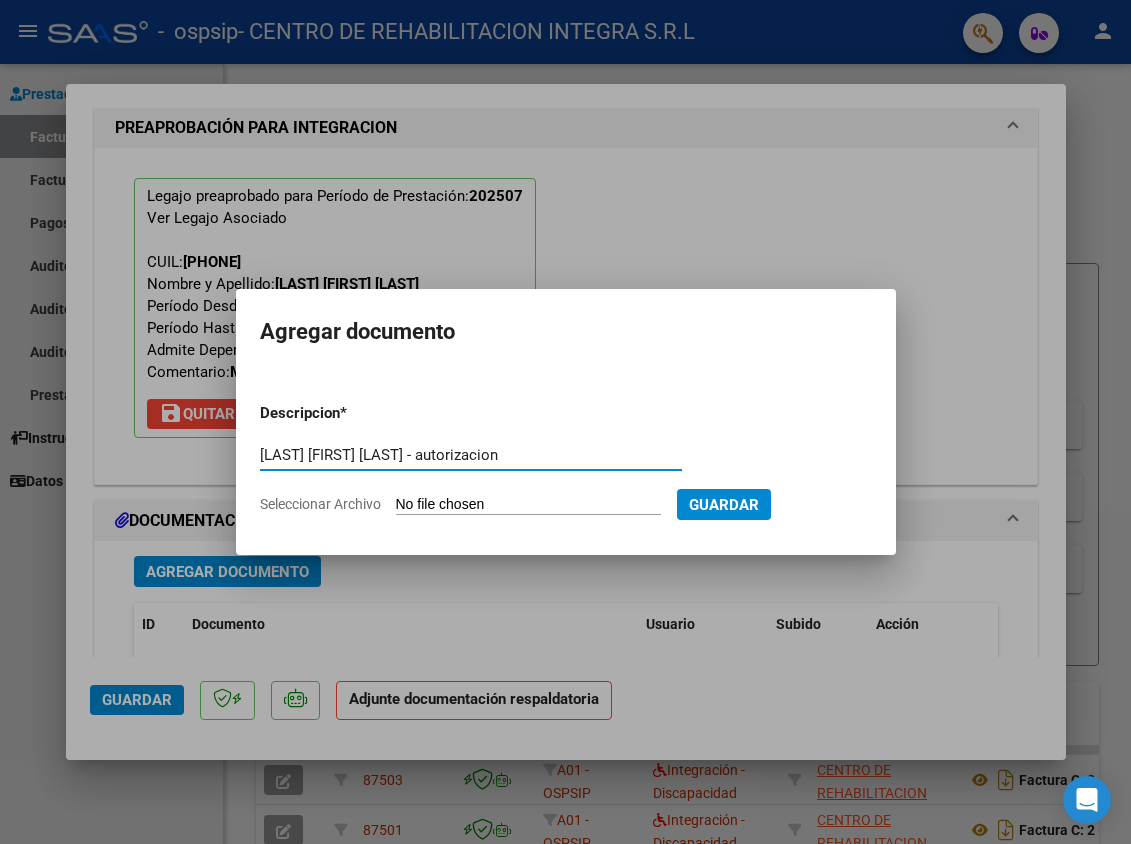 type on "[LAST] [FIRST] [LAST] - autorizacion" 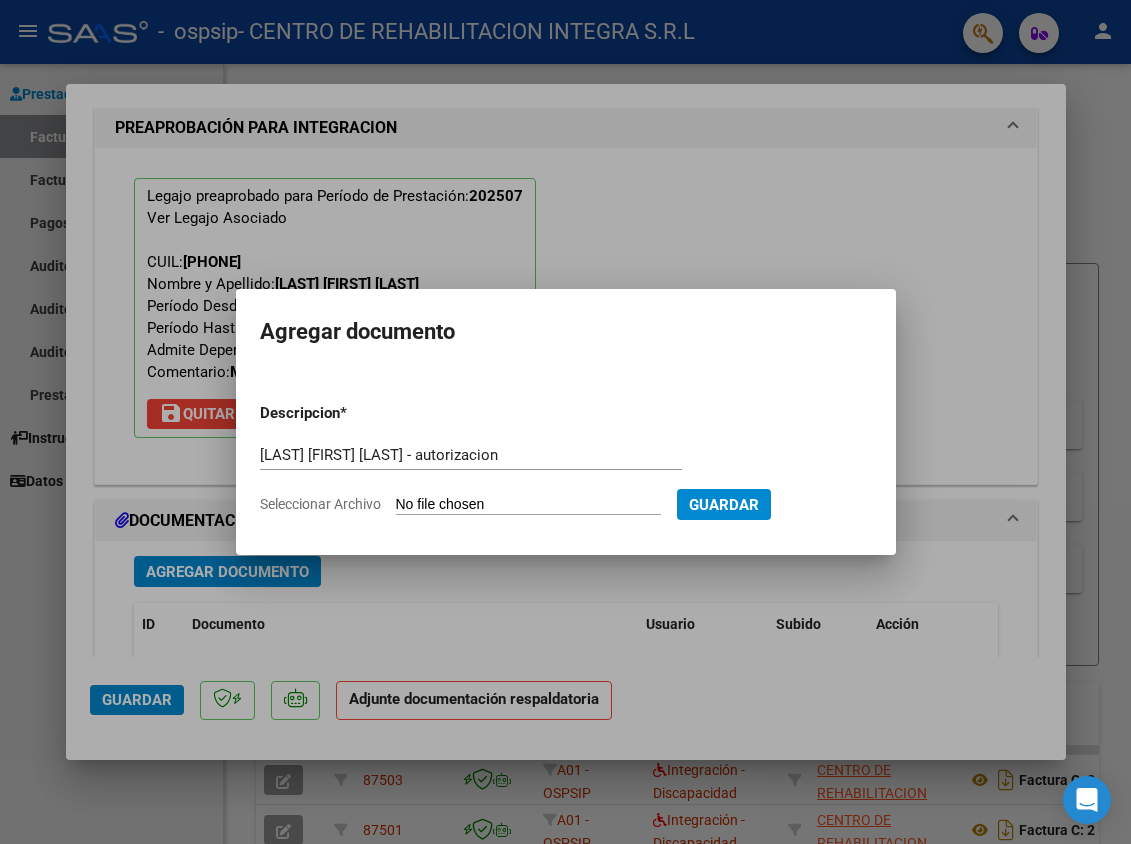 click on "Descripcion  *   [LAST] [FIRST] [LAST] - autorizacion Escriba aquí una descripcion  Seleccionar Archivo Guardar" at bounding box center (566, 458) 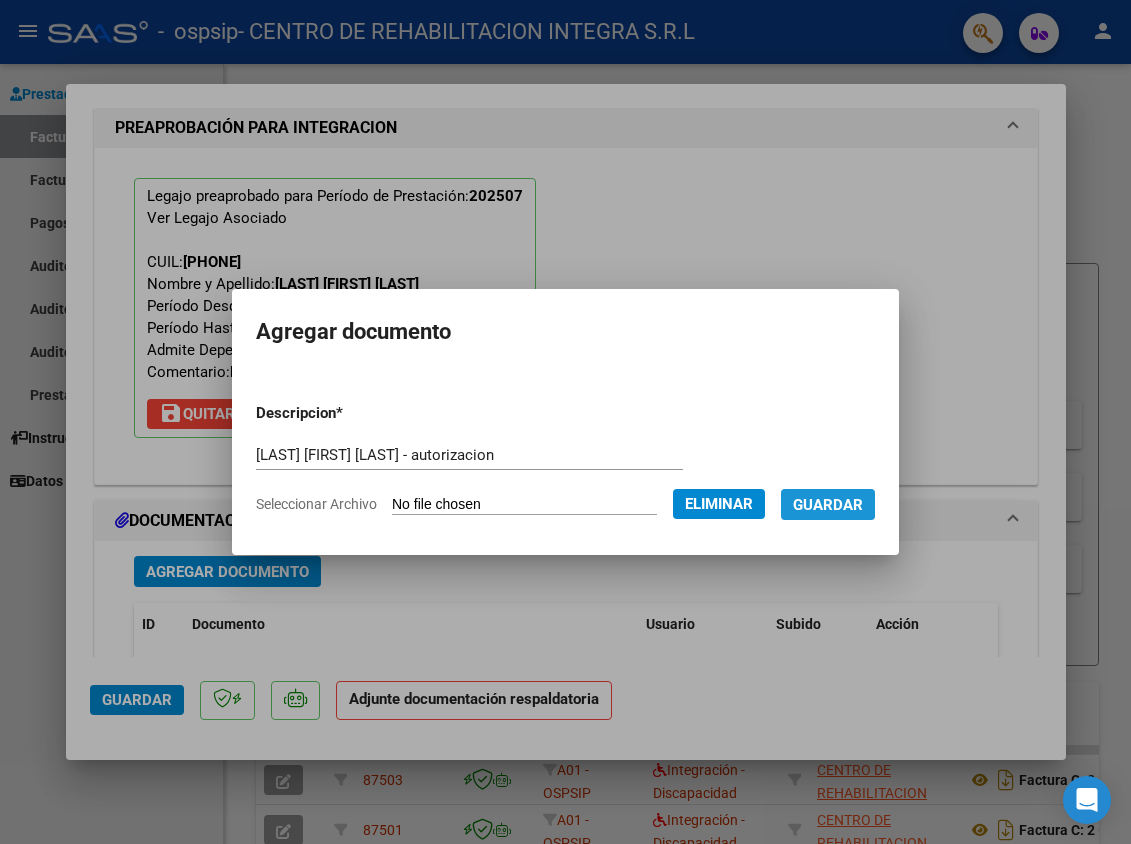 click on "Guardar" at bounding box center (828, 505) 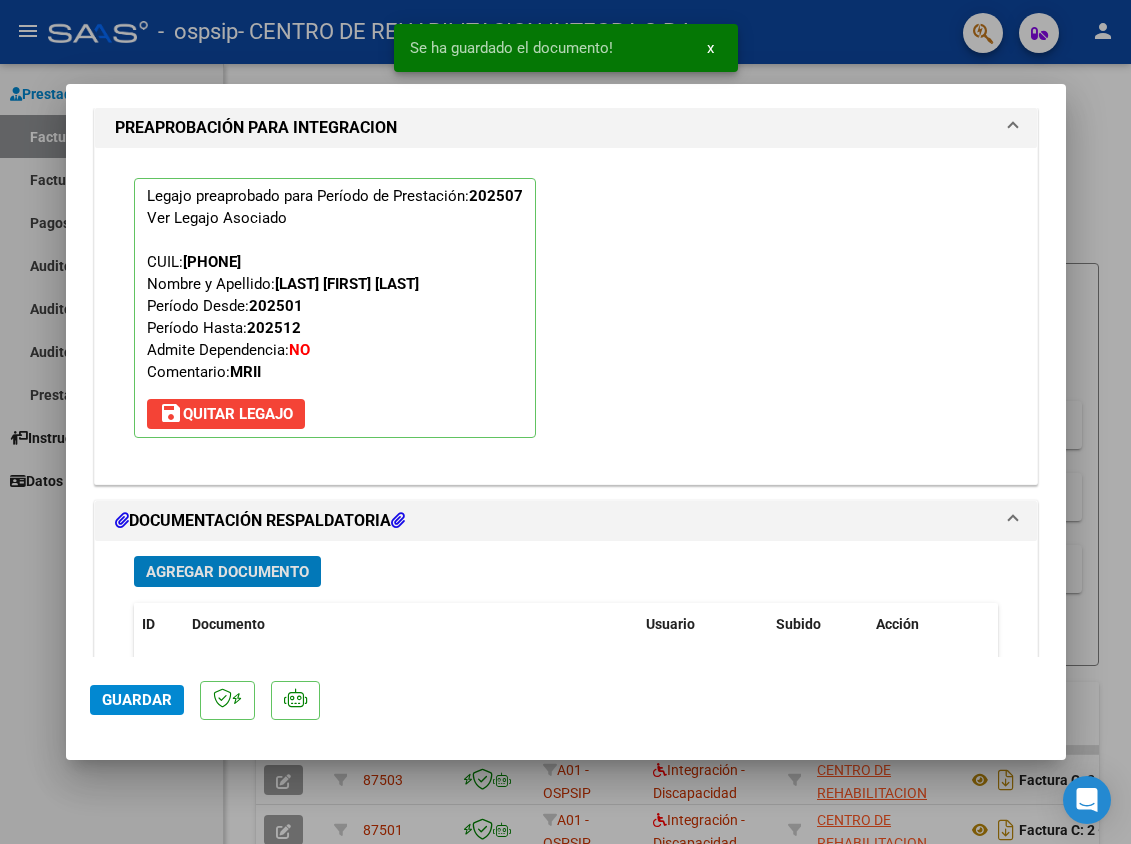 click on "Agregar Documento" at bounding box center (227, 572) 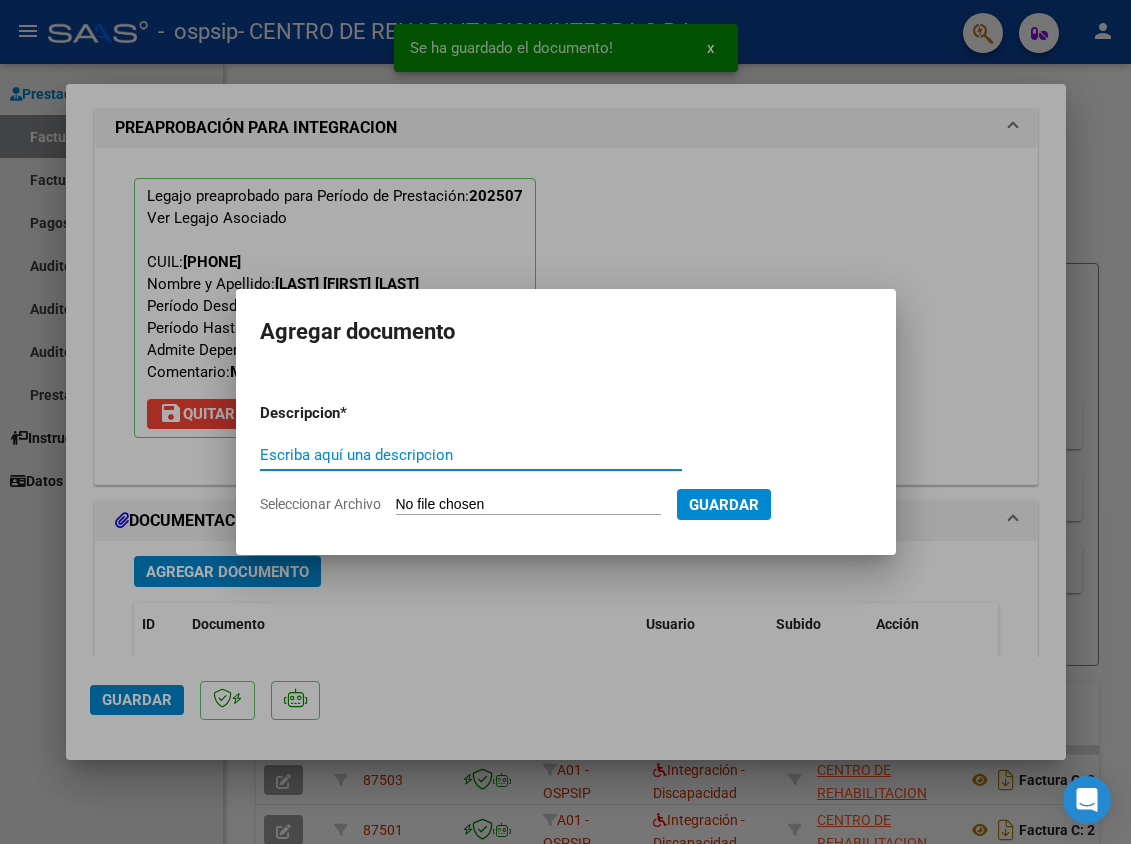 paste on "[LAST] [FIRST] [LAST]" 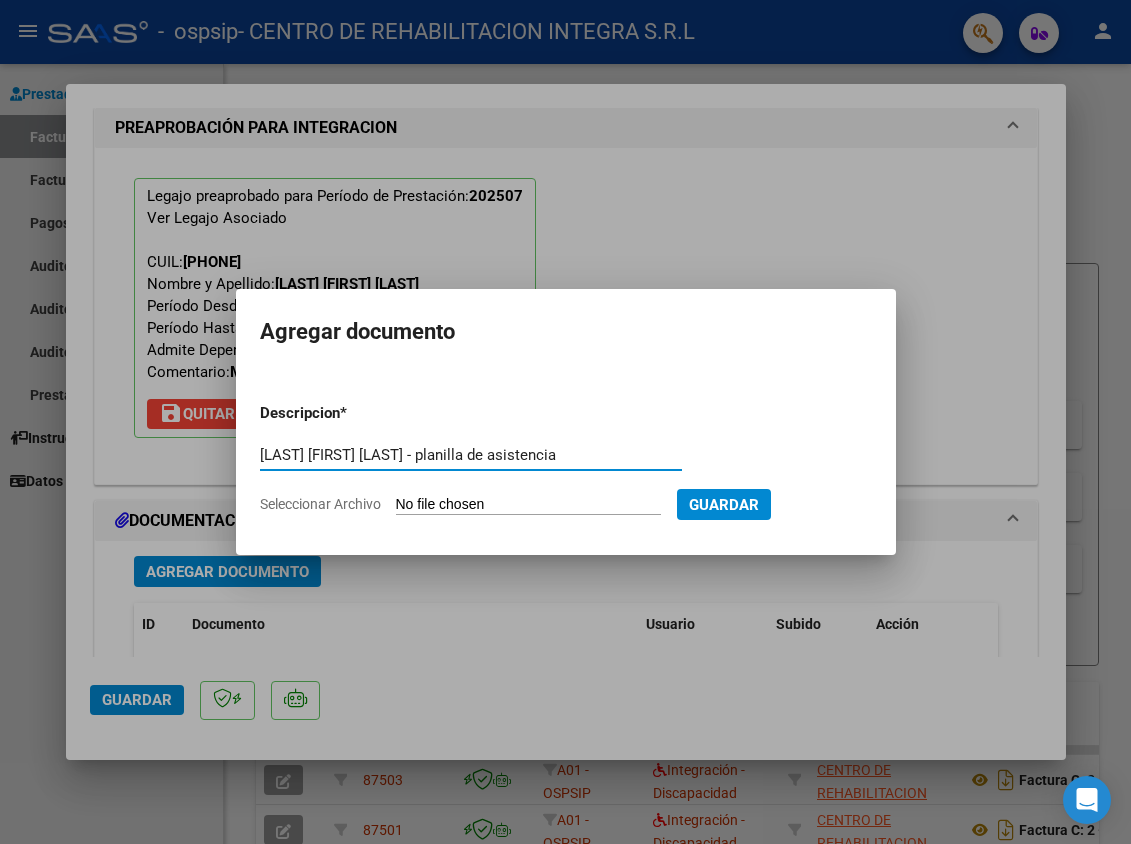 type on "[LAST] [FIRST] [LAST] - planilla de asistencia" 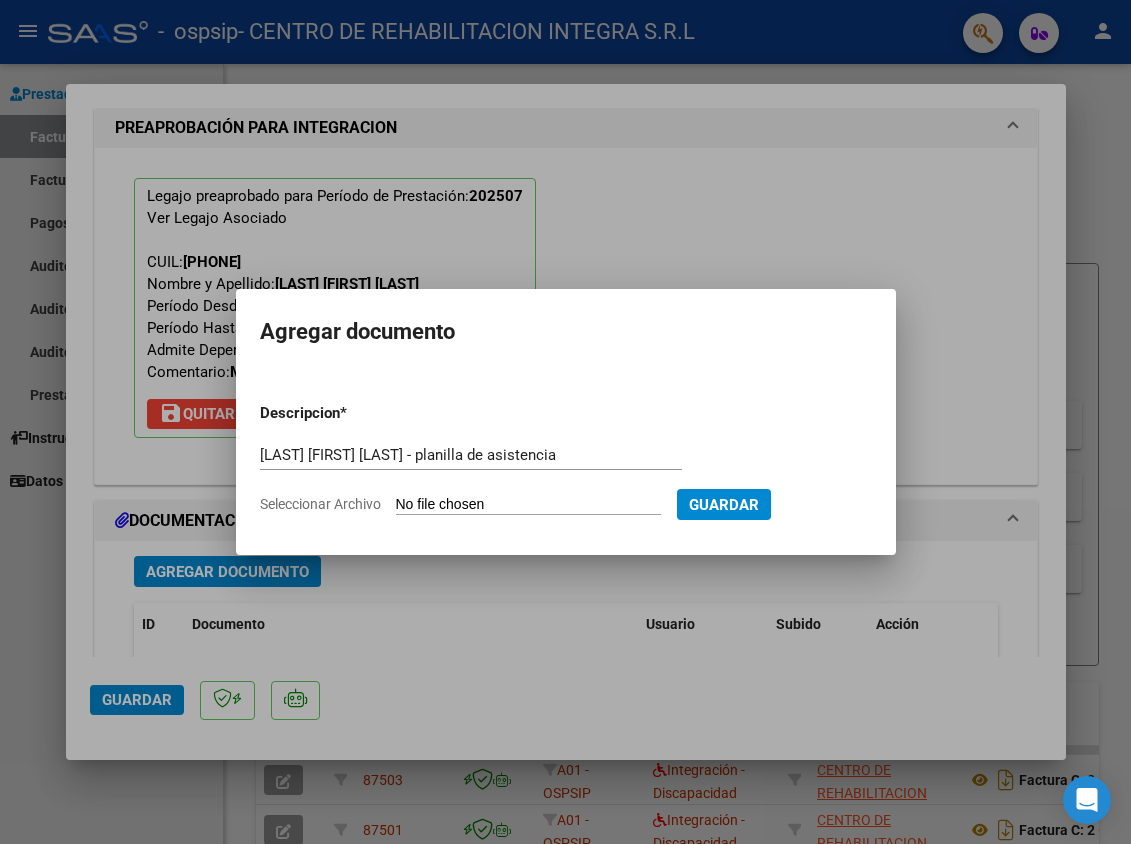 click on "Seleccionar Archivo" at bounding box center [528, 505] 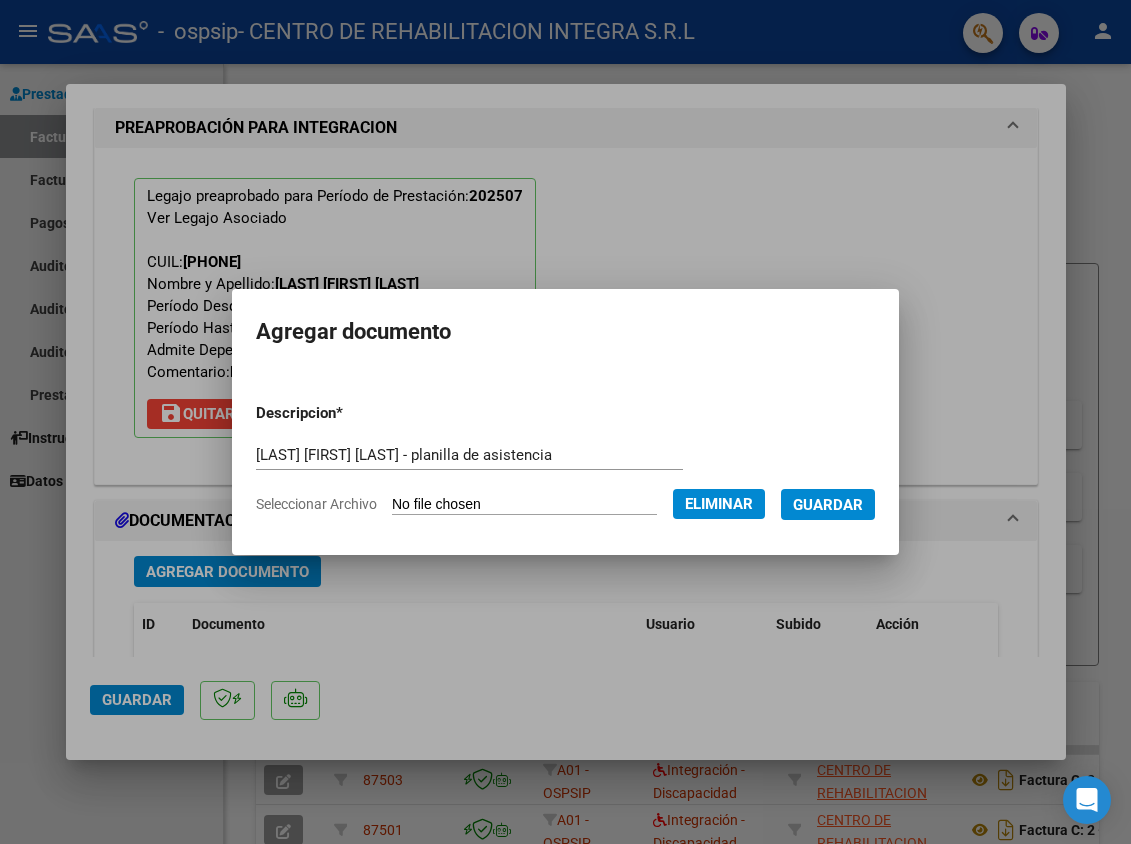 click on "Descripcion  *   [LAST] [FIRST] [LAST] - planilla de asistencia Escriba aquí una descripcion  Seleccionar Archivo Eliminar Guardar" at bounding box center [565, 458] 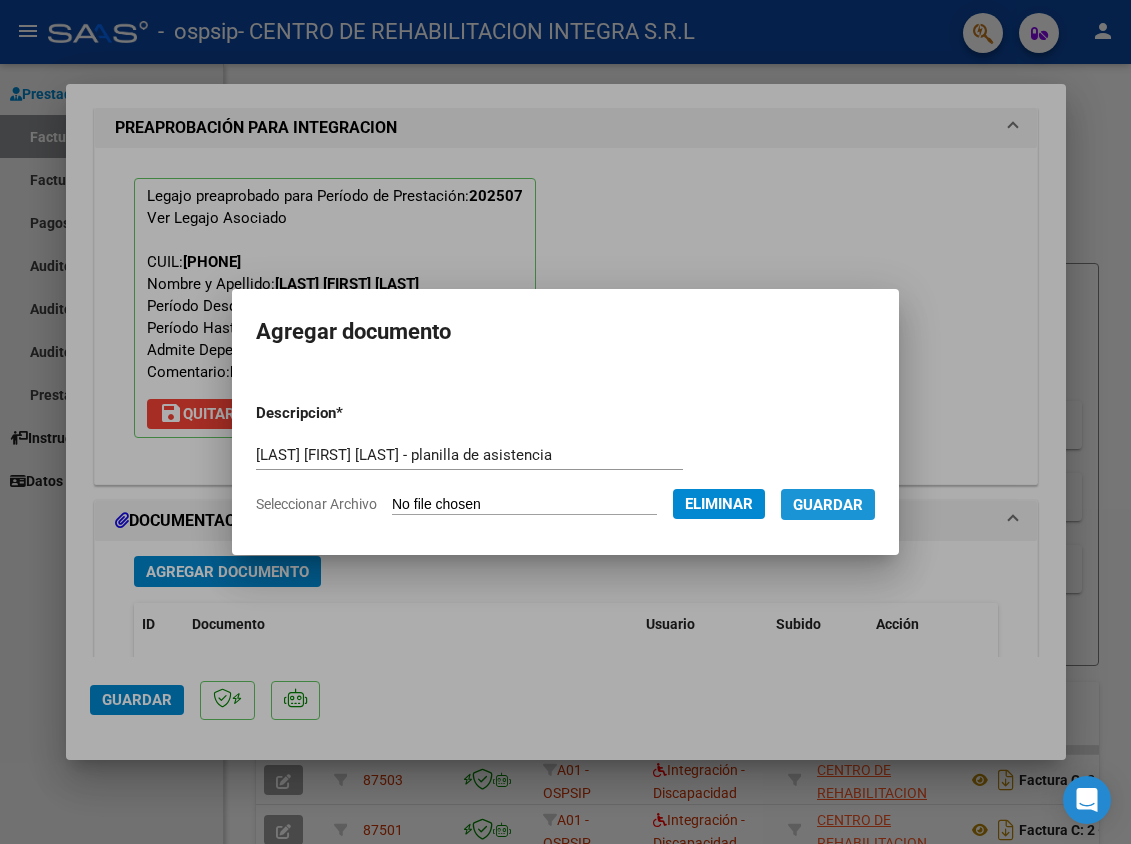 click on "Guardar" at bounding box center (828, 505) 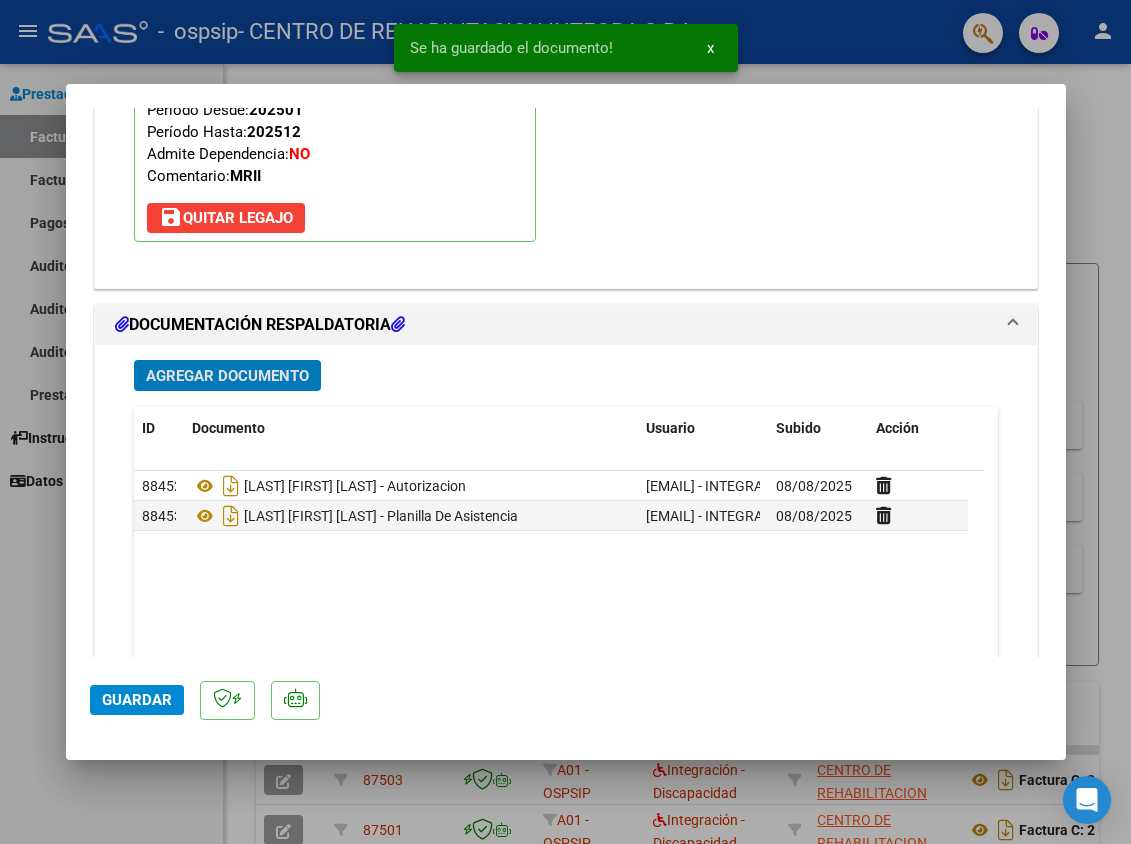 scroll, scrollTop: 2052, scrollLeft: 0, axis: vertical 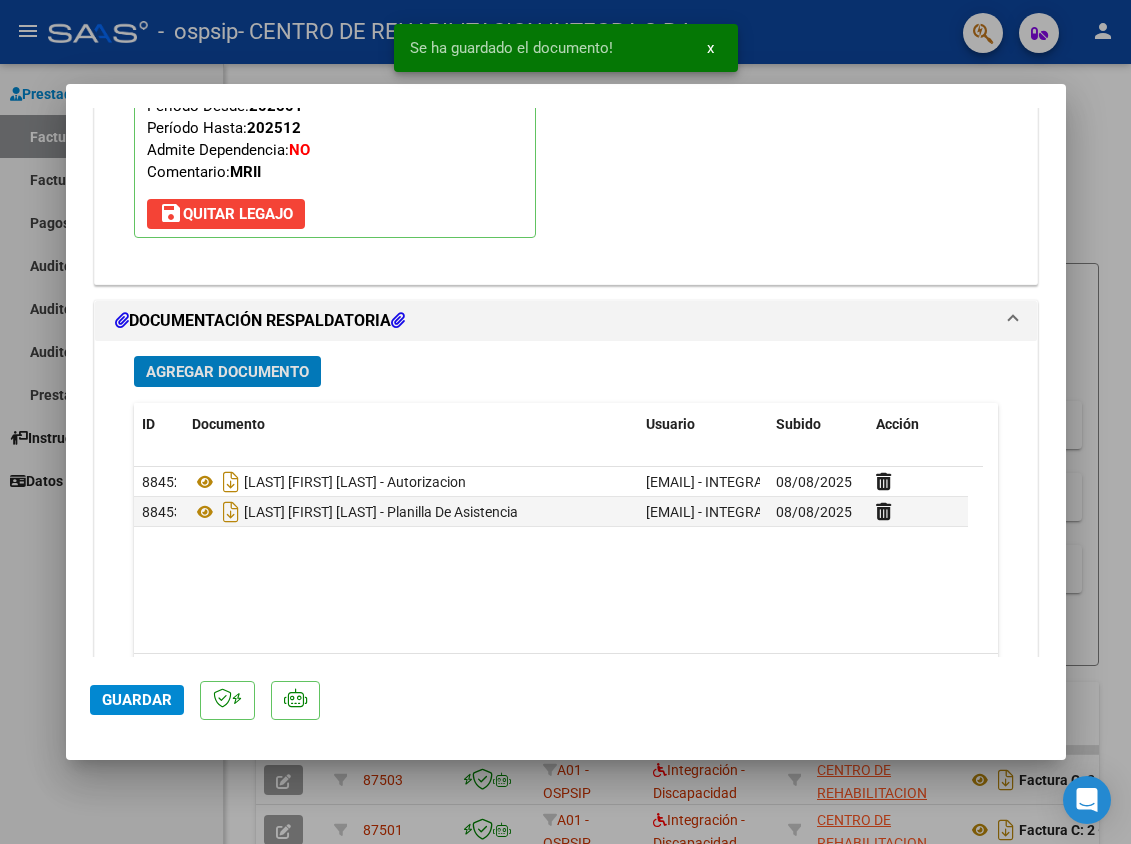 click on "Guardar" 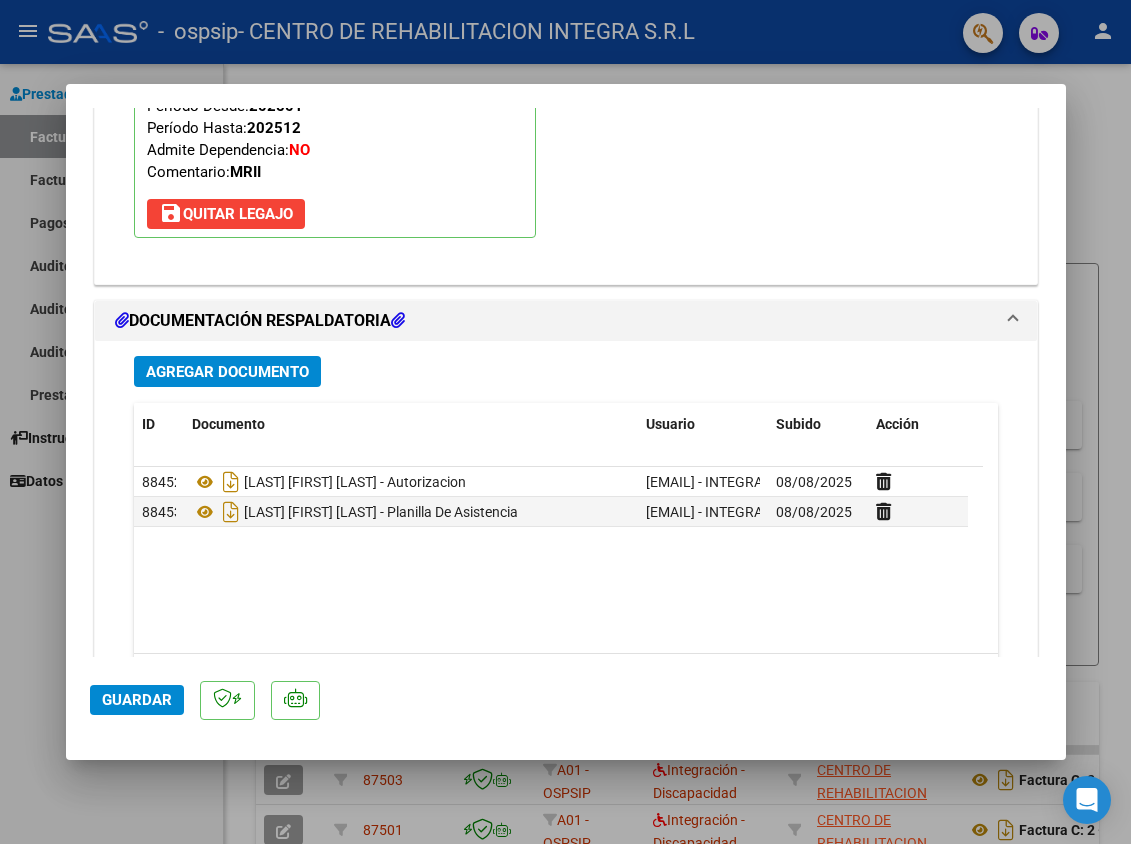 click at bounding box center [565, 422] 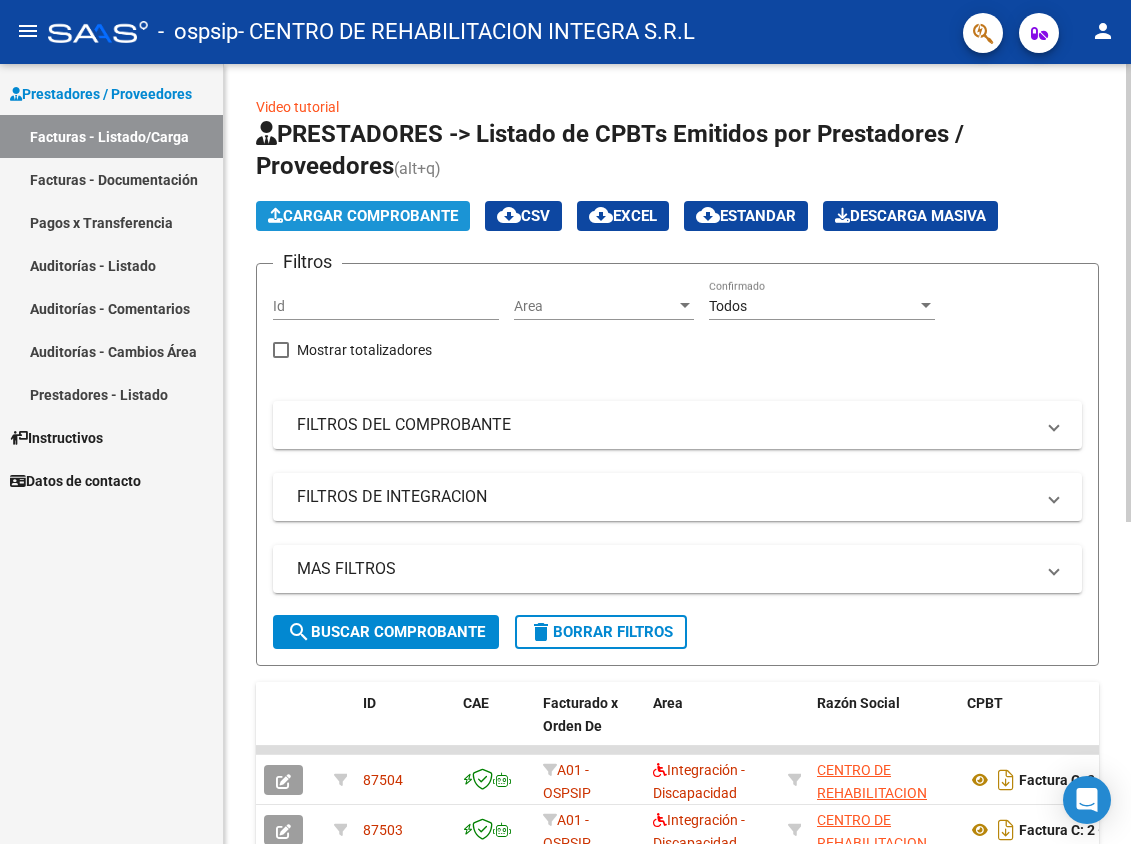 click on "Cargar Comprobante" 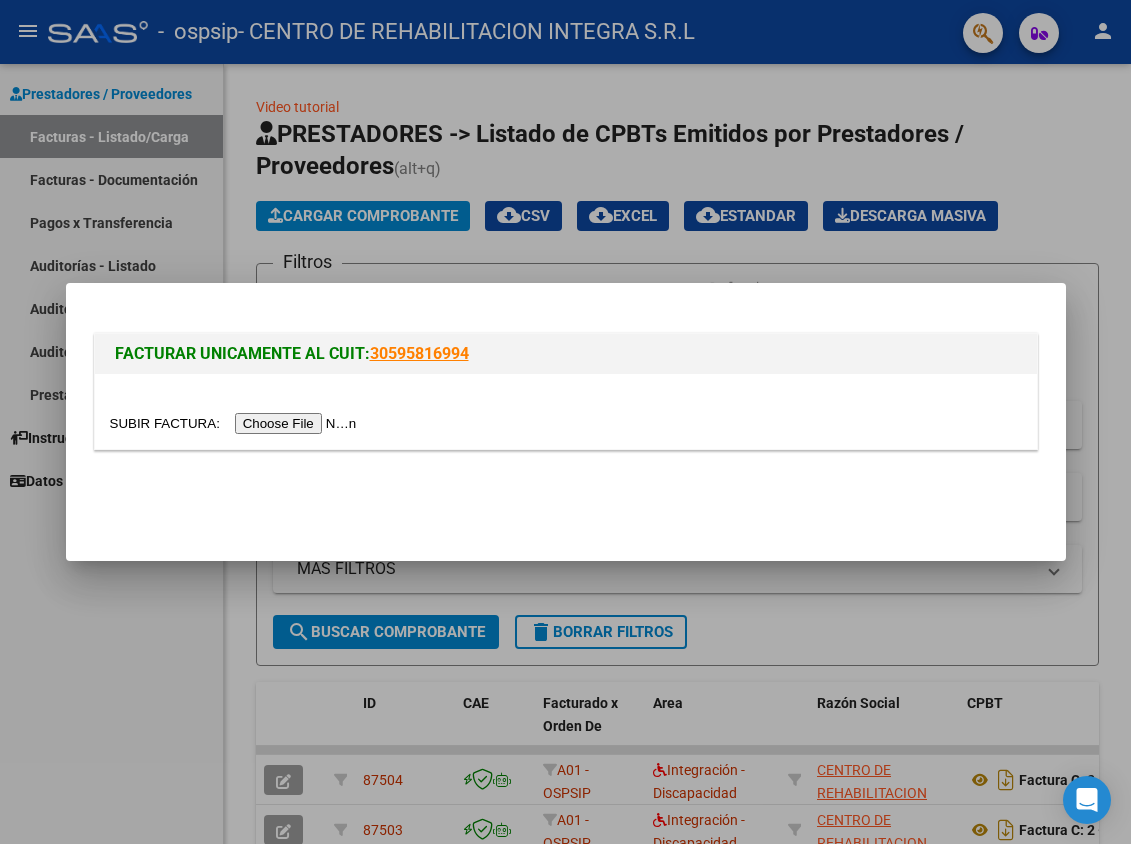click at bounding box center (566, 411) 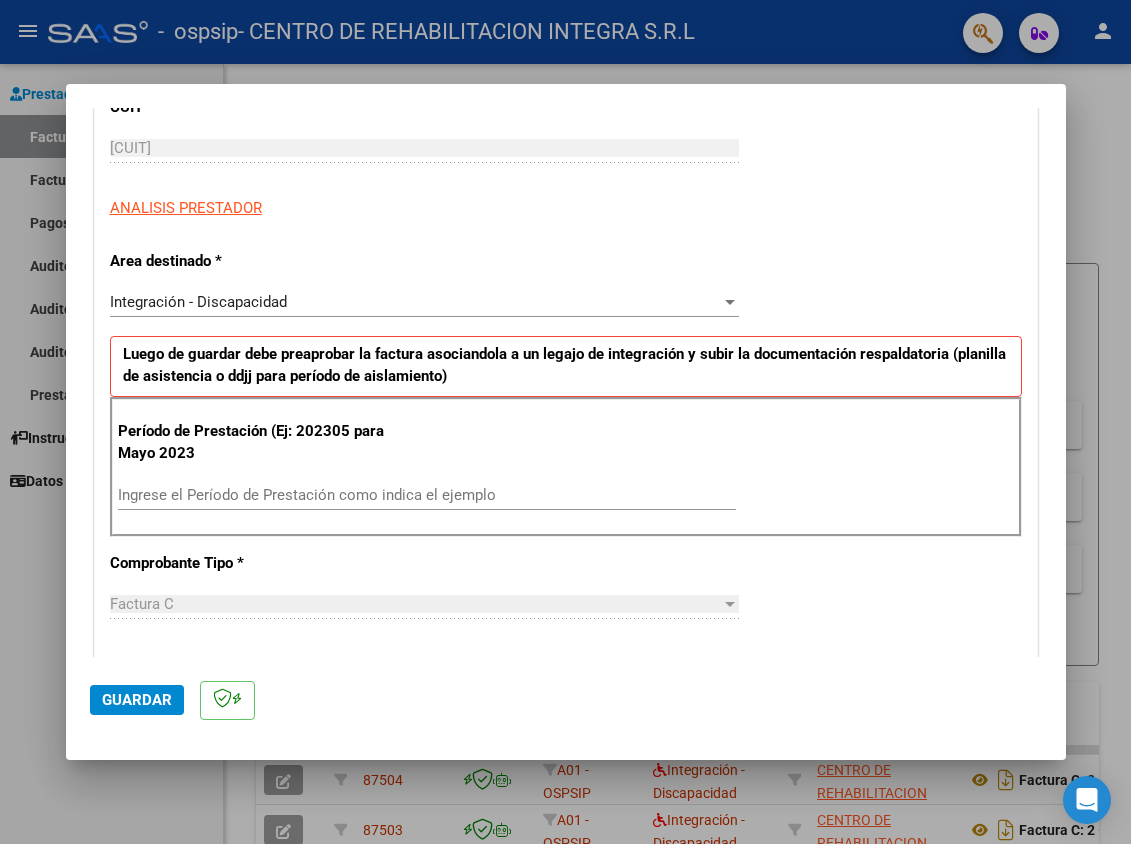 scroll, scrollTop: 300, scrollLeft: 0, axis: vertical 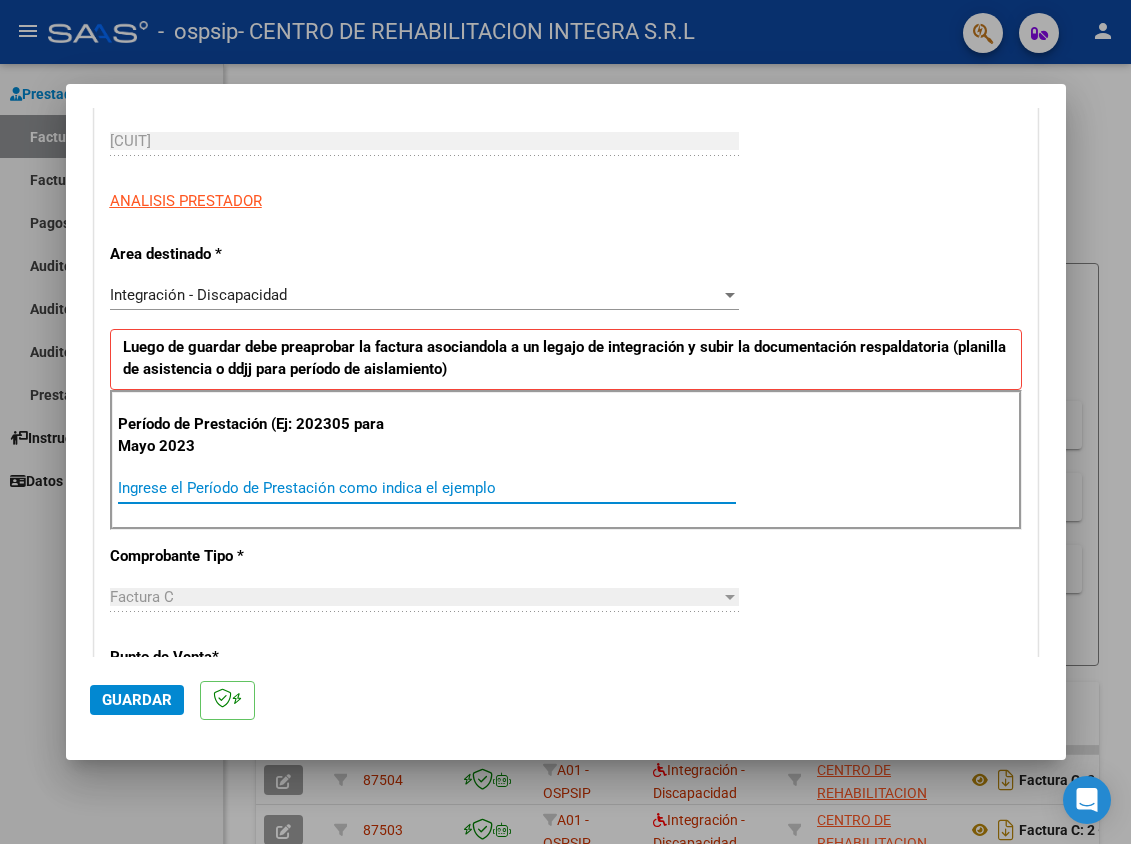 click on "Ingrese el Período de Prestación como indica el ejemplo" at bounding box center (427, 488) 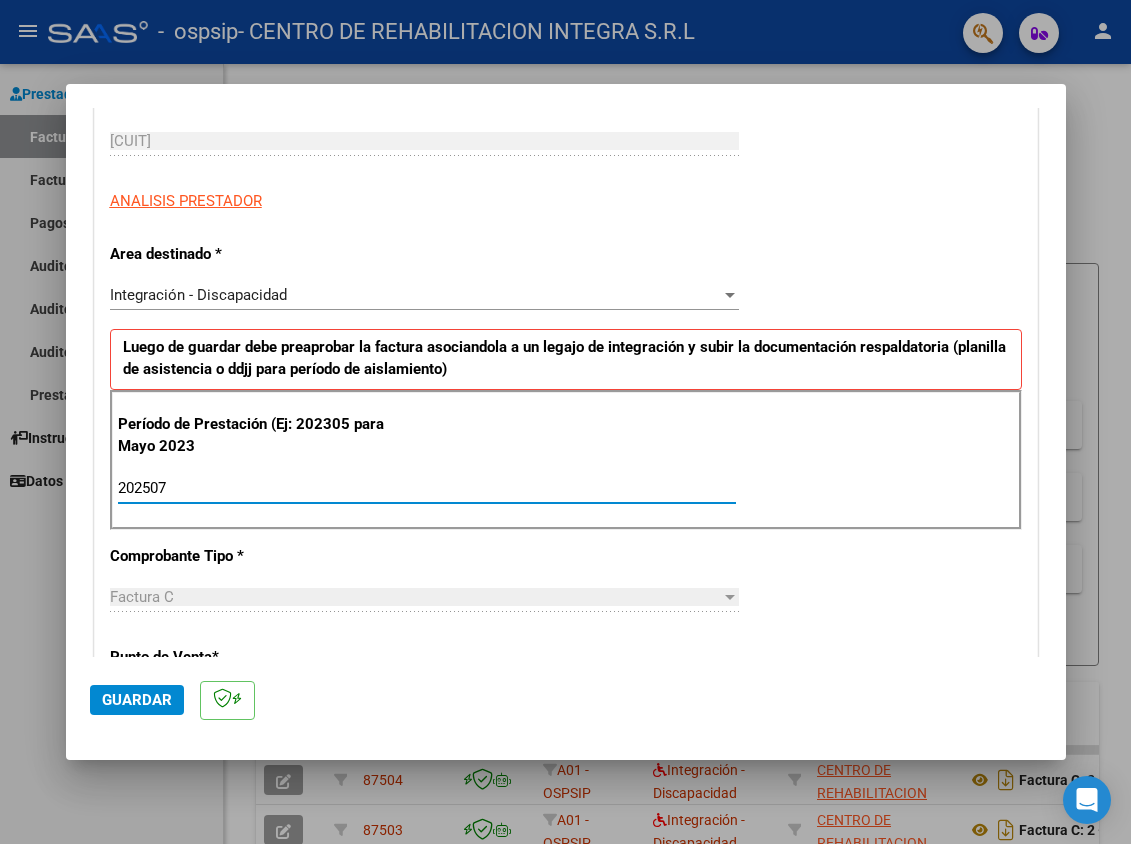type on "202507" 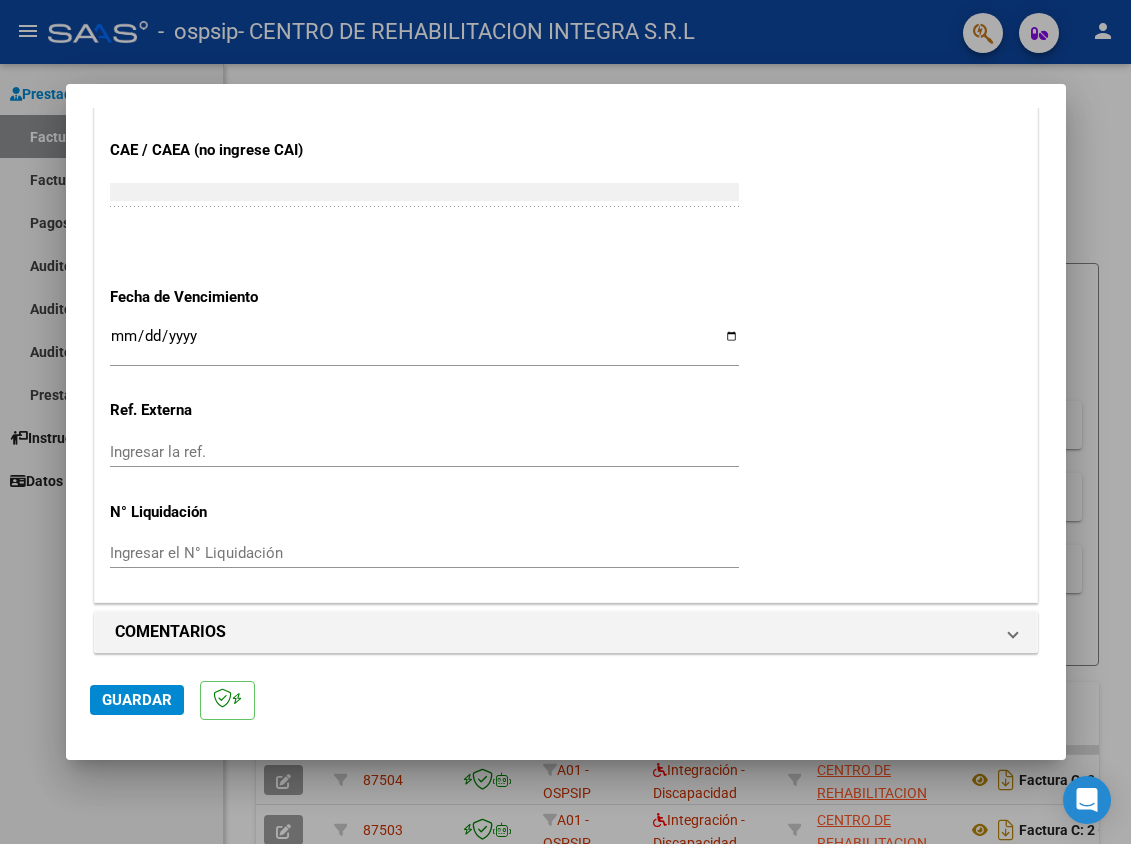 scroll, scrollTop: 1235, scrollLeft: 0, axis: vertical 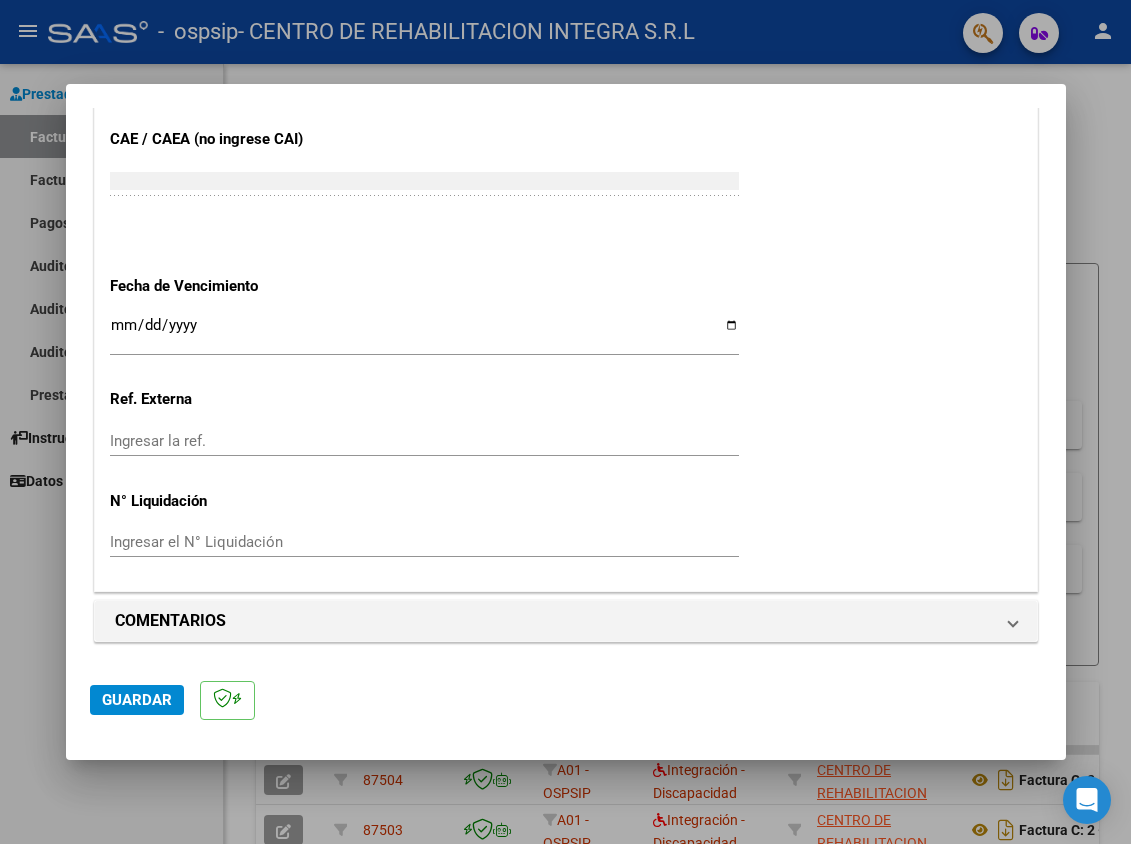 click on "Guardar" 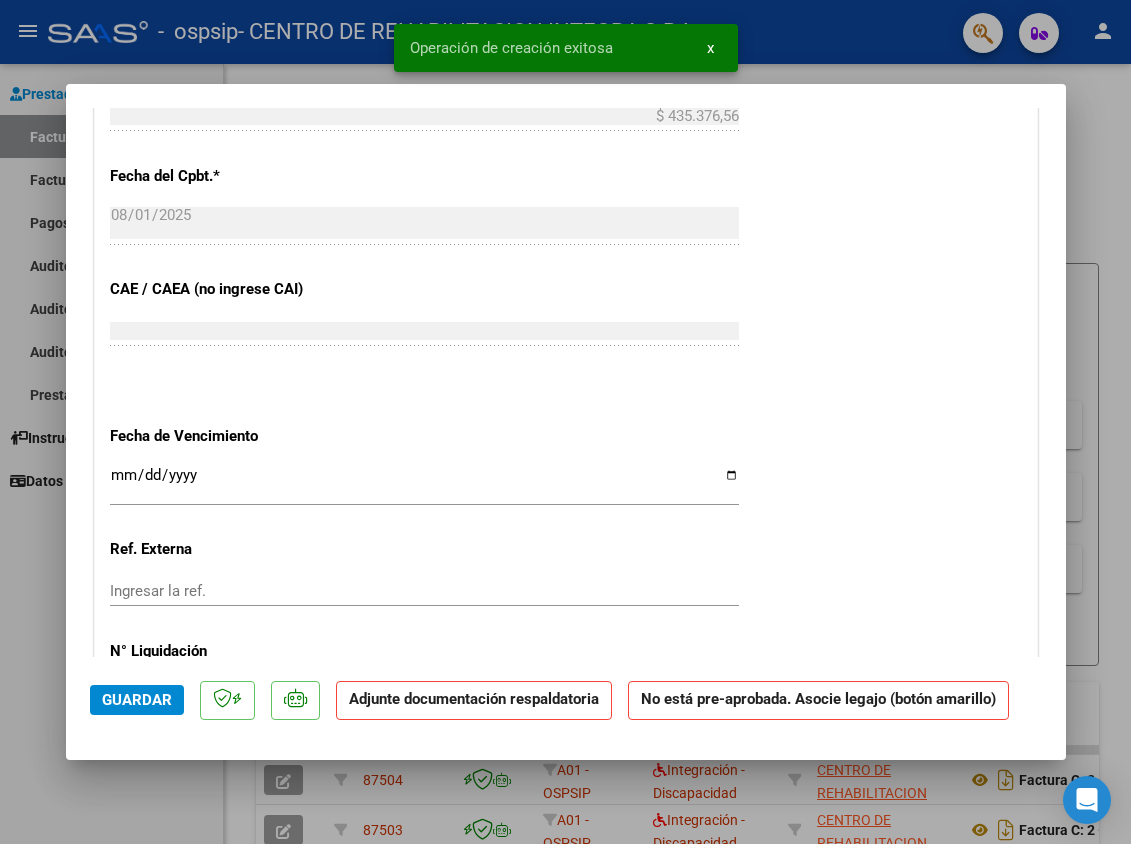 scroll, scrollTop: 1500, scrollLeft: 0, axis: vertical 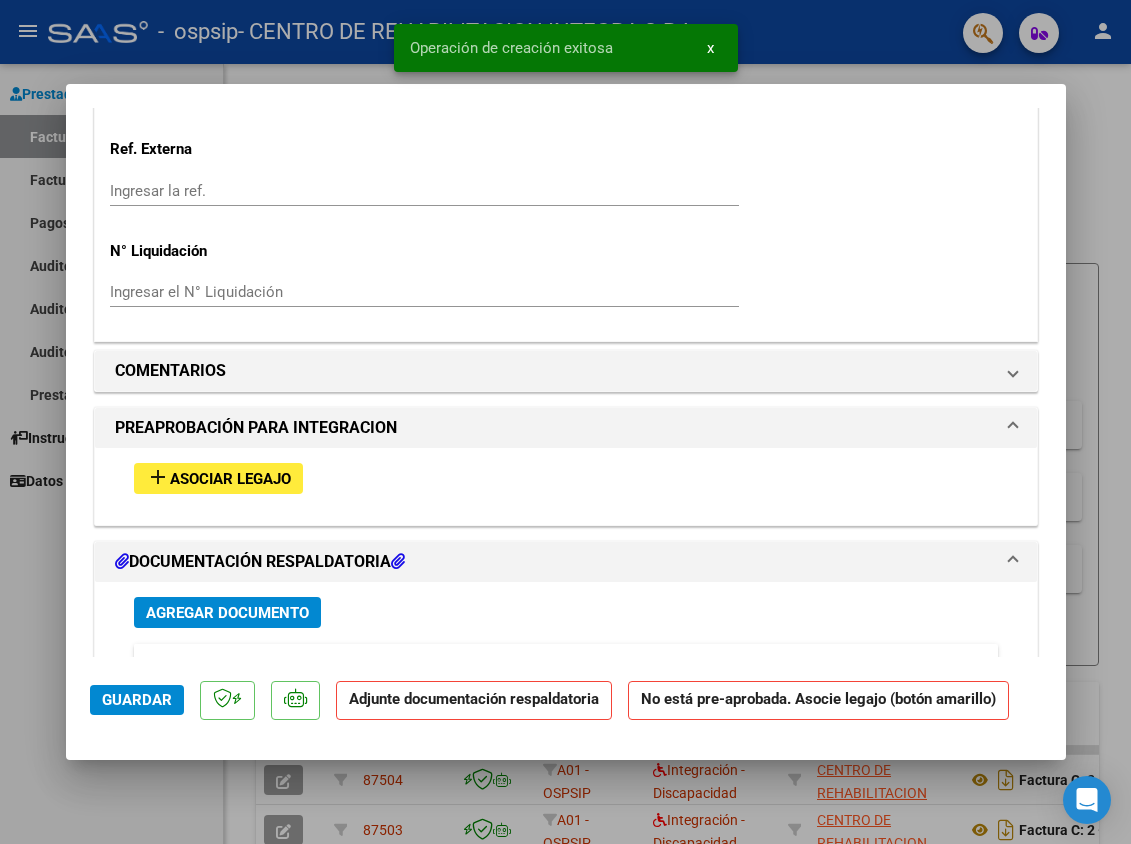 click on "Asociar Legajo" at bounding box center (230, 479) 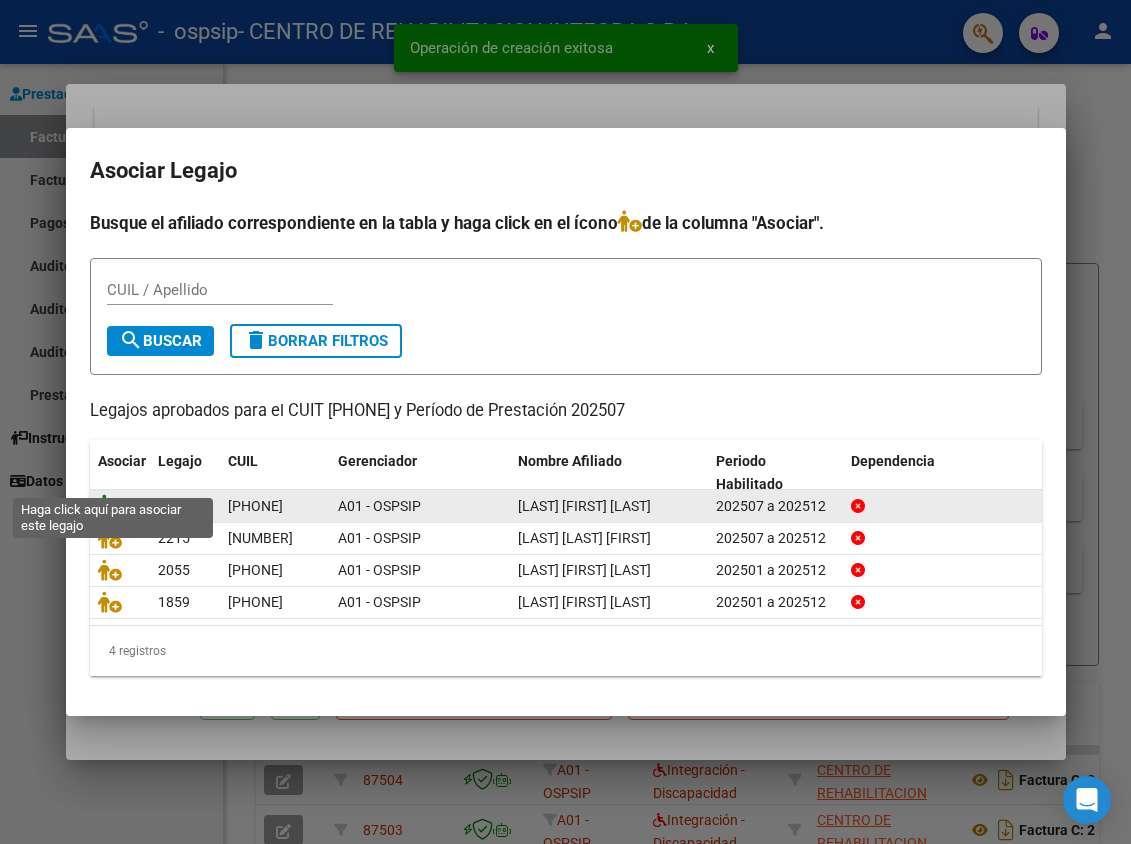 click 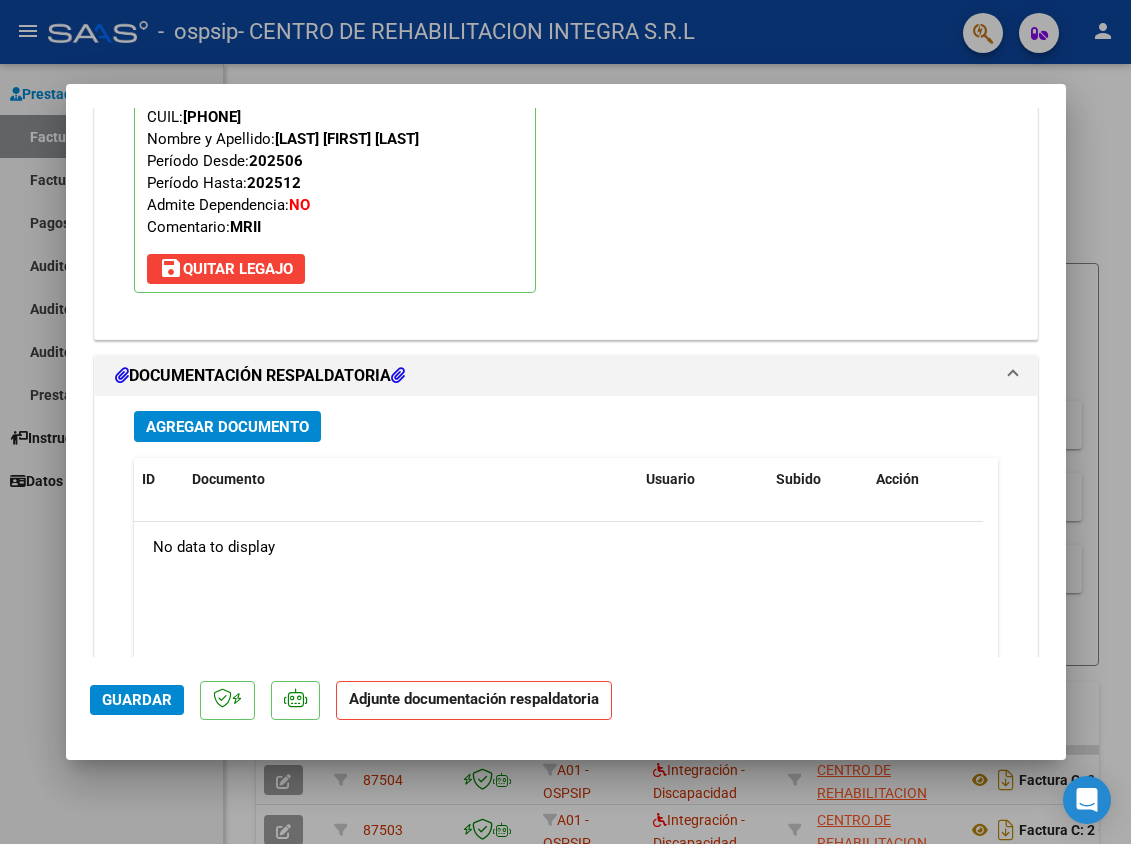 scroll, scrollTop: 2052, scrollLeft: 0, axis: vertical 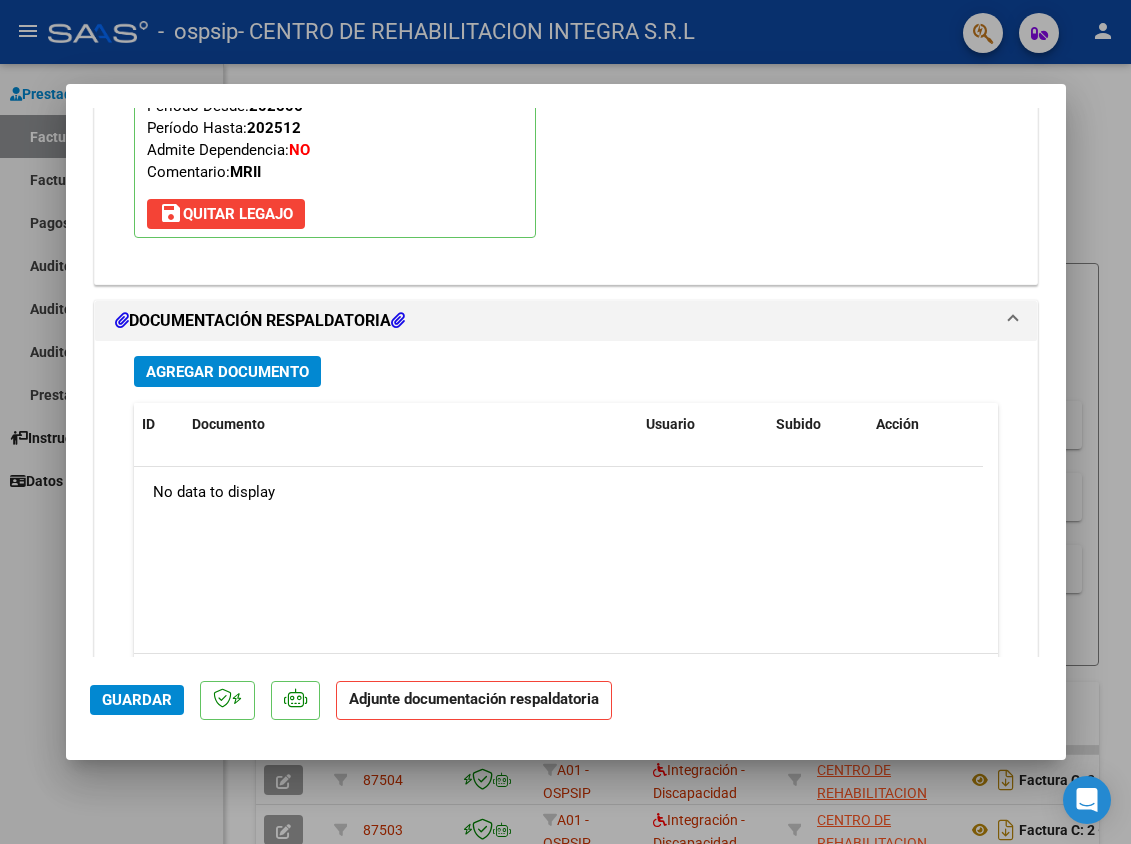 click on "Agregar Documento" at bounding box center [227, 372] 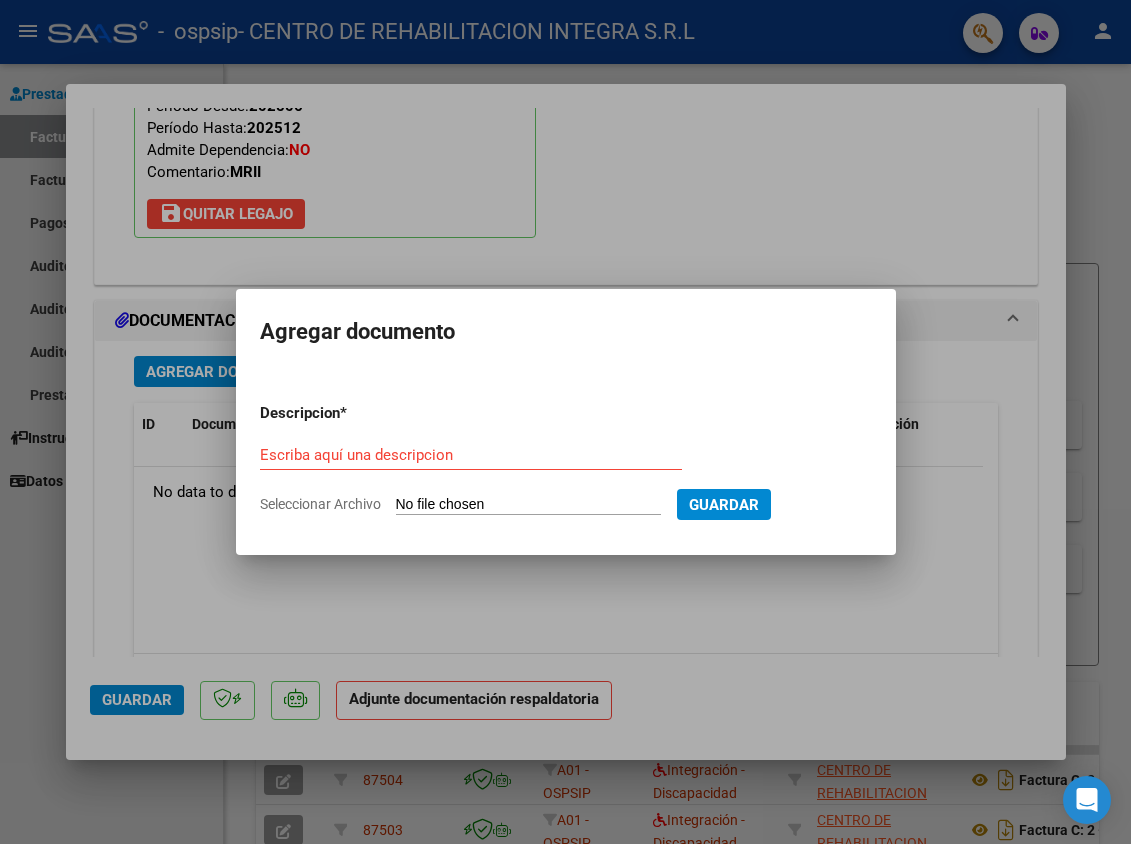 click on "Escriba aquí una descripcion" at bounding box center (471, 455) 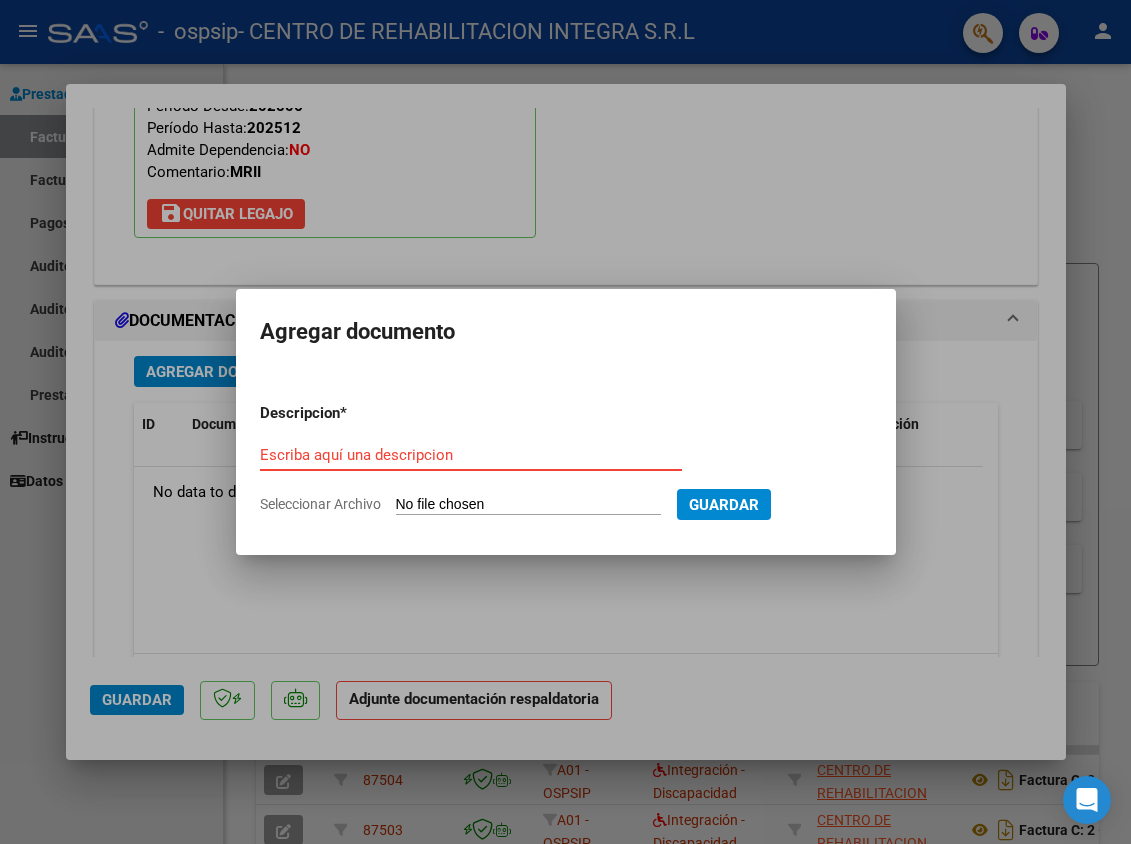 paste on "[LAST] [FIRST] [LAST]" 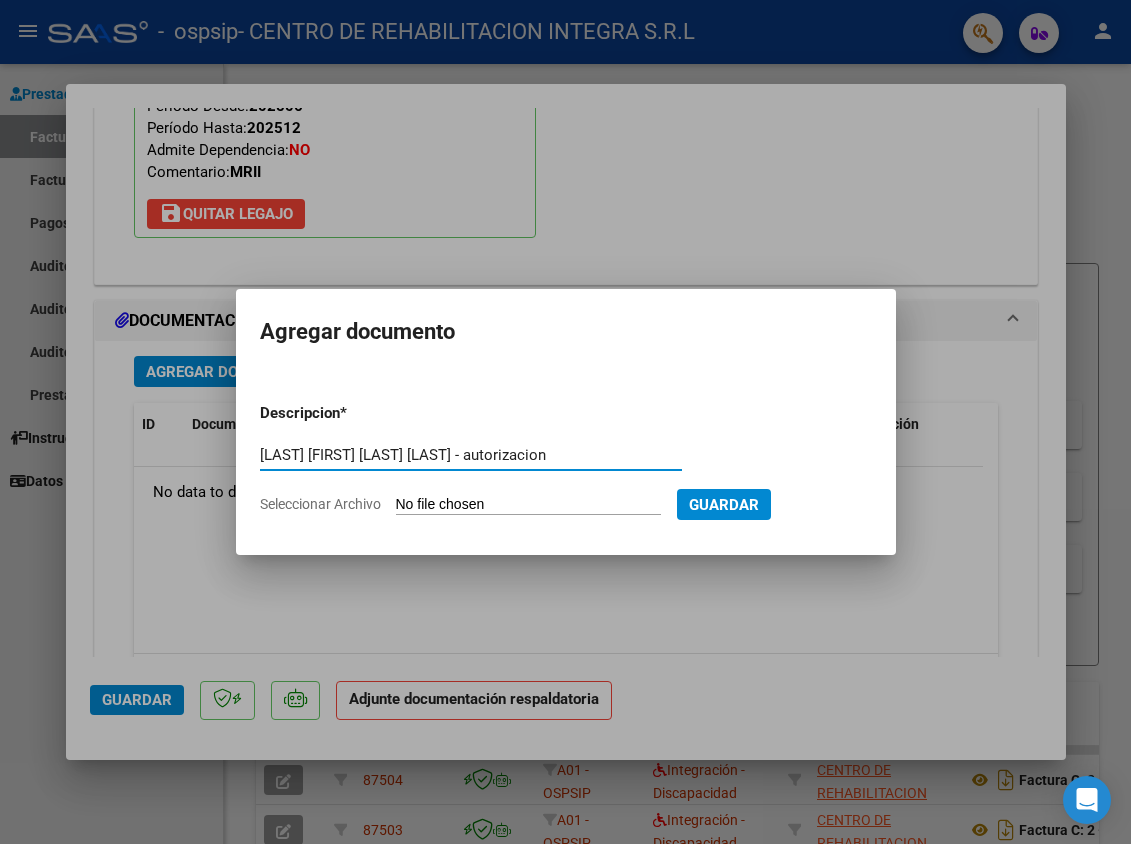 type on "[LAST] [FIRST] [LAST] [LAST] - autorizacion" 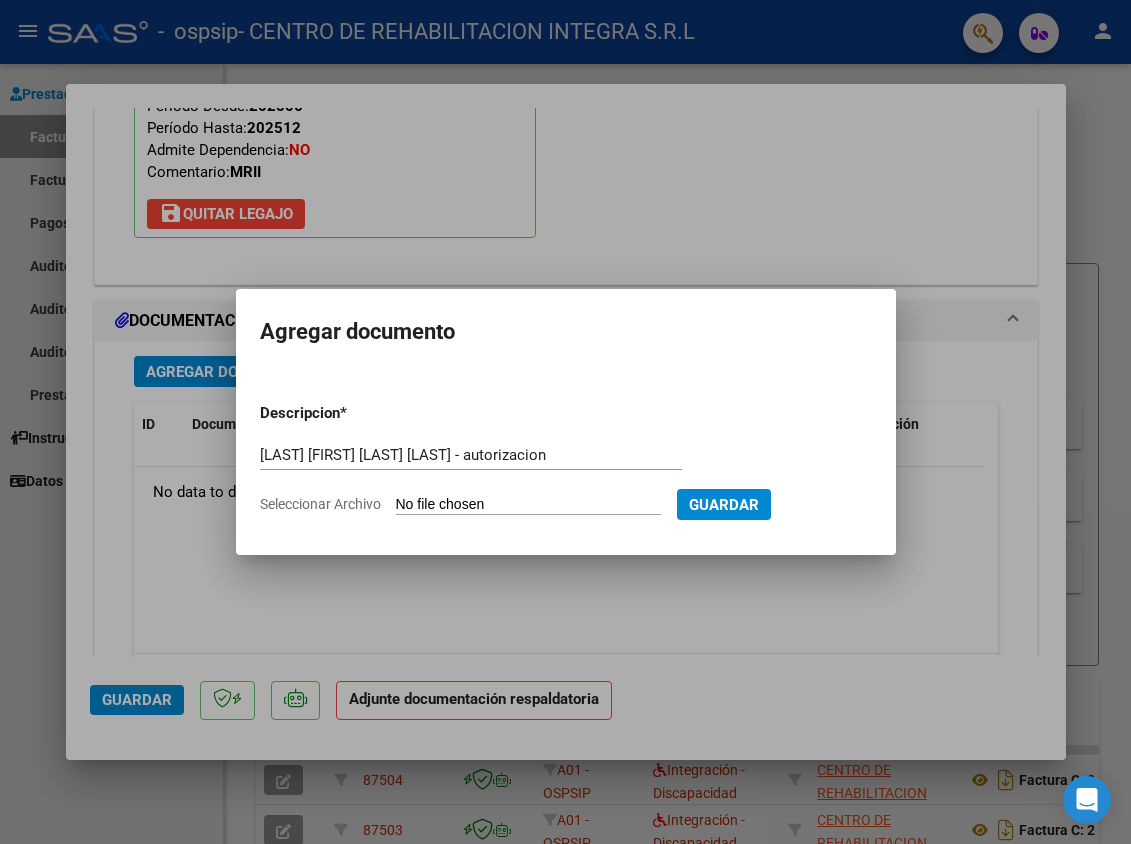 click on "Descripcion  *   [LAST] [FIRST] [LAST] - autorizacion Escriba aquí una descripcion  Seleccionar Archivo Guardar" at bounding box center [566, 458] 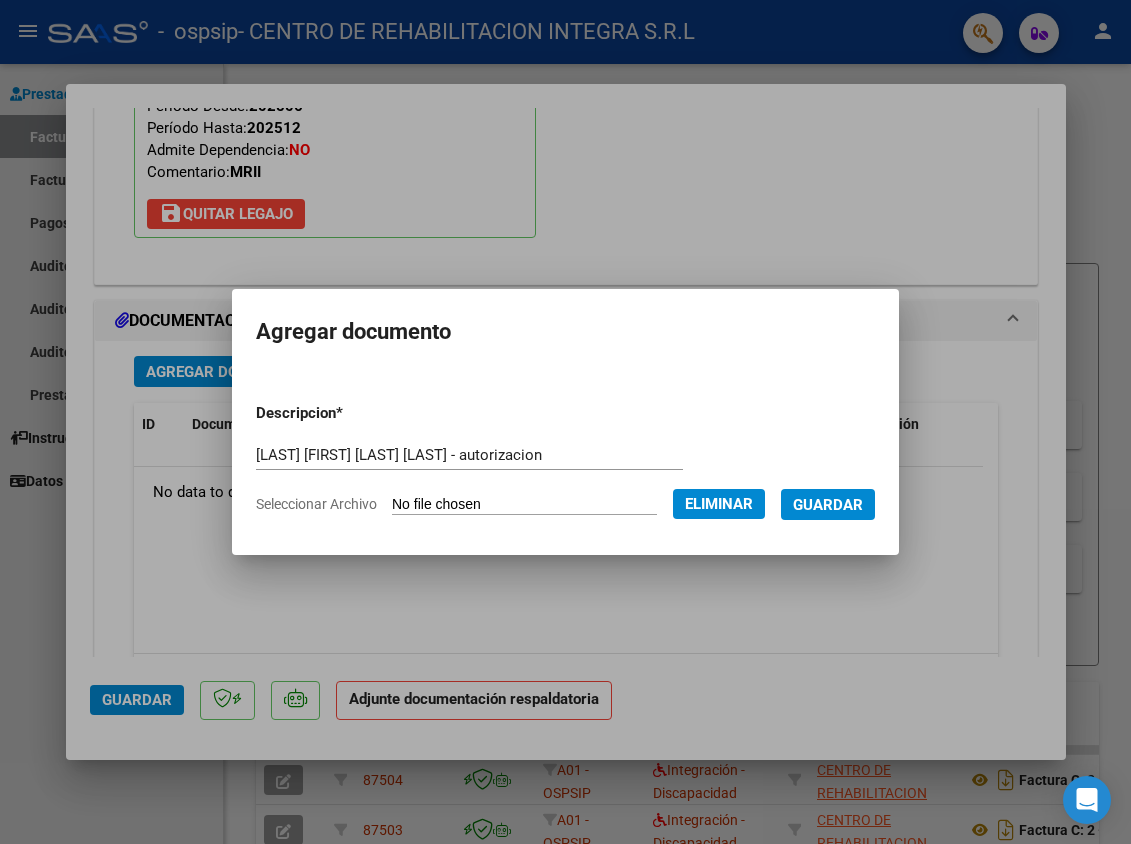 click on "Descripcion  *   [LAST] [FIRST] [LAST] - autorizacion Escriba aquí una descripcion  Seleccionar Archivo Eliminar Guardar" at bounding box center [565, 458] 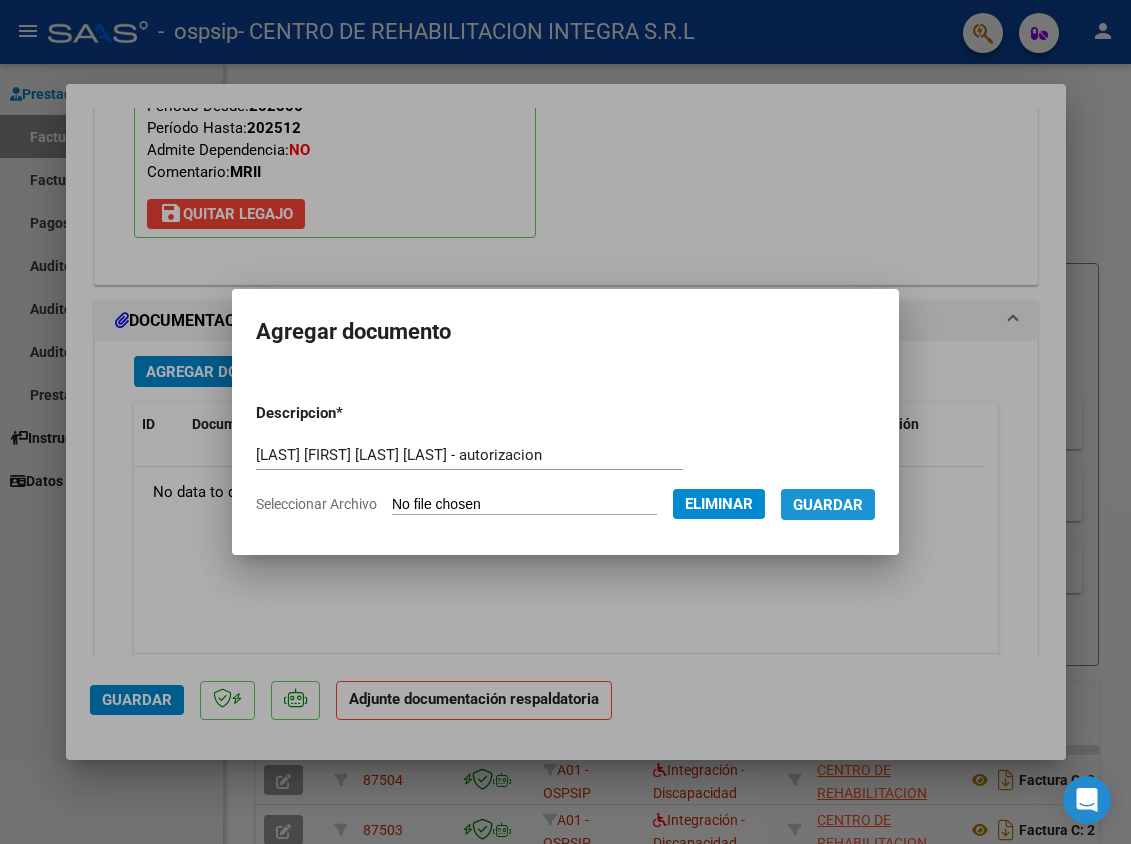 click on "Guardar" at bounding box center [828, 504] 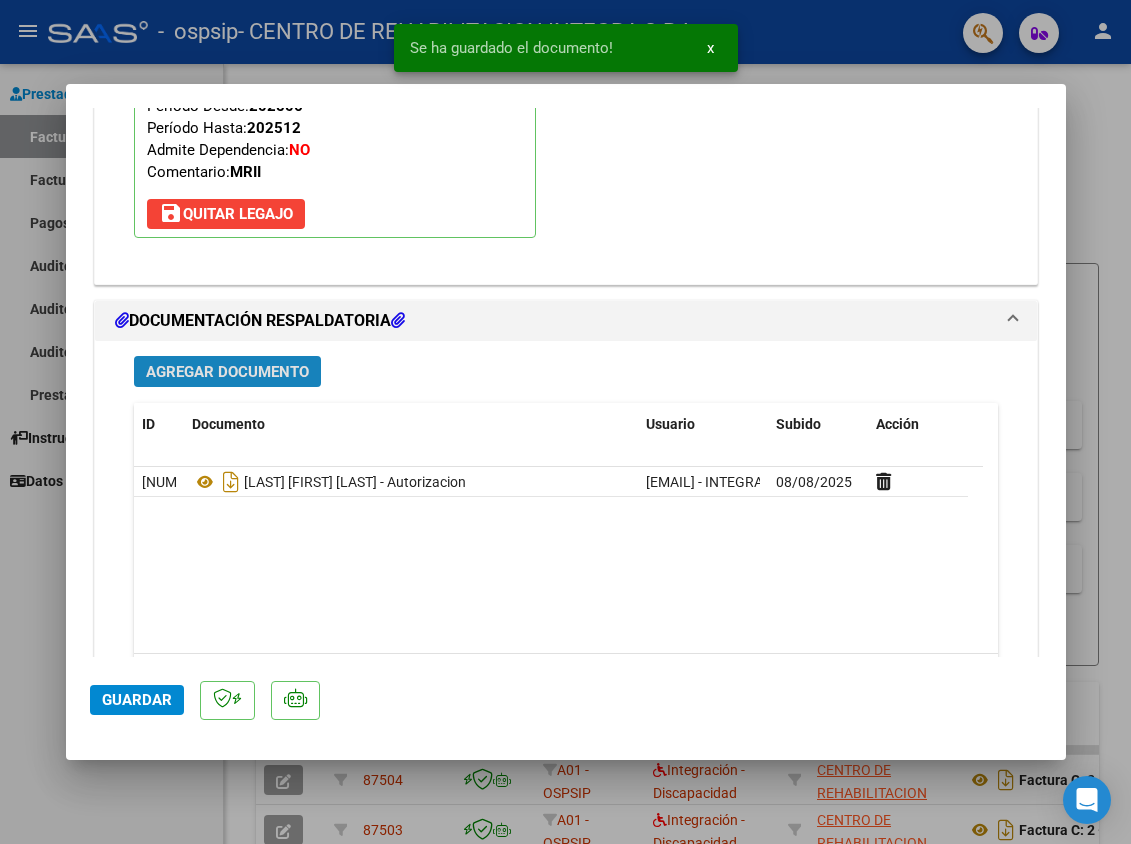 click on "Agregar Documento" at bounding box center (227, 371) 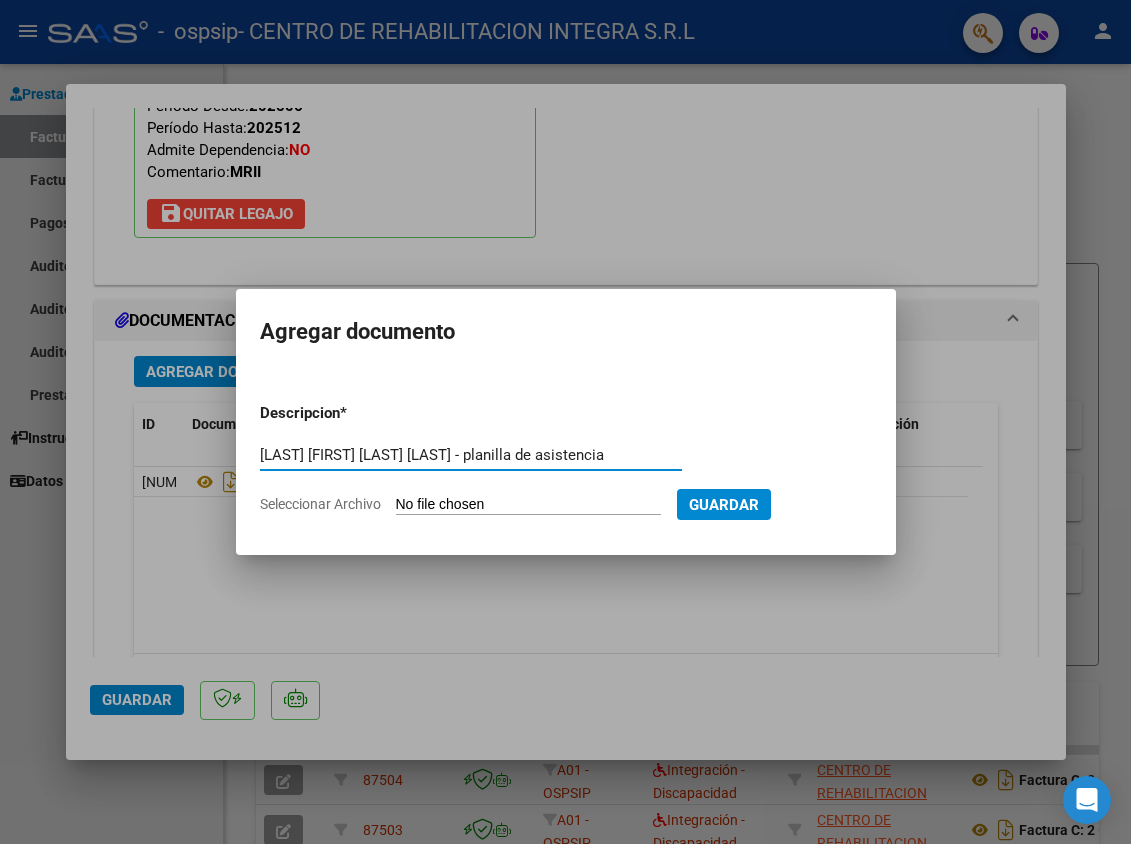 type on "[LAST] [FIRST] [LAST] [LAST] - planilla de asistencia" 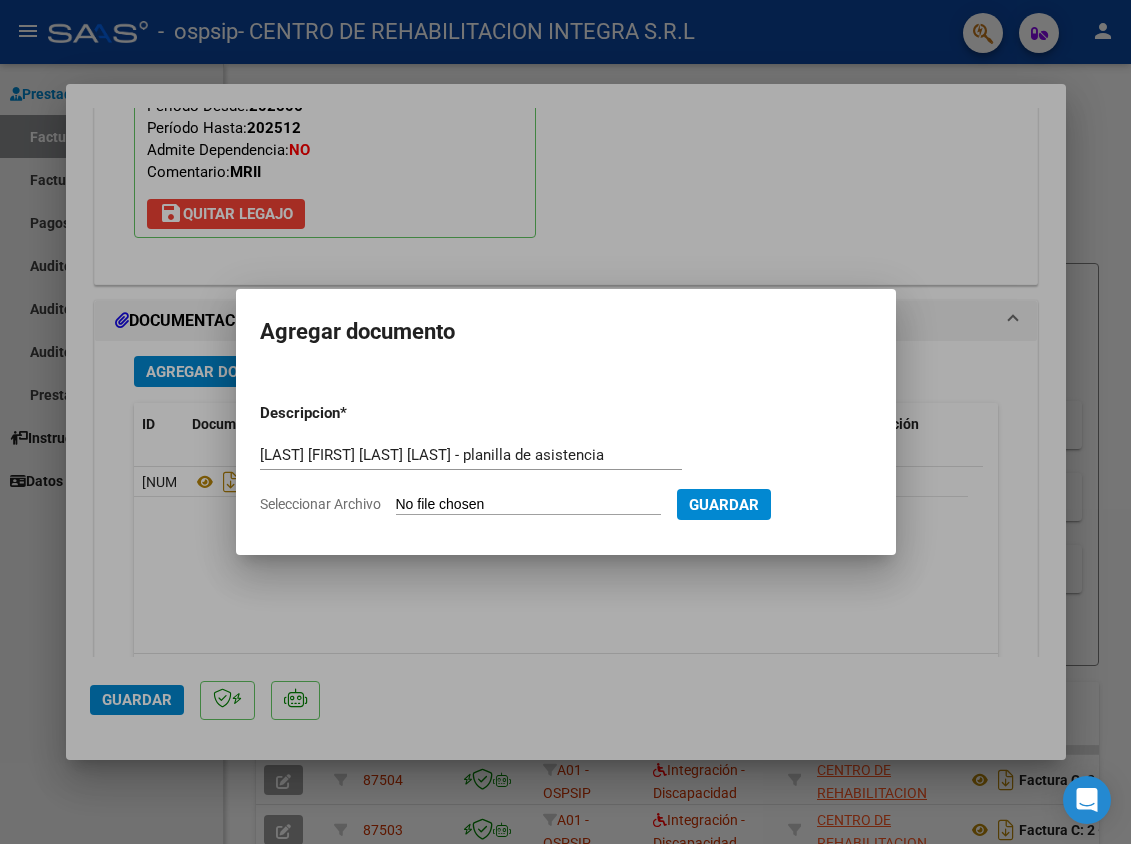 type on "C:\fakepath\[LAST] [FIRST] [LAST]-PLANILLA DE ASISTENCIA-JULIO 2025-OSPSIP.pdf" 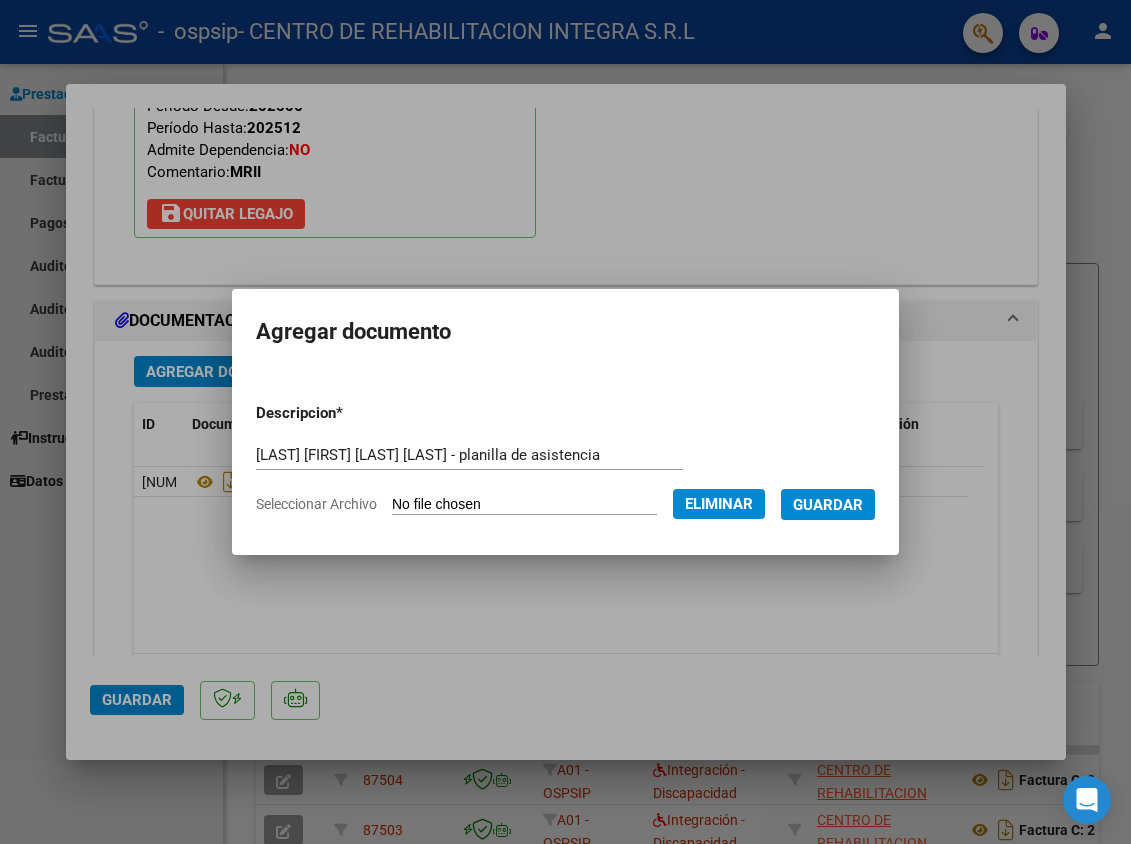 click on "Guardar" at bounding box center (828, 505) 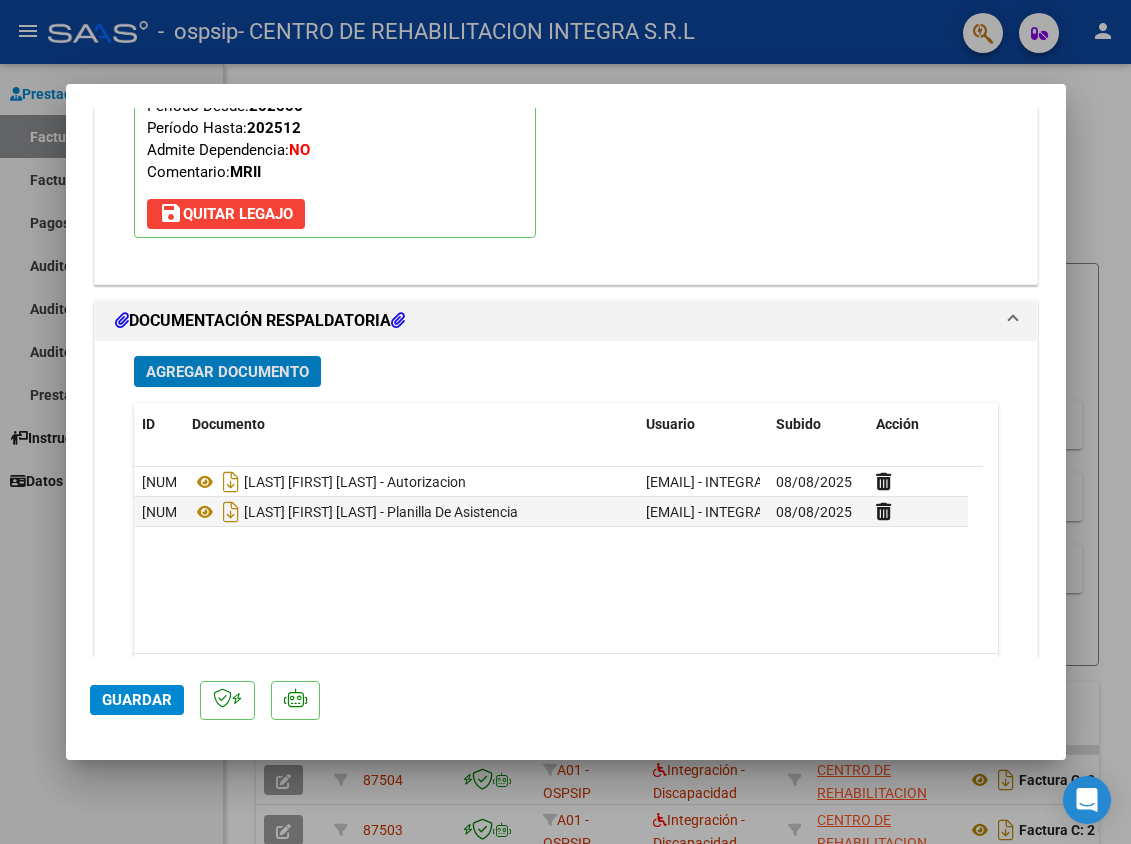 click on "Guardar" 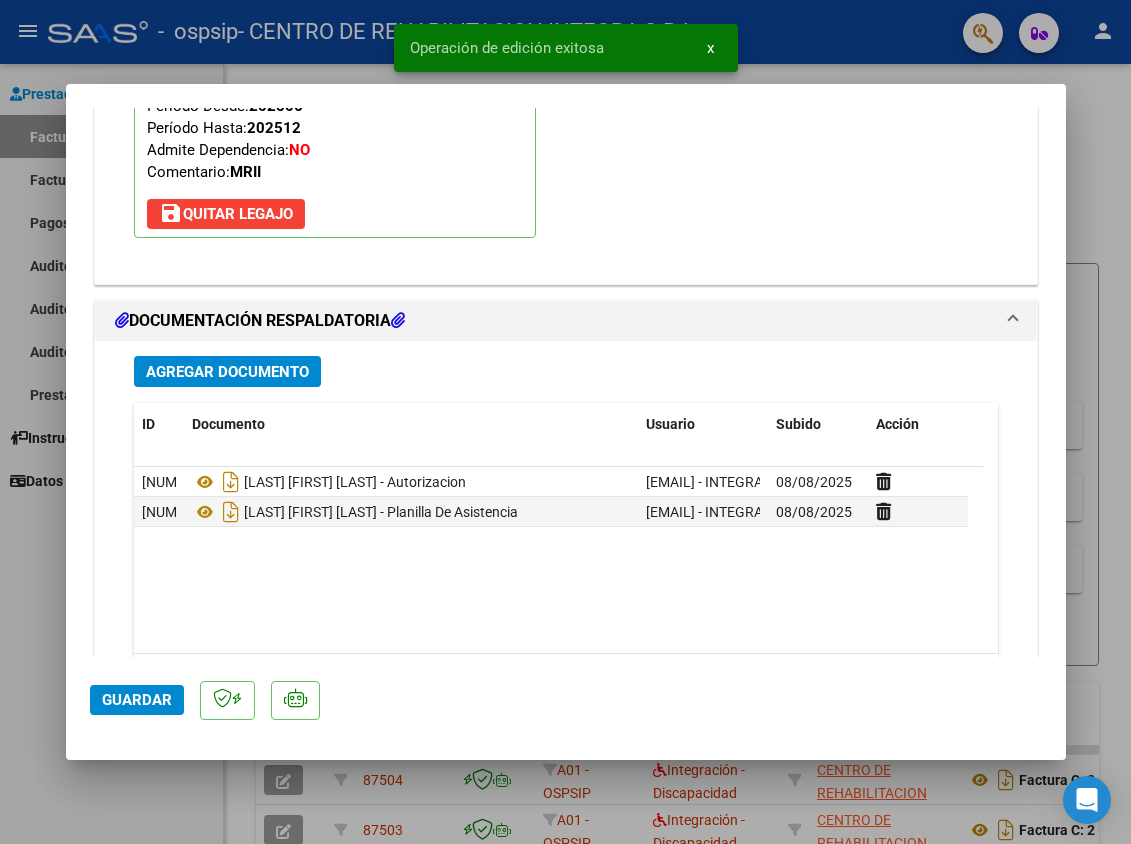 click at bounding box center [565, 422] 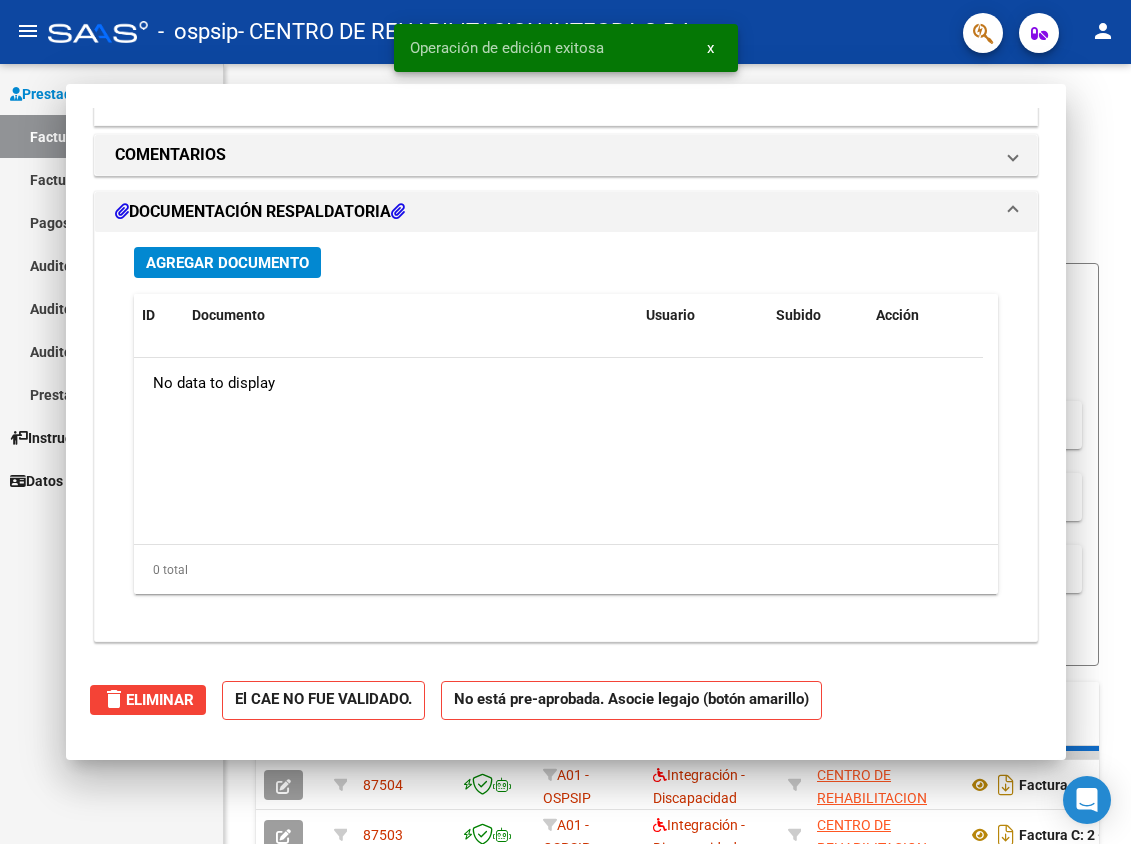 type 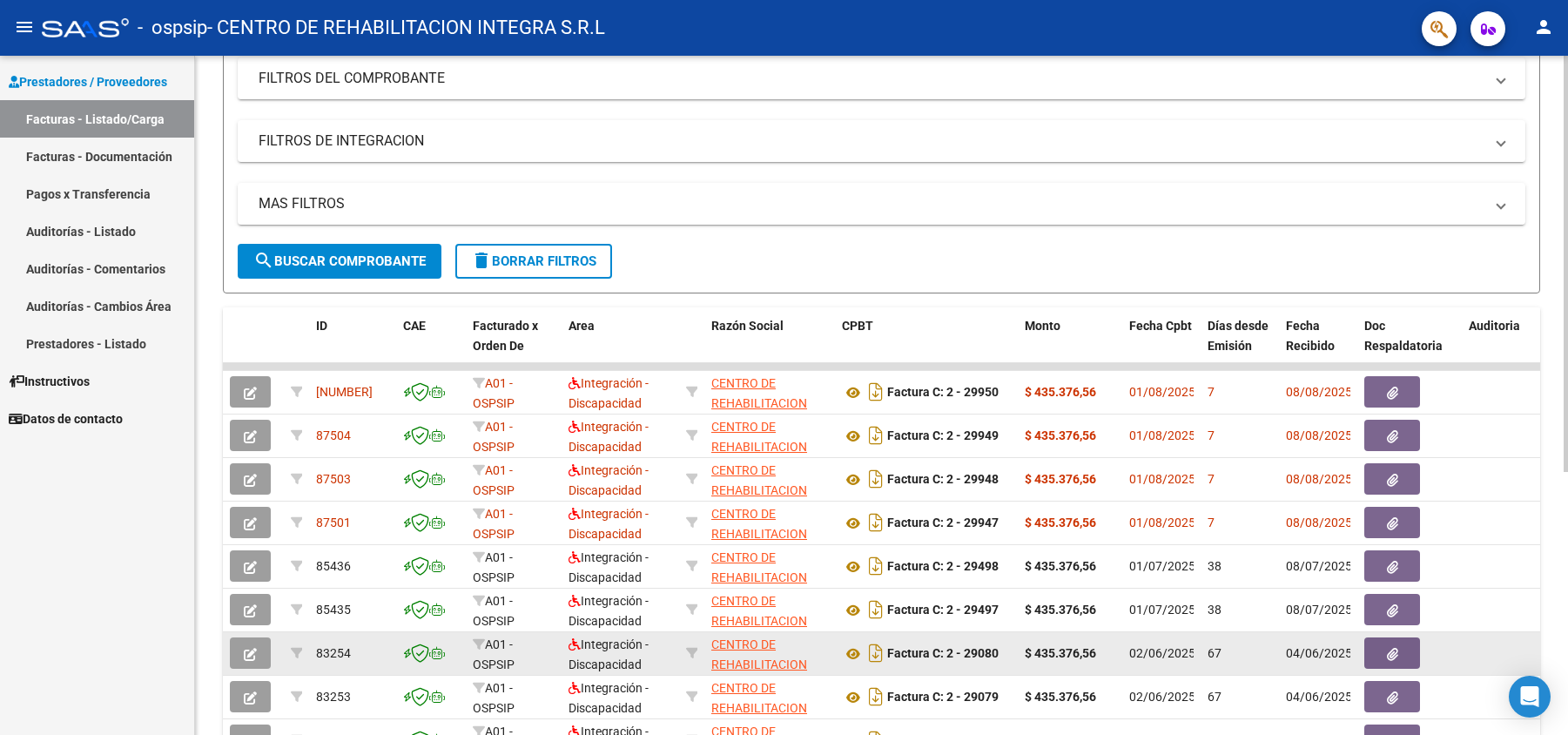 scroll, scrollTop: 326, scrollLeft: 0, axis: vertical 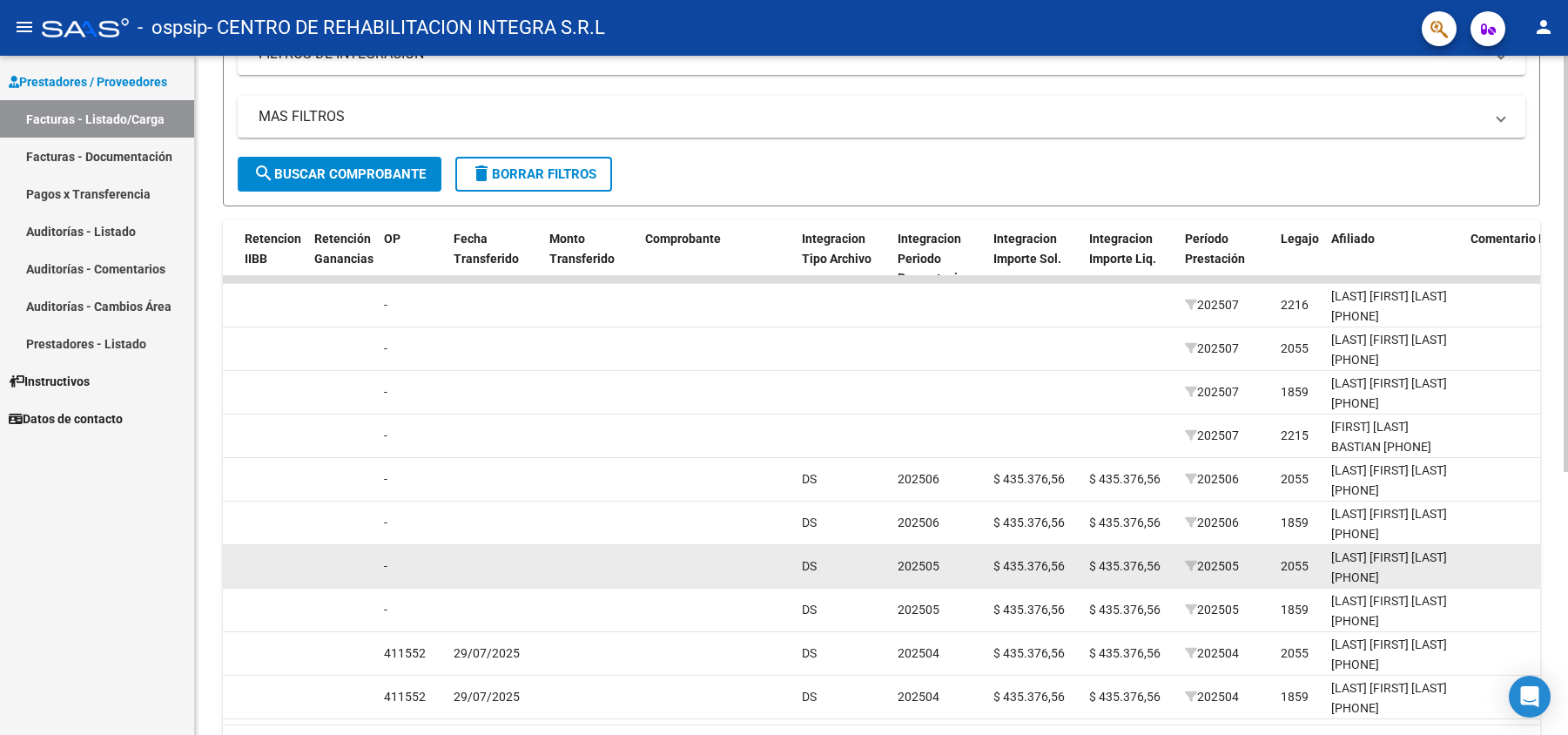 click on "87506  A01 - OSPSIP  Integración - Discapacidad CENTRO DE REHABILITACION INTEGRA S.R.L    30715072463   Factura C: 2 - 29950  $ 435.376,56 01/08/2025 7 08/08/2025  -      202507  2216 [LAST] [FIRST] [LAST] [PHONE] 08/08/2025 INTEGRA CENTRO - [EMAIL]
87504  A01 - OSPSIP  Integración - Discapacidad CENTRO DE REHABILITACION INTEGRA S.R.L    30715072463   Factura C: 2 - 29949  $ 435.376,56 01/08/2025 7 08/08/2025  -      202507  2055 [LAST] [FIRST] [LAST] [PHONE] 08/08/2025 INTEGRA CENTRO - [EMAIL]
87503  A01 - OSPSIP  Integración - Discapacidad CENTRO DE REHABILITACION INTEGRA S.R.L    30715072463   Factura C: 2 - 29948  $ 435.376,56 01/08/2025 7 08/08/2025  -      202507  1859 [LAST] [FIRST] [LAST] [PHONE] 08/08/2025 INTEGRA CENTRO - [EMAIL]
87501  A01 - OSPSIP  Integración - Discapacidad CENTRO DE REHABILITACION INTEGRA S.R.L    30715072463   Factura C: 2 - 29947" 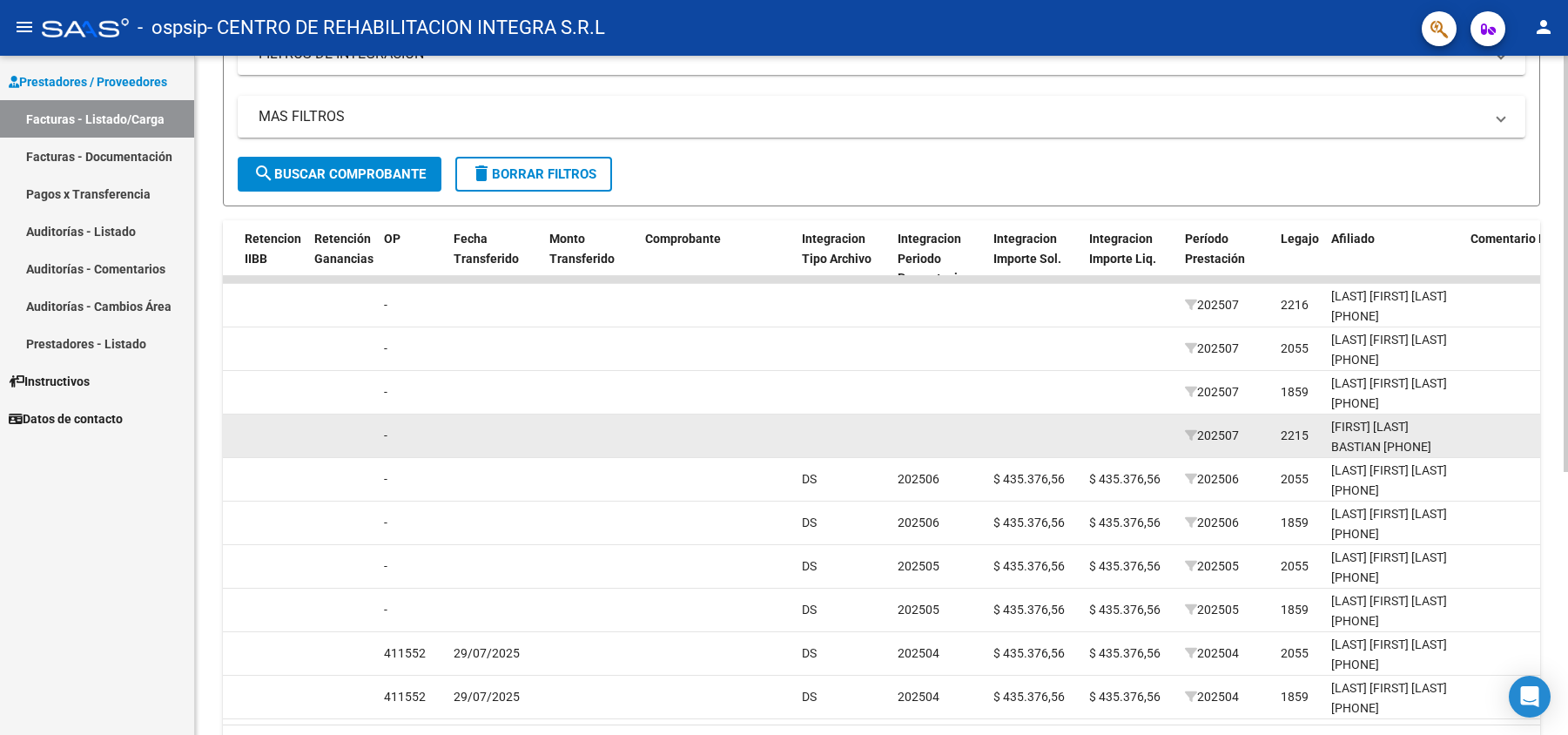 click on "202507" 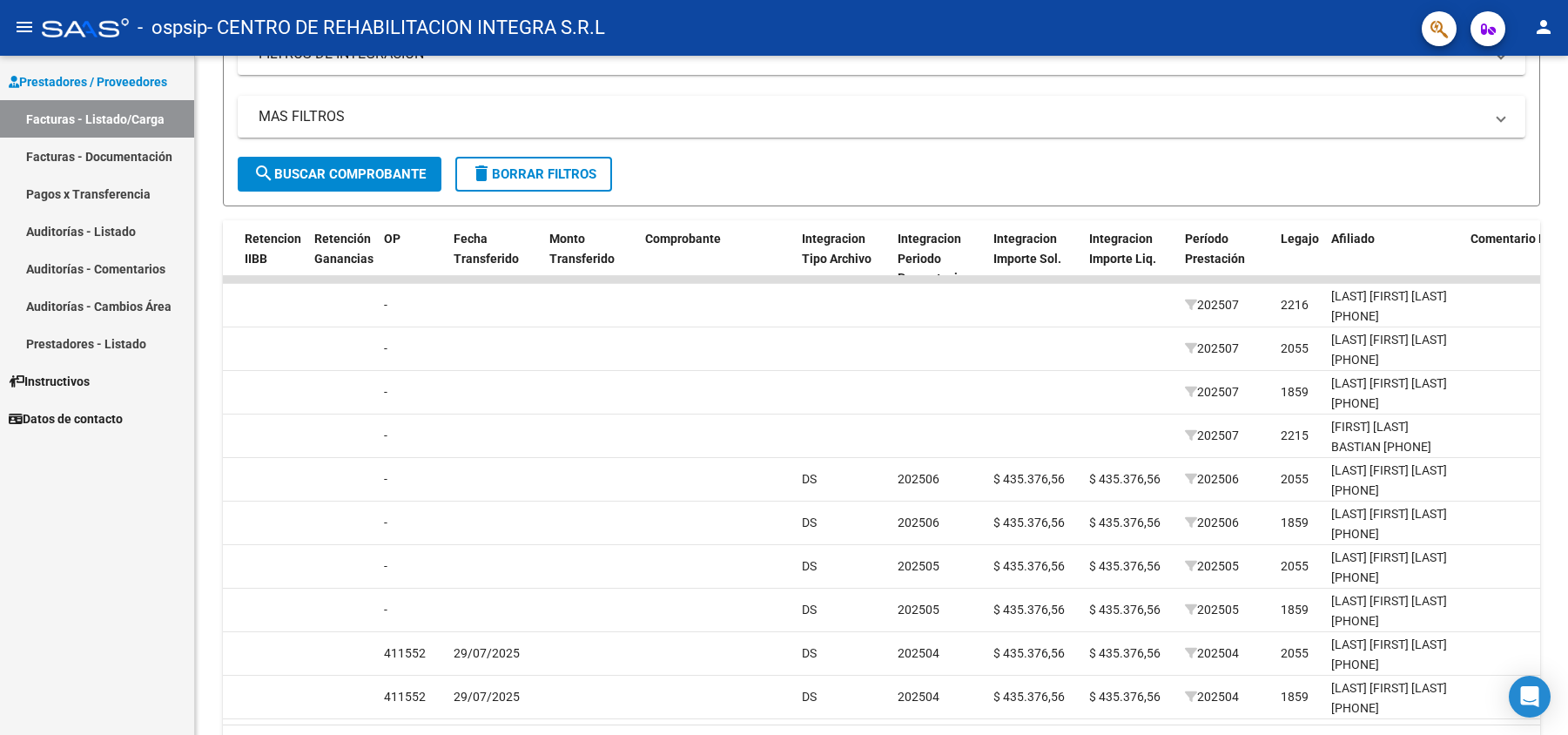 click on "person" 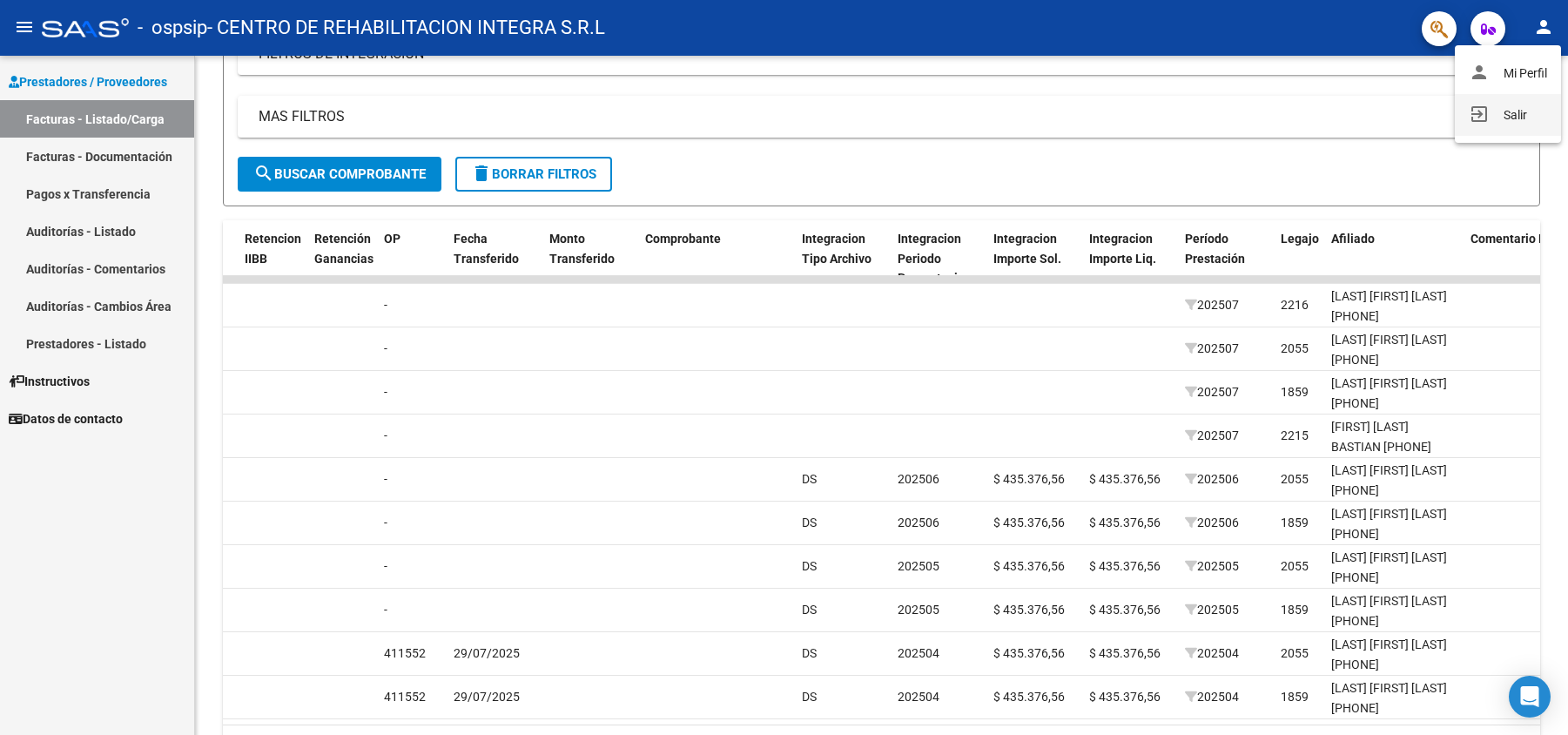 click on "exit_to_app  Salir" at bounding box center (1508, 115) 